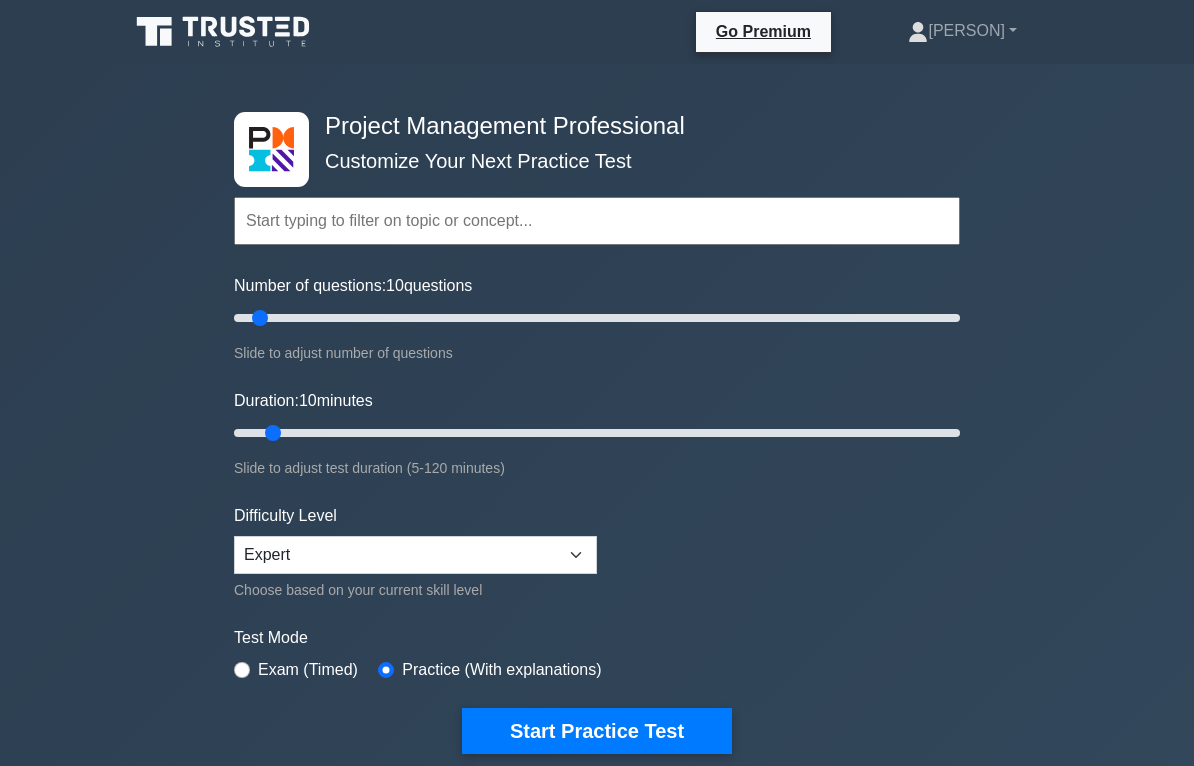 scroll, scrollTop: 0, scrollLeft: 0, axis: both 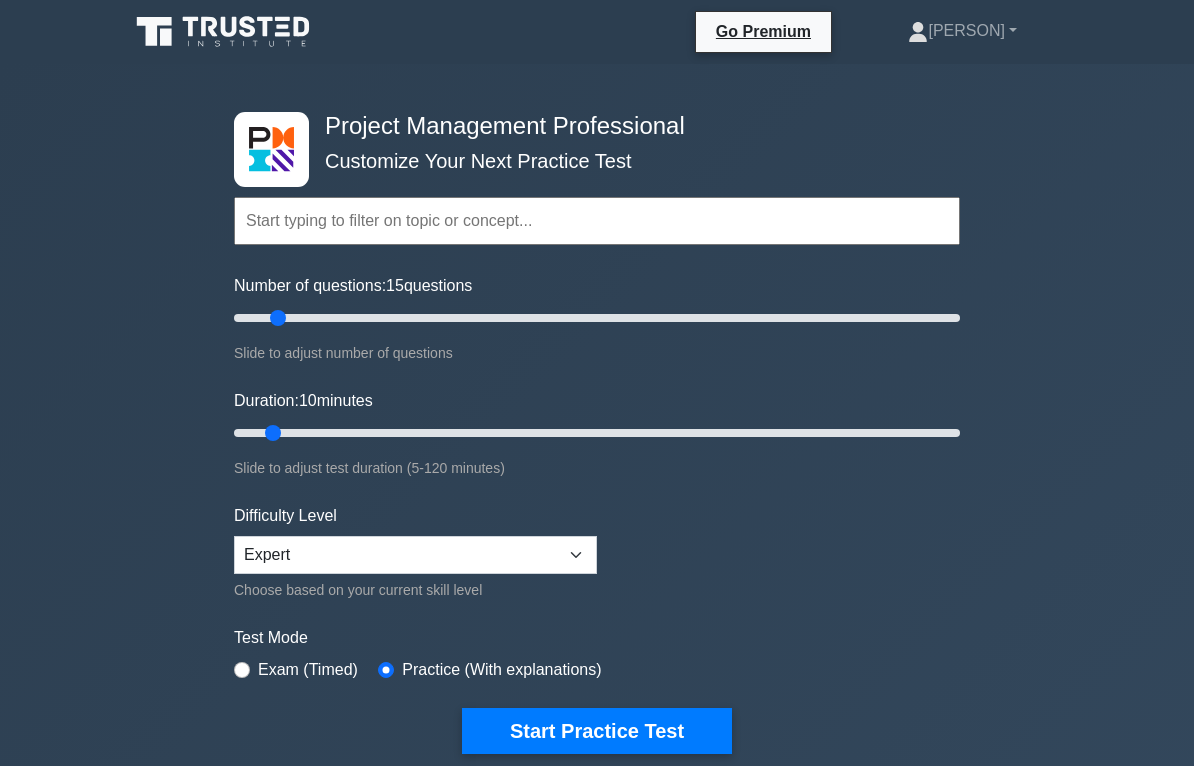 type on "15" 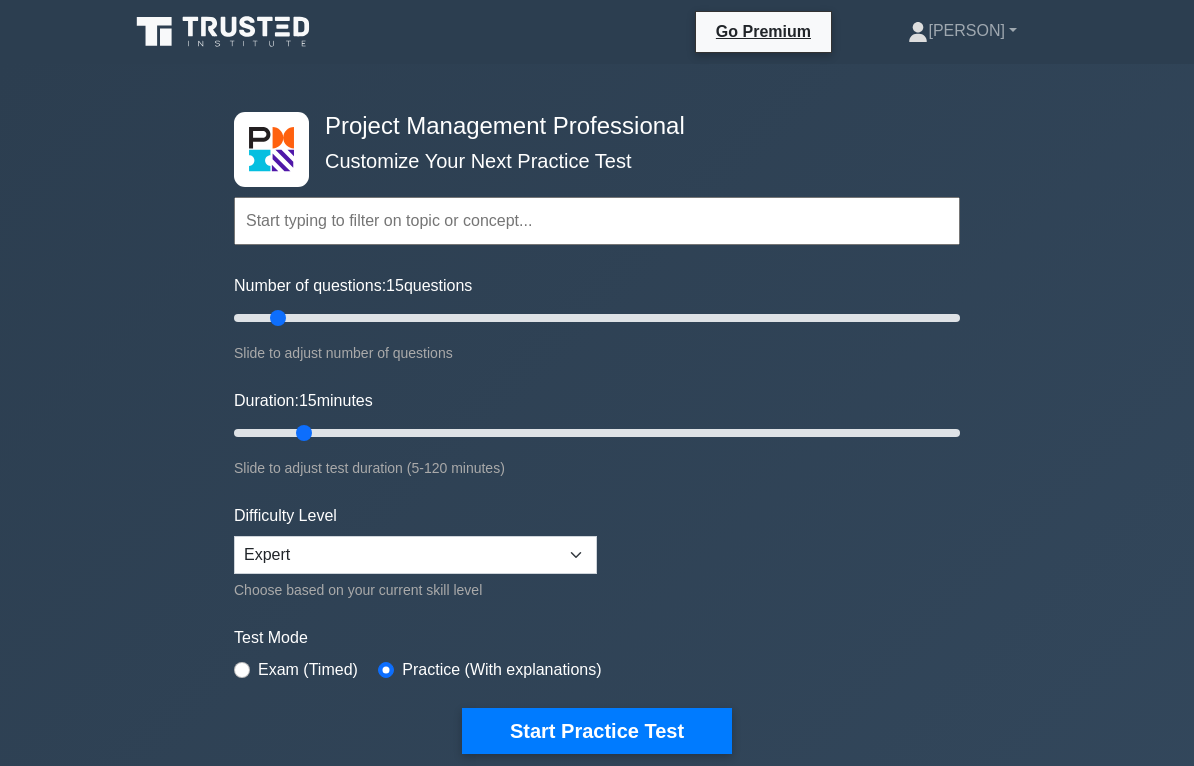 type on "15" 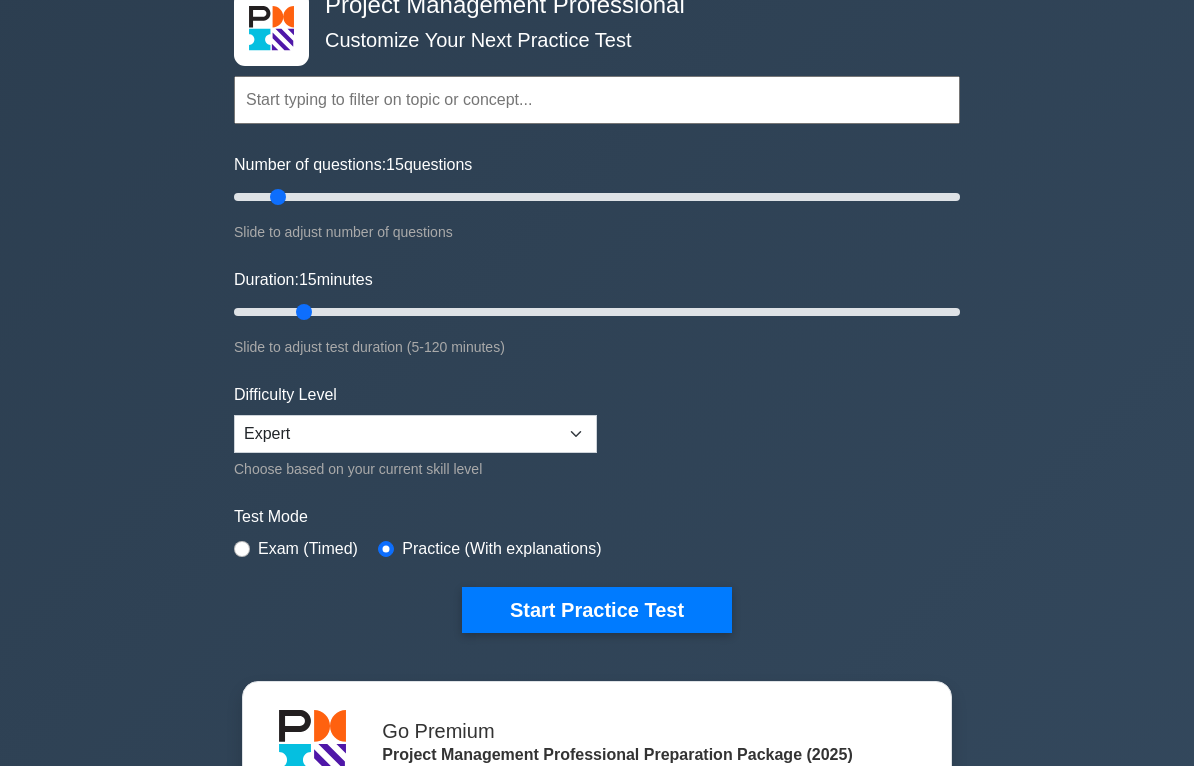 scroll, scrollTop: 118, scrollLeft: 0, axis: vertical 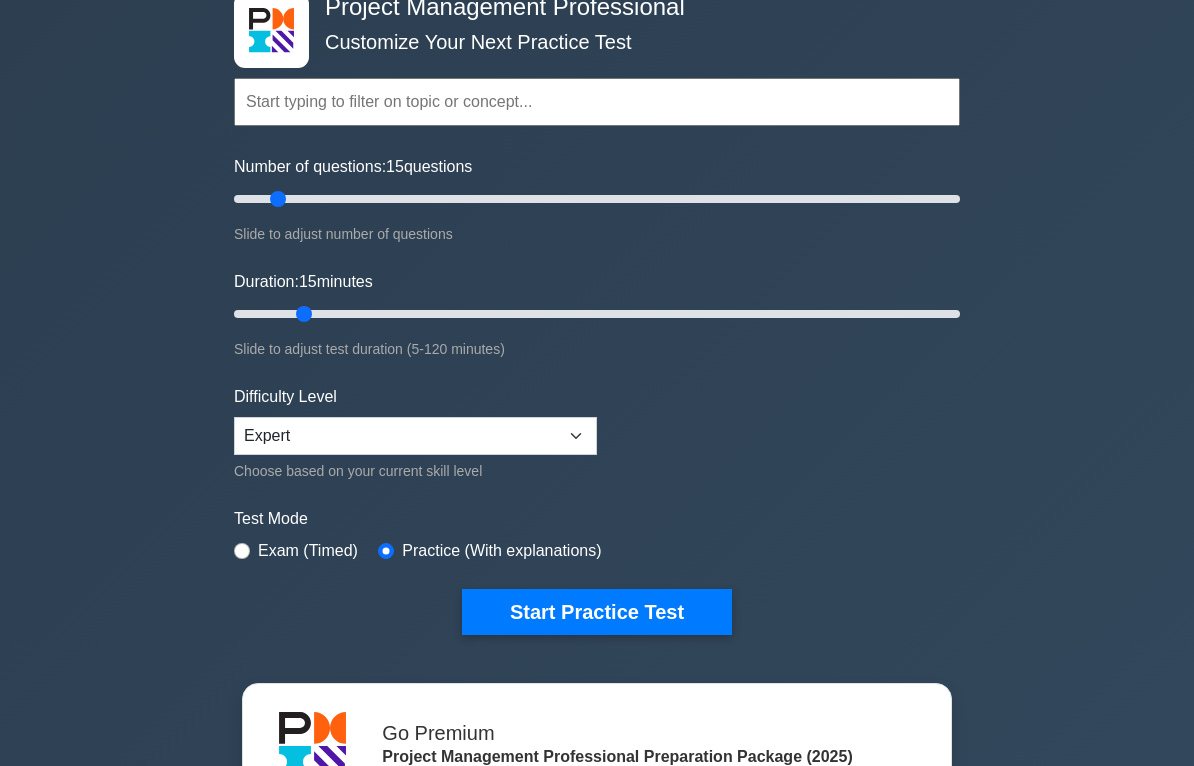 click on "Start Practice Test" at bounding box center [597, 613] 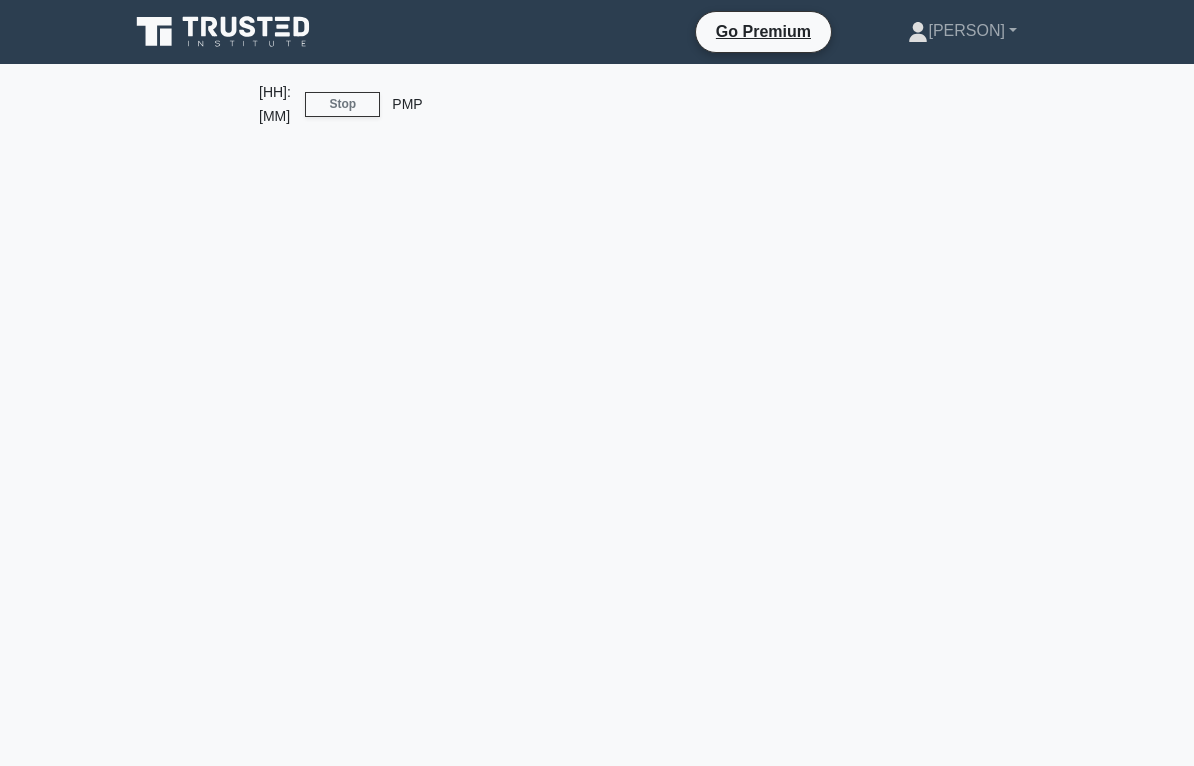 scroll, scrollTop: 0, scrollLeft: 0, axis: both 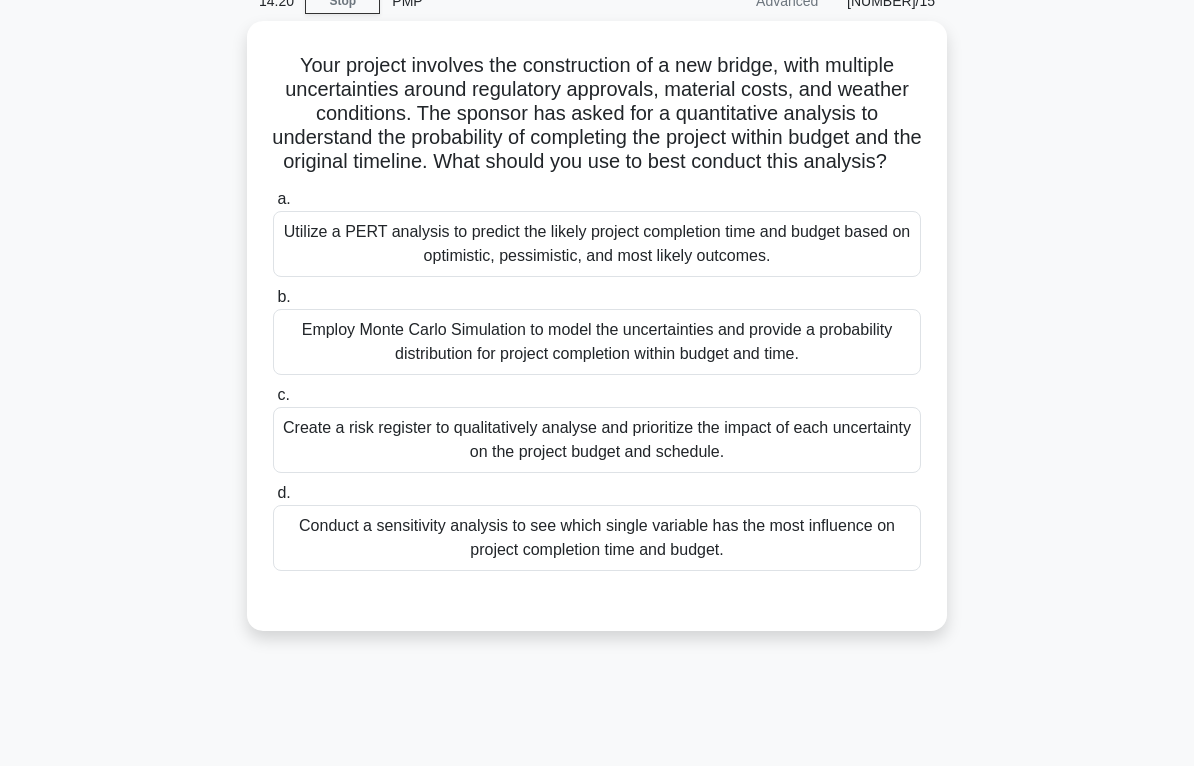 click on "Employ Monte Carlo Simulation to model the uncertainties and provide a probability distribution for project completion within budget and time." at bounding box center [597, 342] 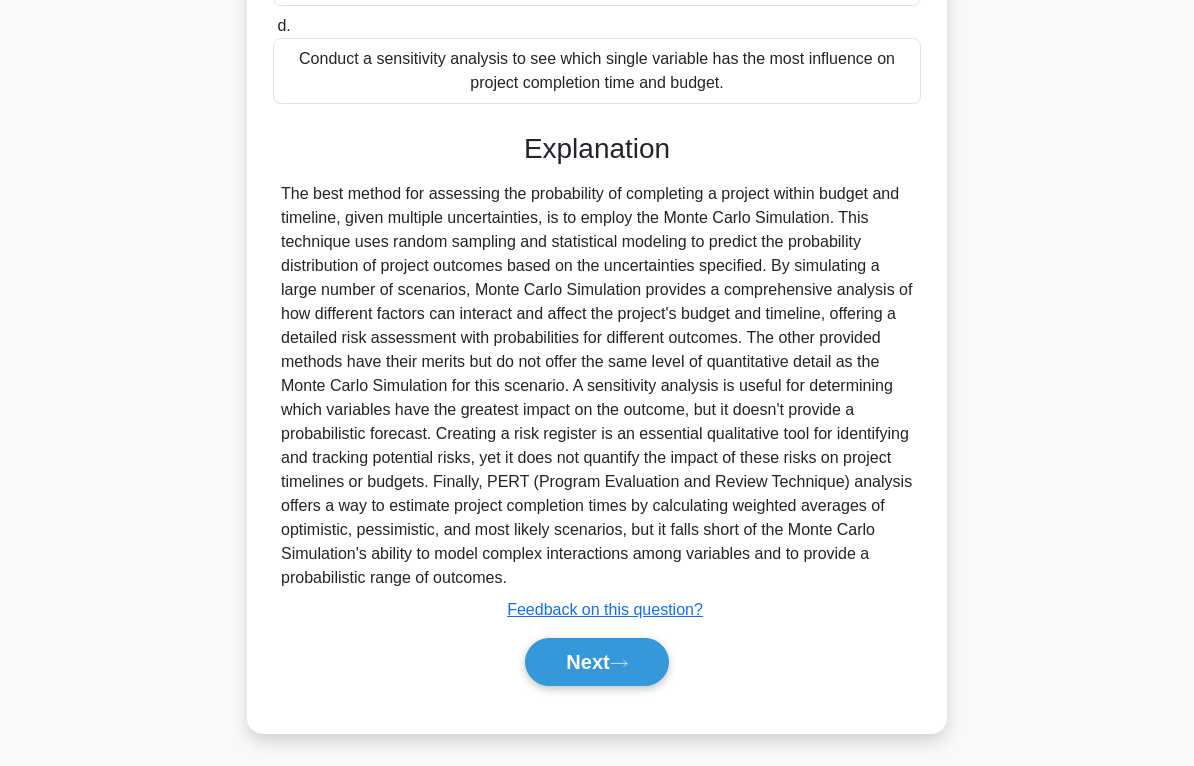 scroll, scrollTop: 568, scrollLeft: 0, axis: vertical 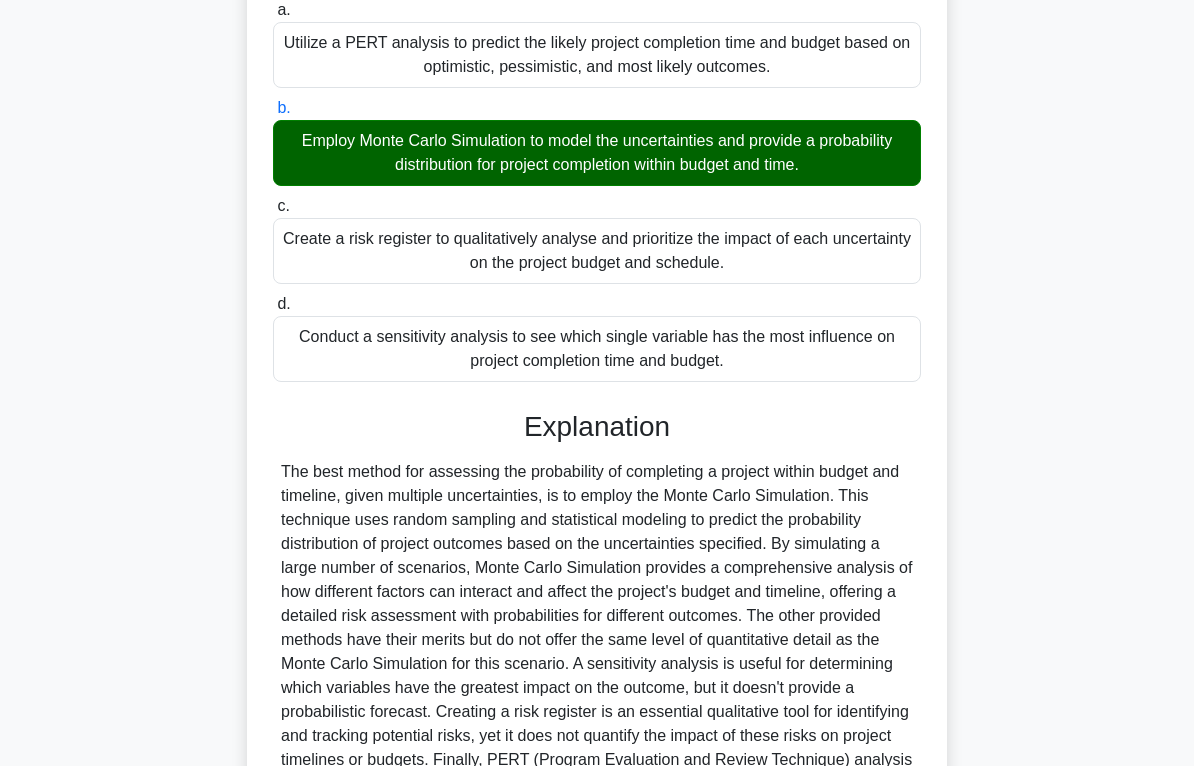 click on "Next" at bounding box center [596, 940] 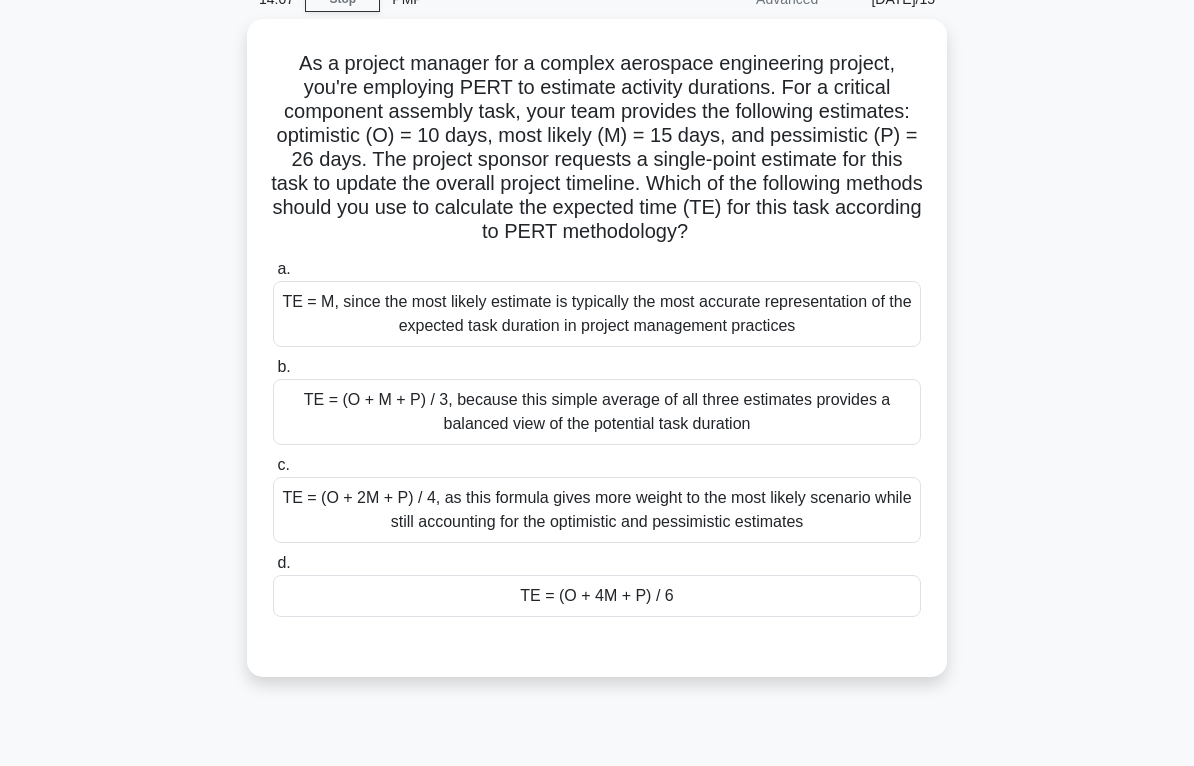 scroll, scrollTop: 90, scrollLeft: 0, axis: vertical 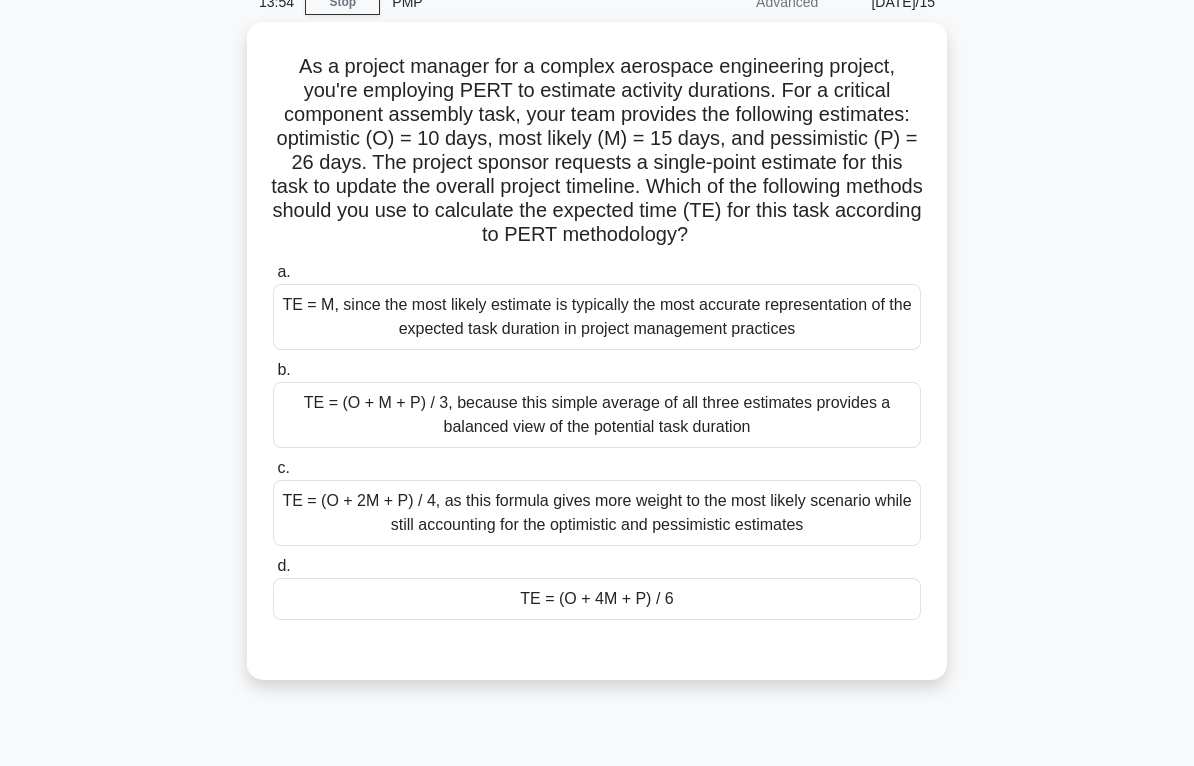 click on "TE = (O + 4M + P) / 6" at bounding box center (597, 599) 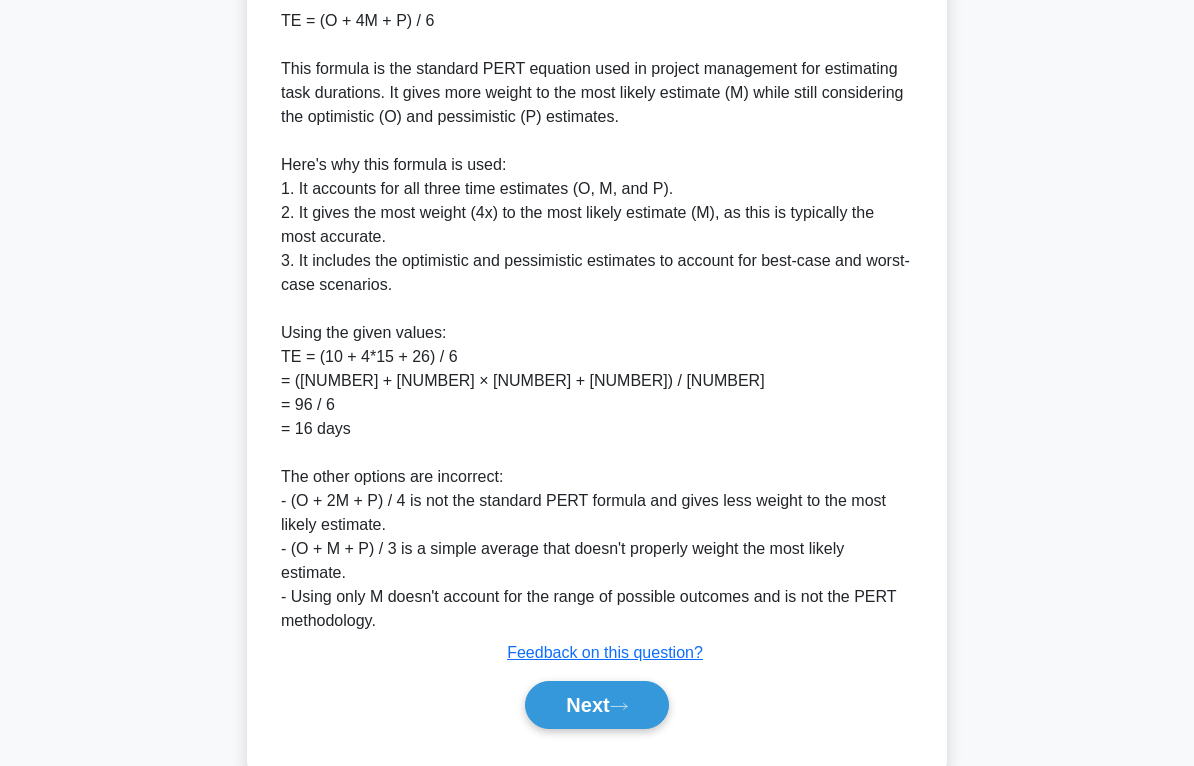 scroll, scrollTop: 917, scrollLeft: 0, axis: vertical 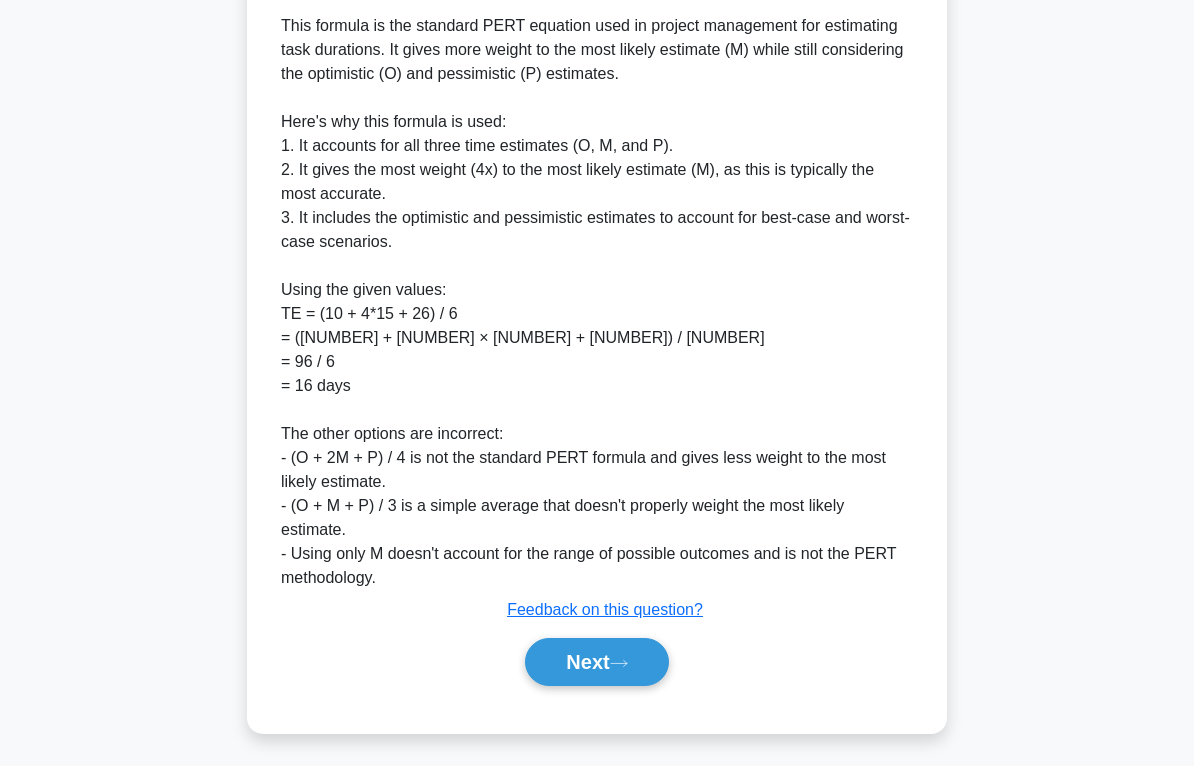 click on "Next" at bounding box center (596, 662) 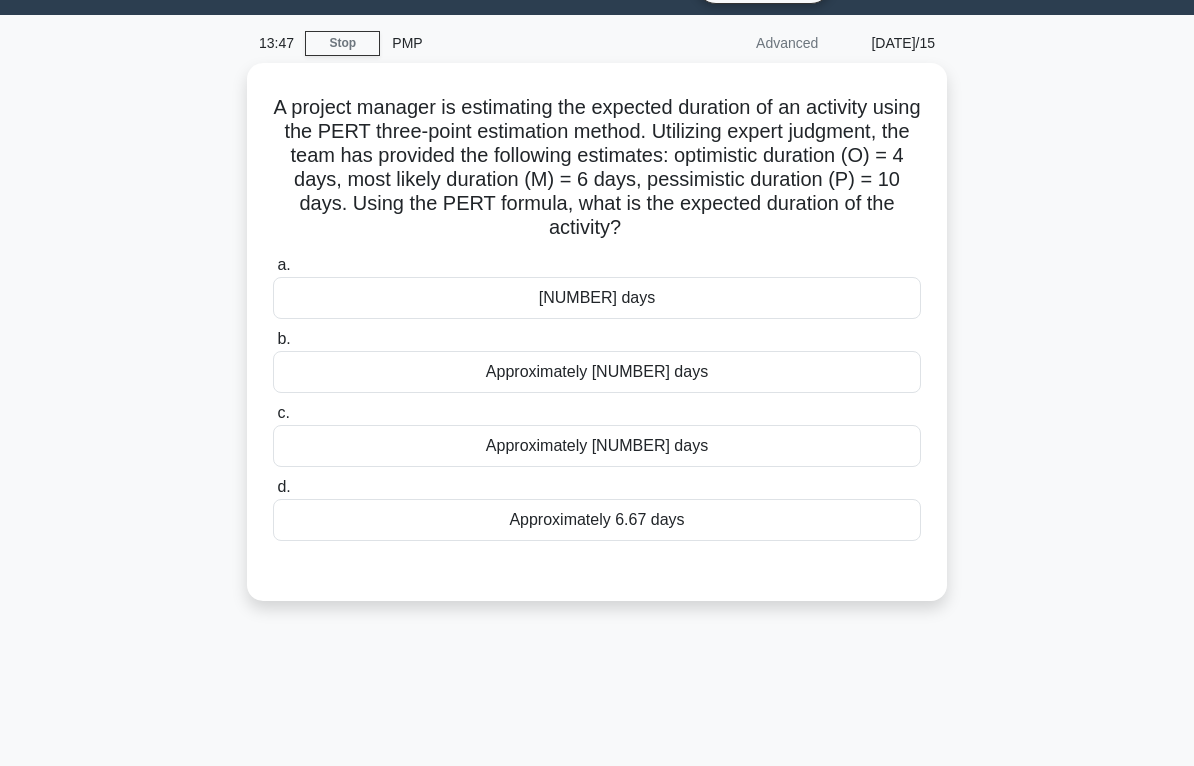 scroll, scrollTop: 50, scrollLeft: 0, axis: vertical 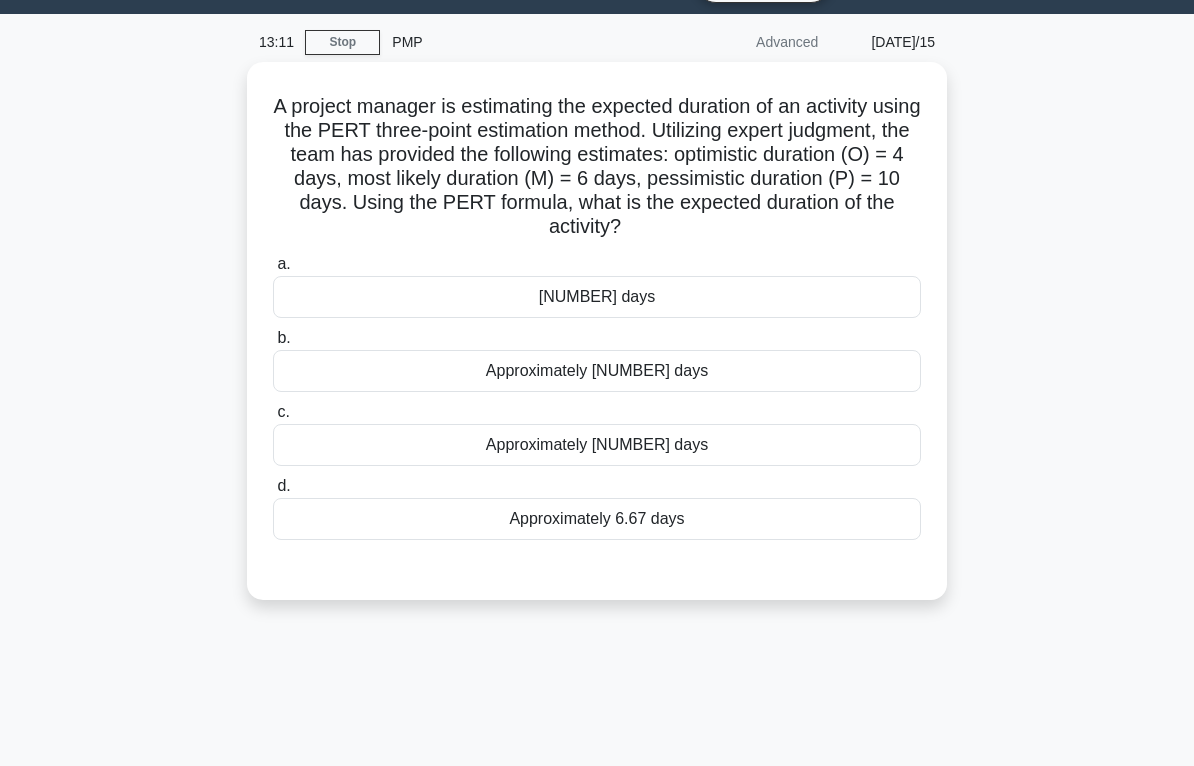 click on "Approximately 6.5 days" at bounding box center (597, 371) 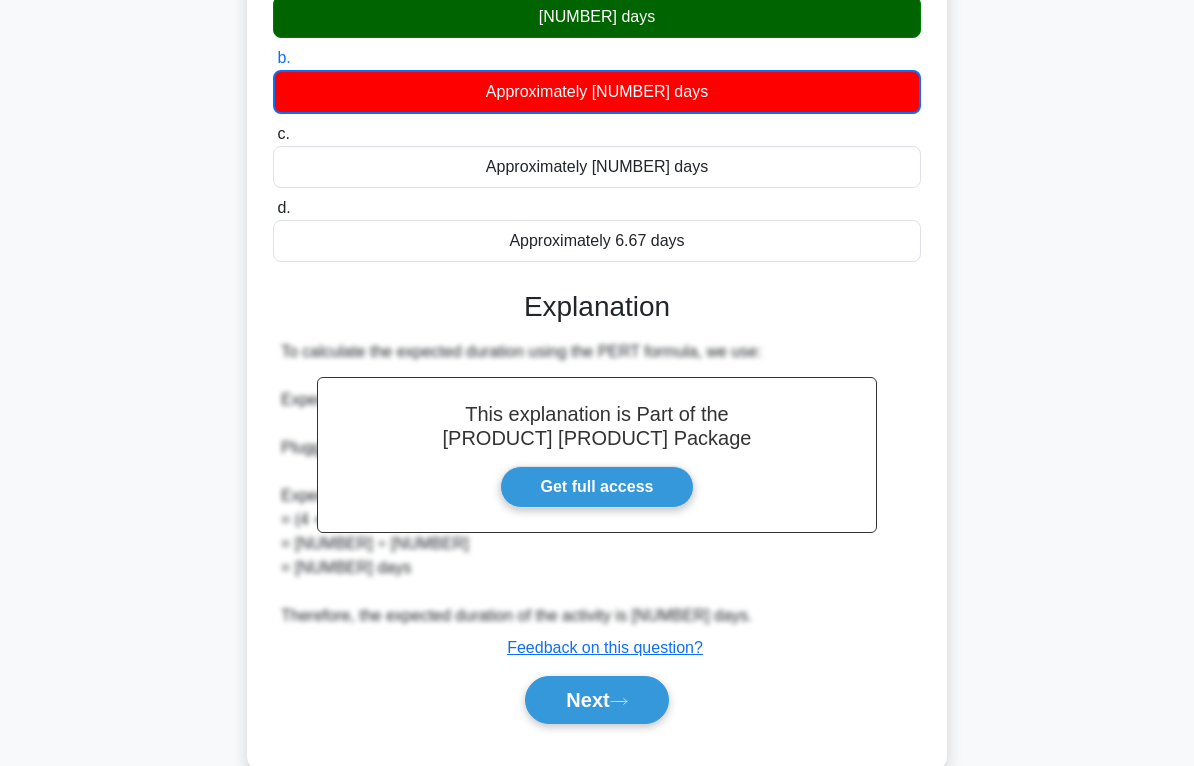 scroll, scrollTop: 367, scrollLeft: 0, axis: vertical 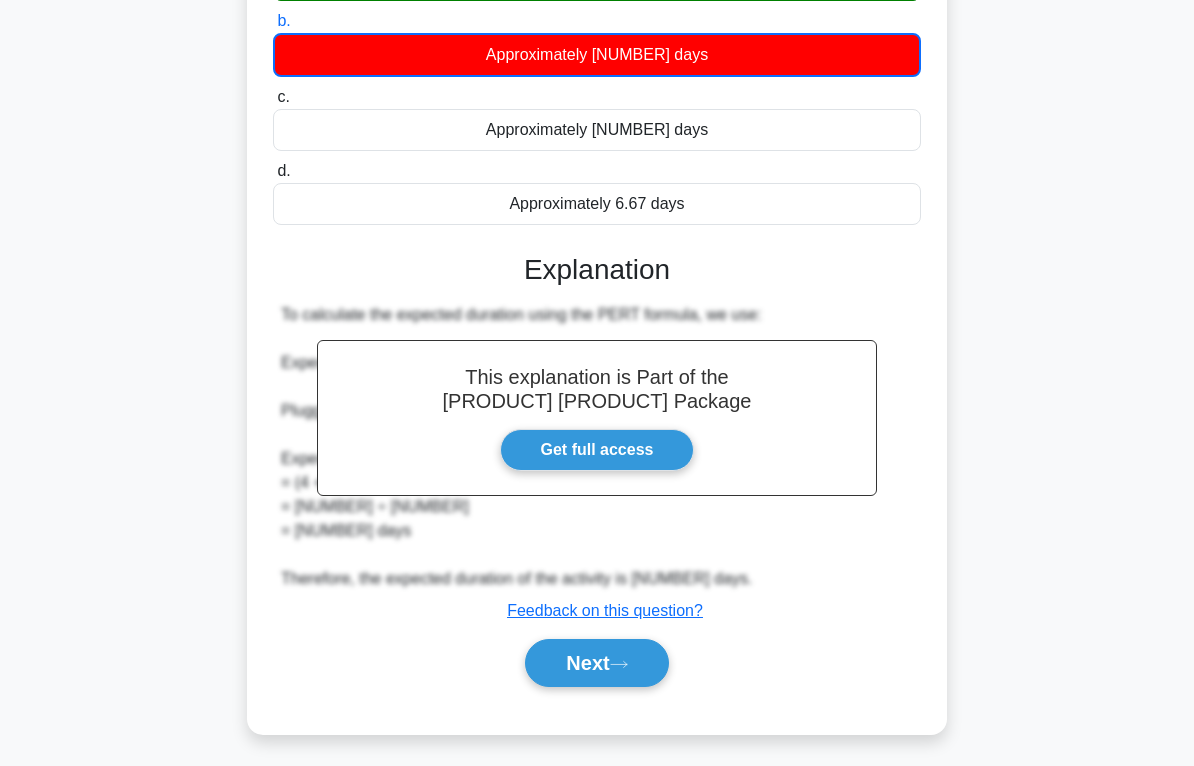 click on "Next" at bounding box center [596, 663] 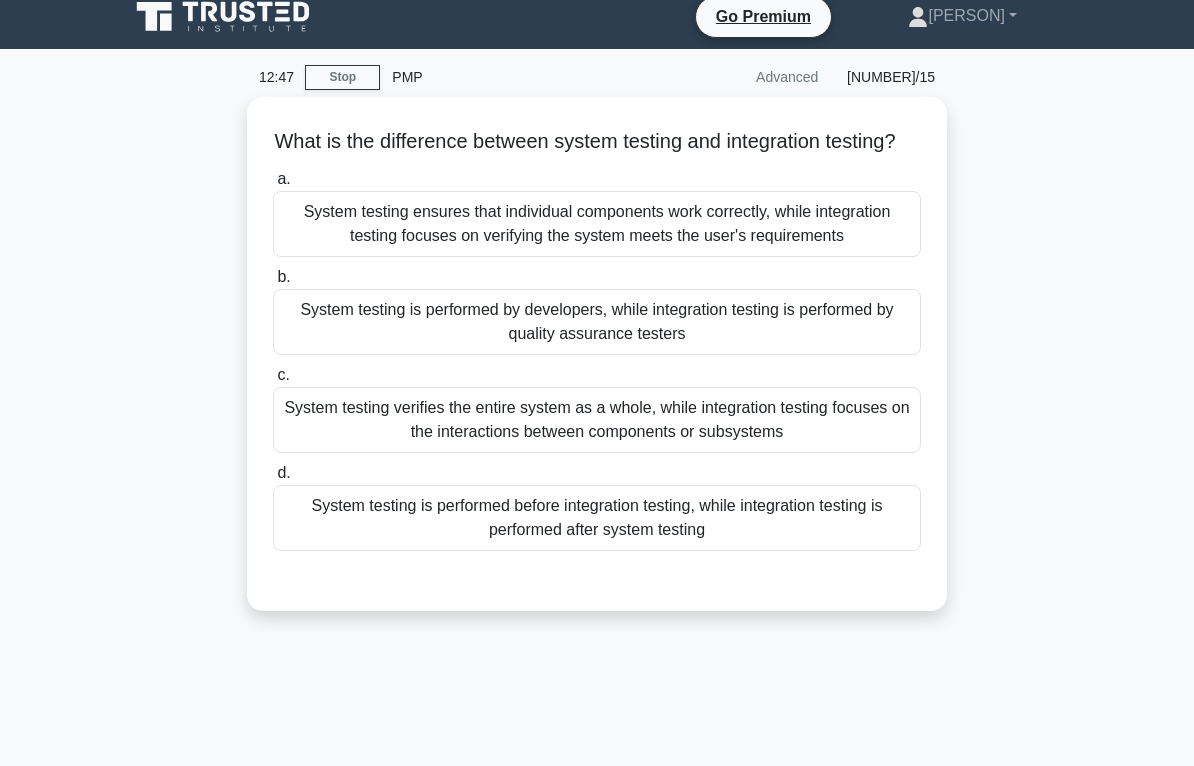 scroll, scrollTop: 14, scrollLeft: 0, axis: vertical 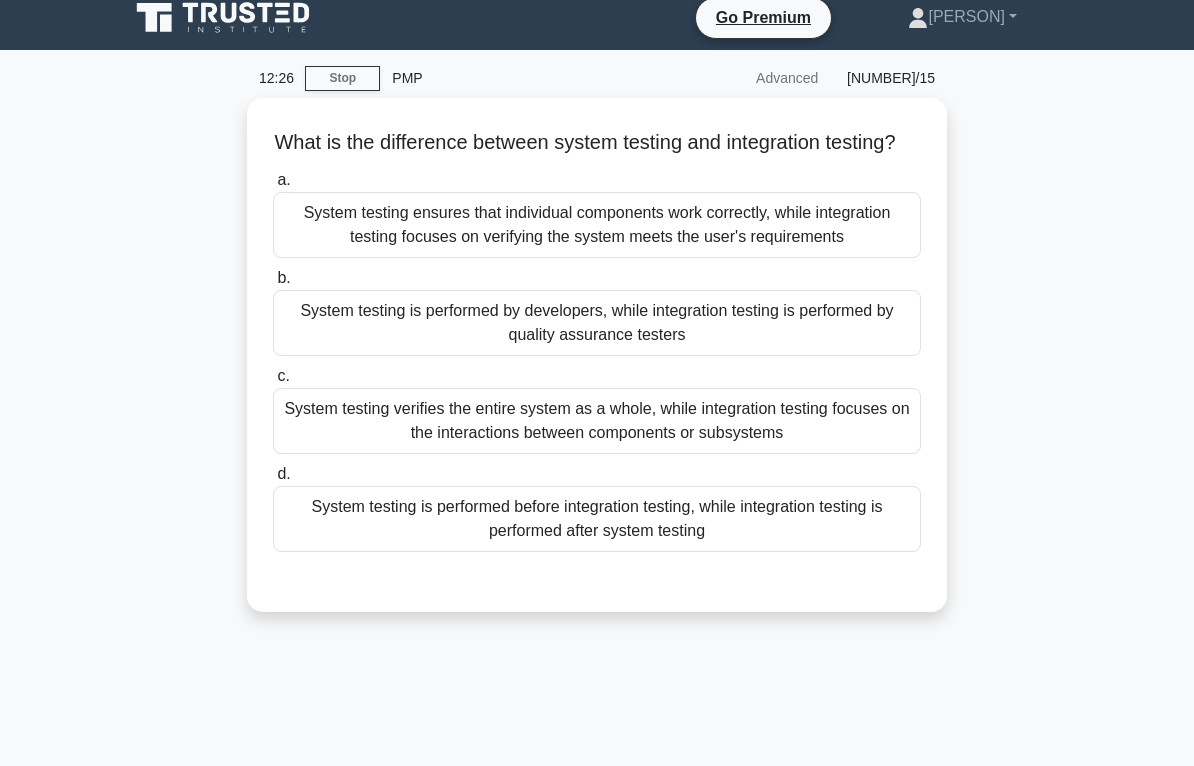click on "System testing verifies the entire system as a whole, while integration testing focuses on the interactions between components or subsystems" at bounding box center [597, 421] 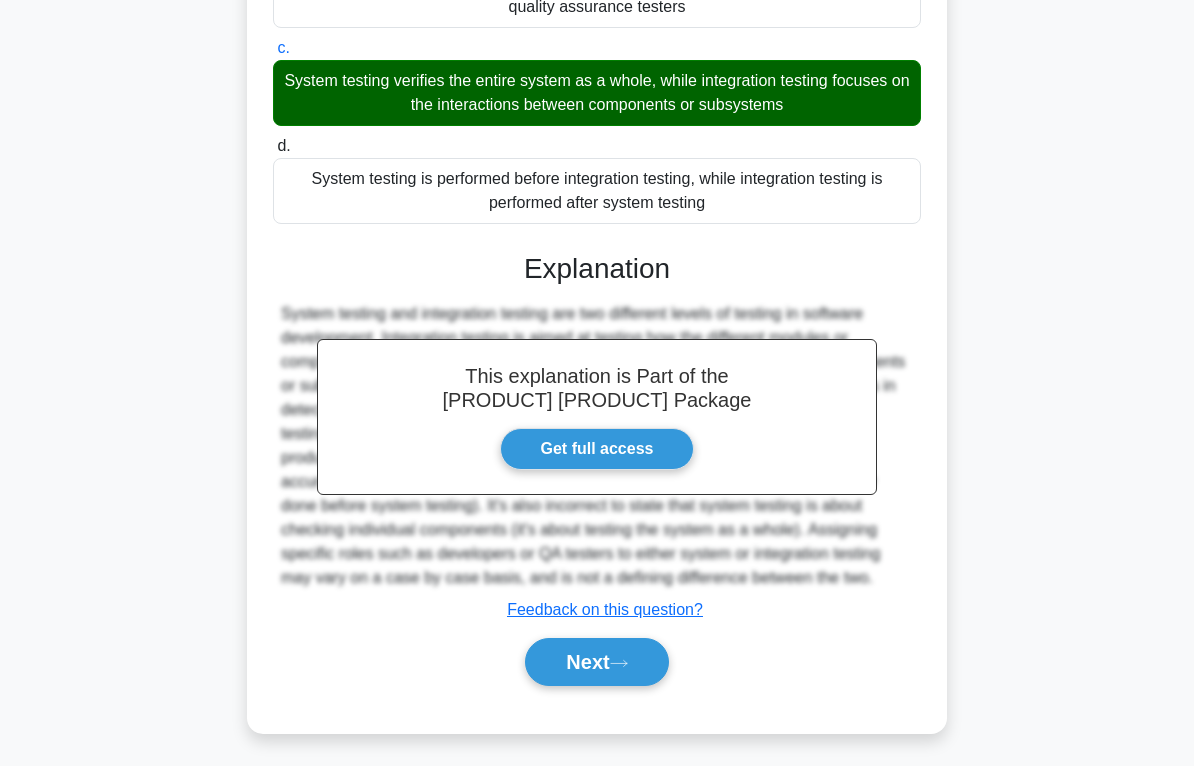 scroll, scrollTop: 413, scrollLeft: 0, axis: vertical 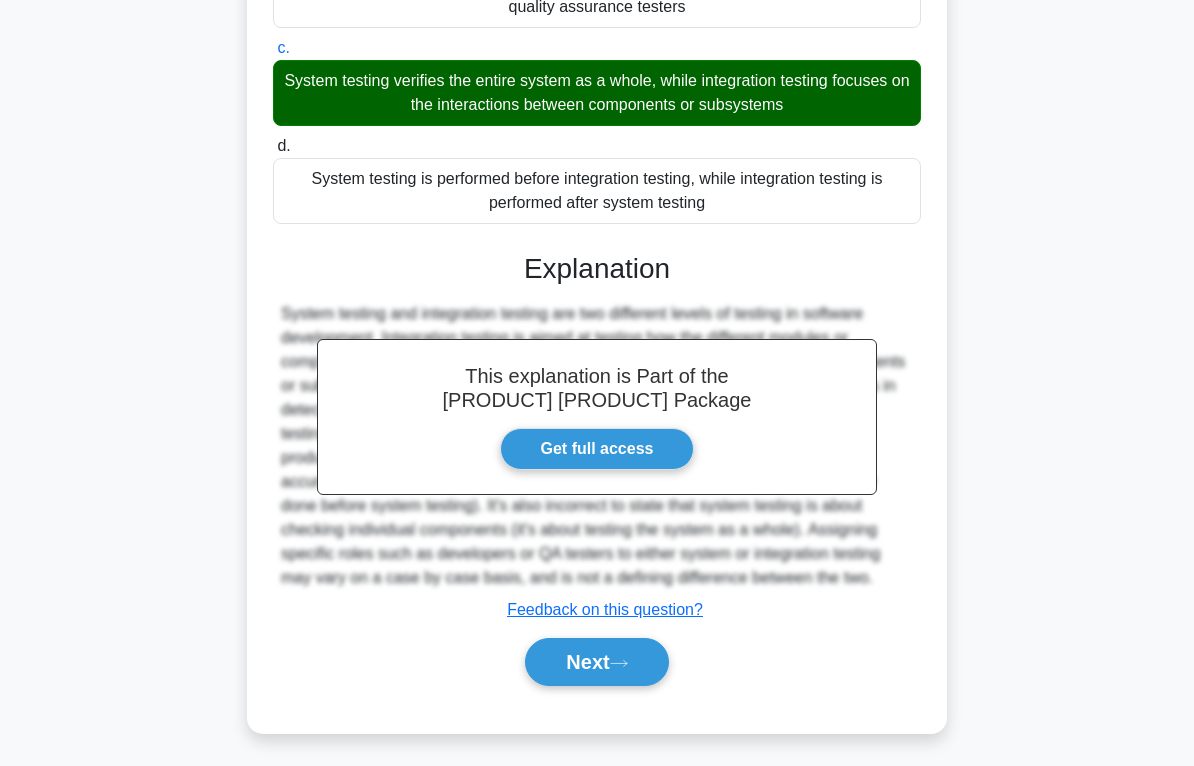 click on "Next" at bounding box center (596, 662) 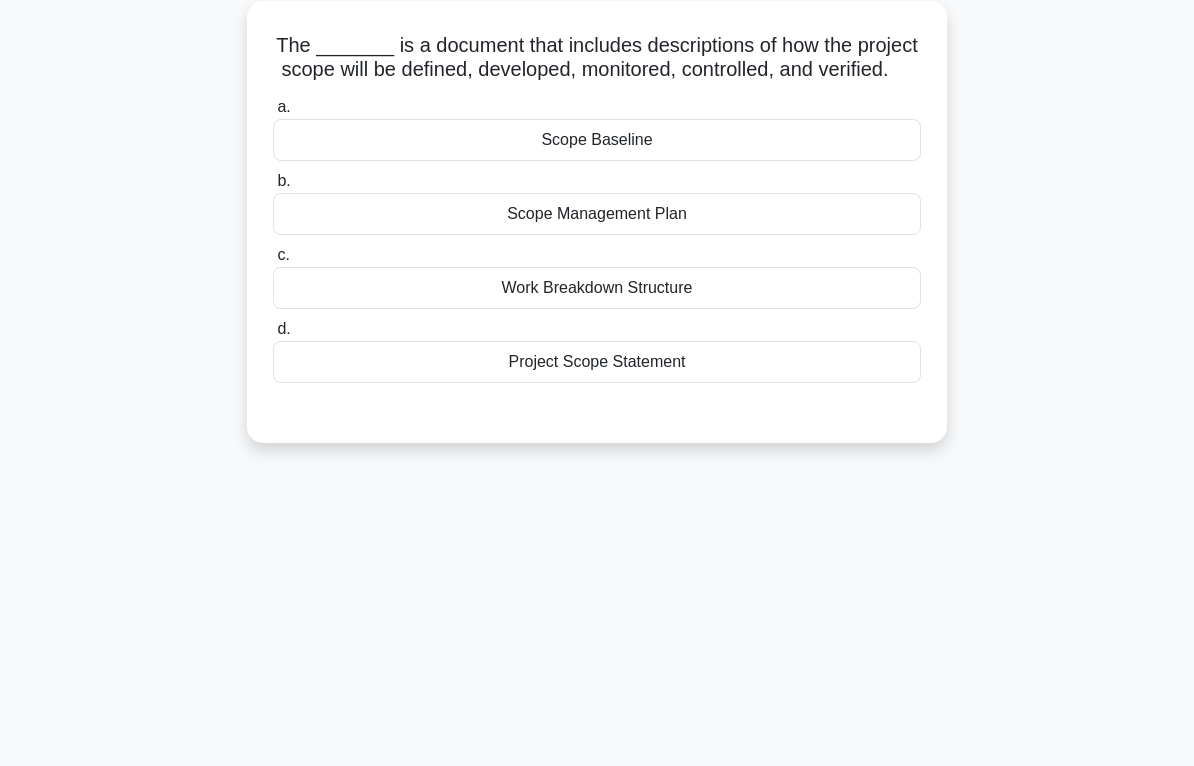 scroll, scrollTop: 80, scrollLeft: 0, axis: vertical 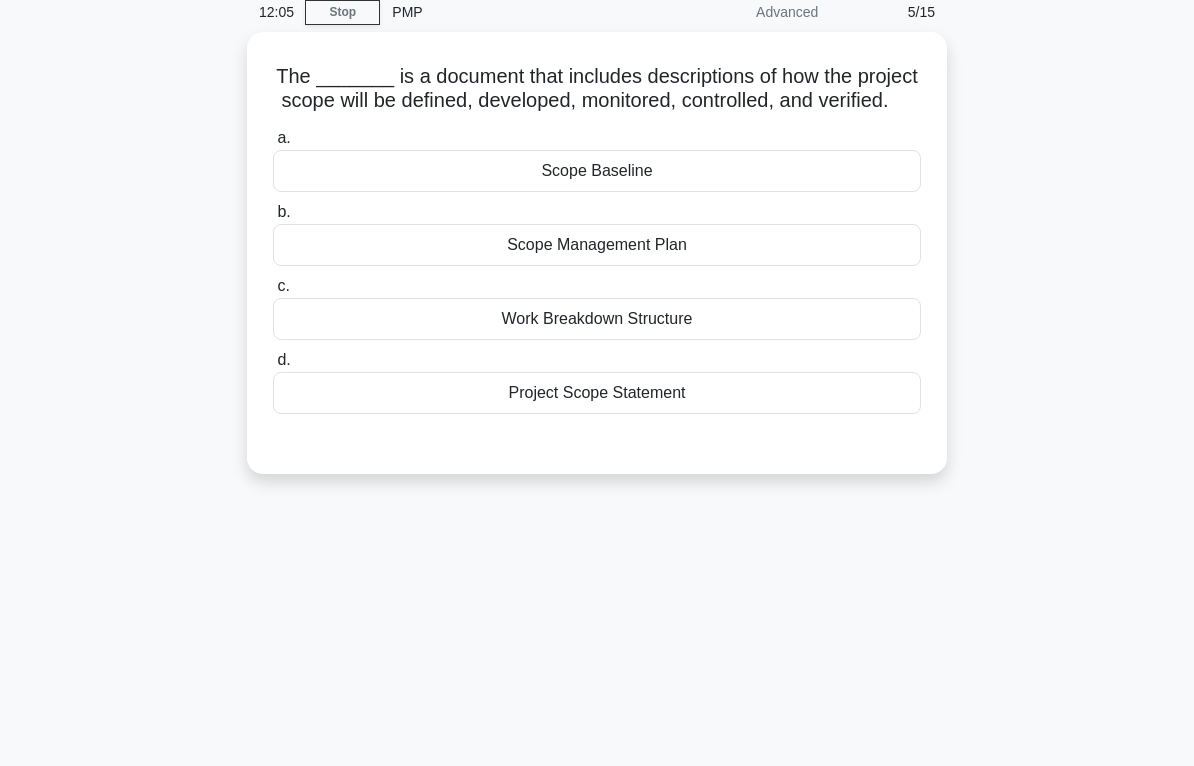 click on "Scope Management Plan" at bounding box center (597, 245) 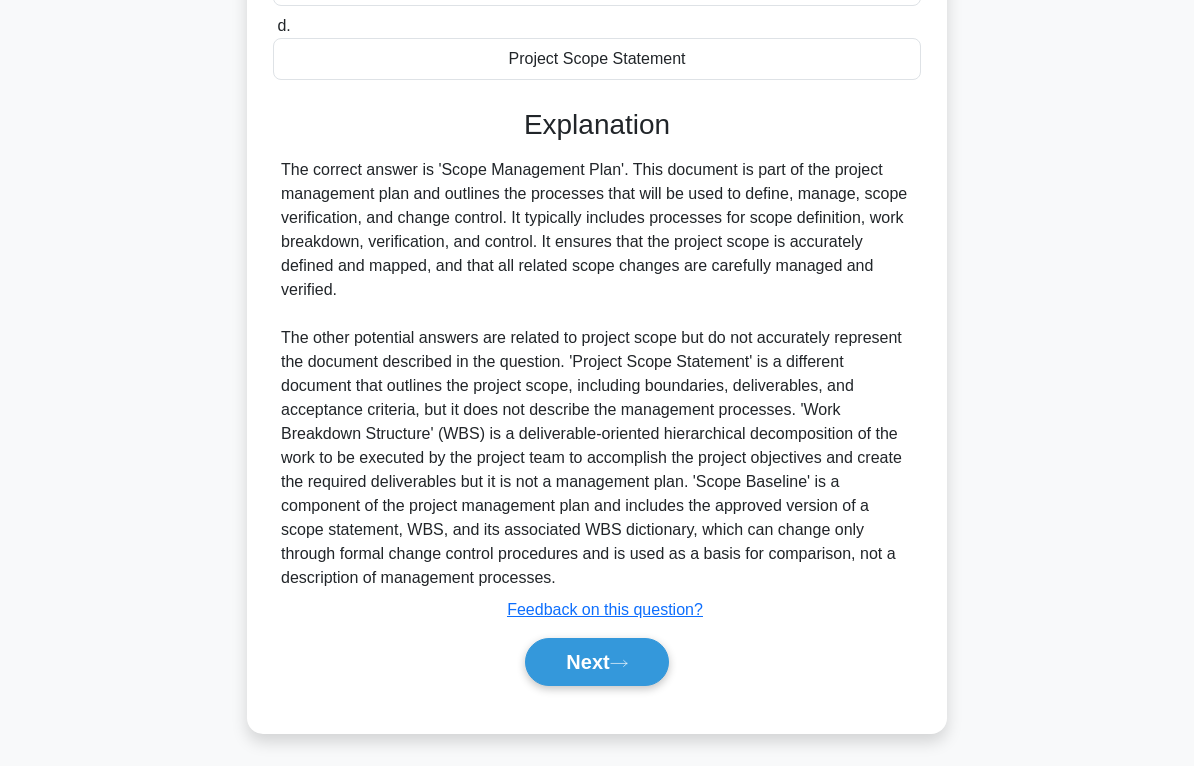 scroll, scrollTop: 437, scrollLeft: 0, axis: vertical 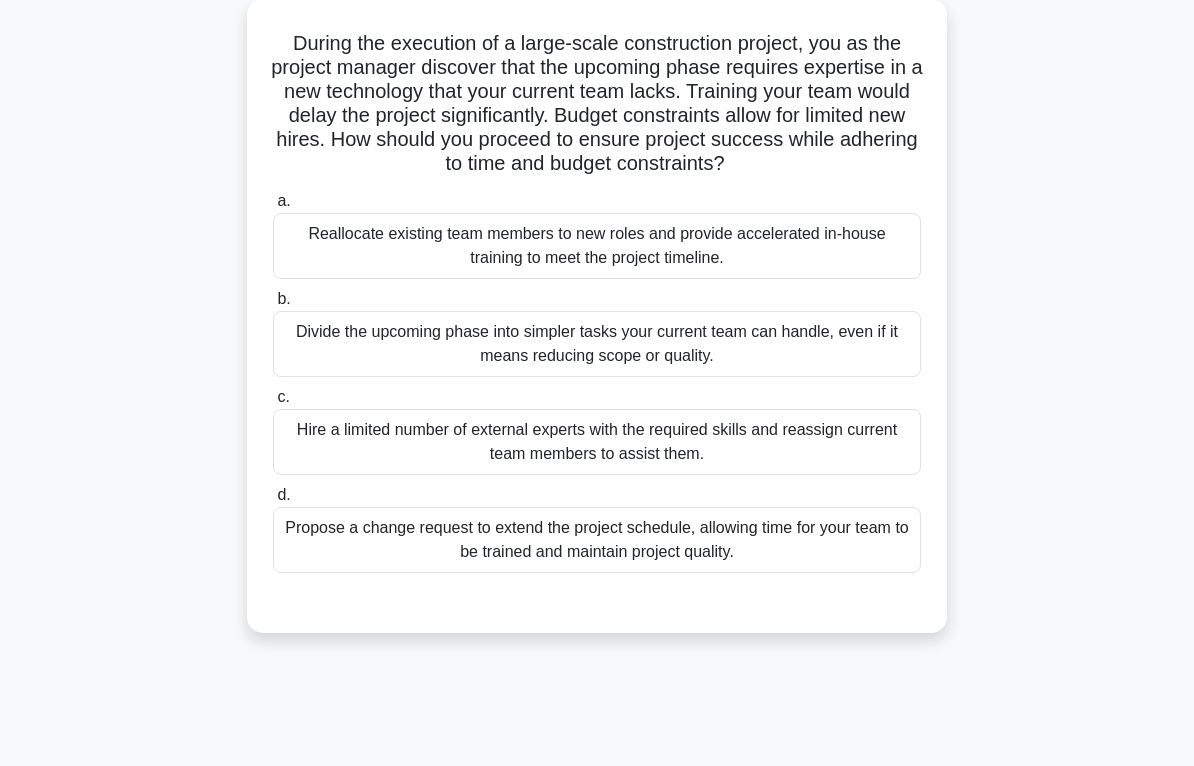 click on "Hire a limited number of external experts with the required skills and reassign current team members to assist them." at bounding box center [597, 442] 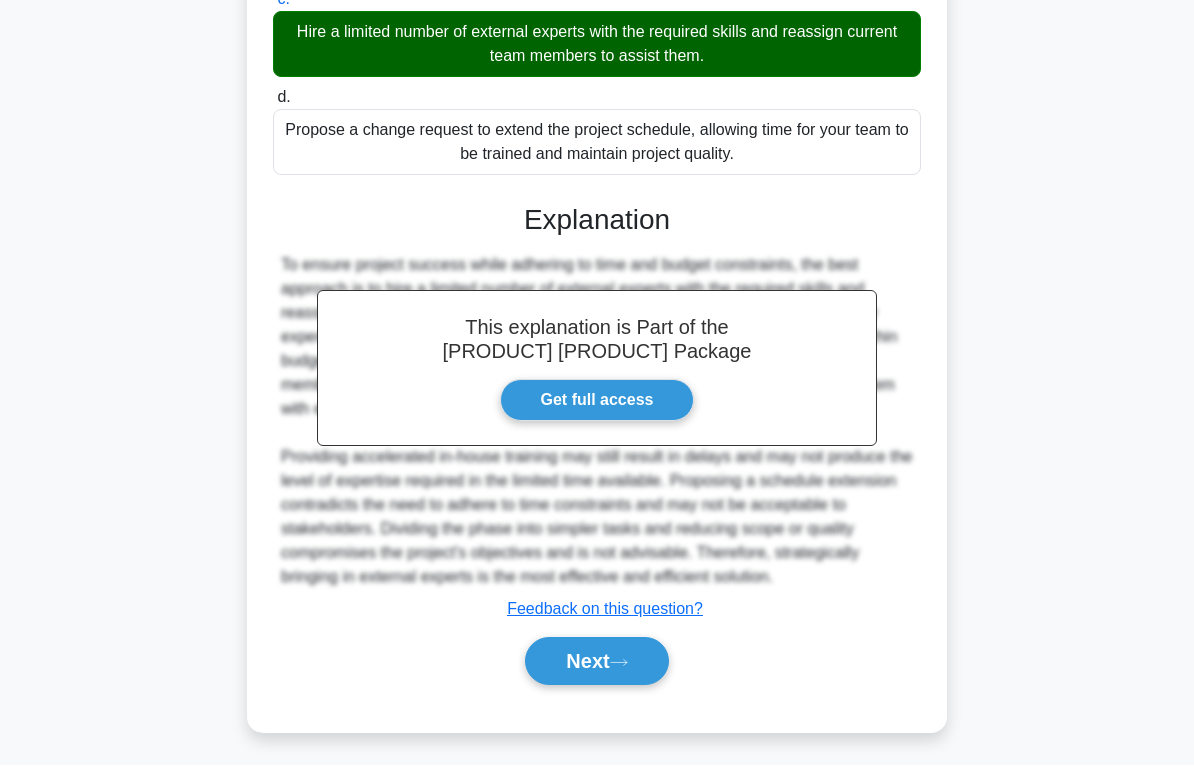 scroll, scrollTop: 581, scrollLeft: 0, axis: vertical 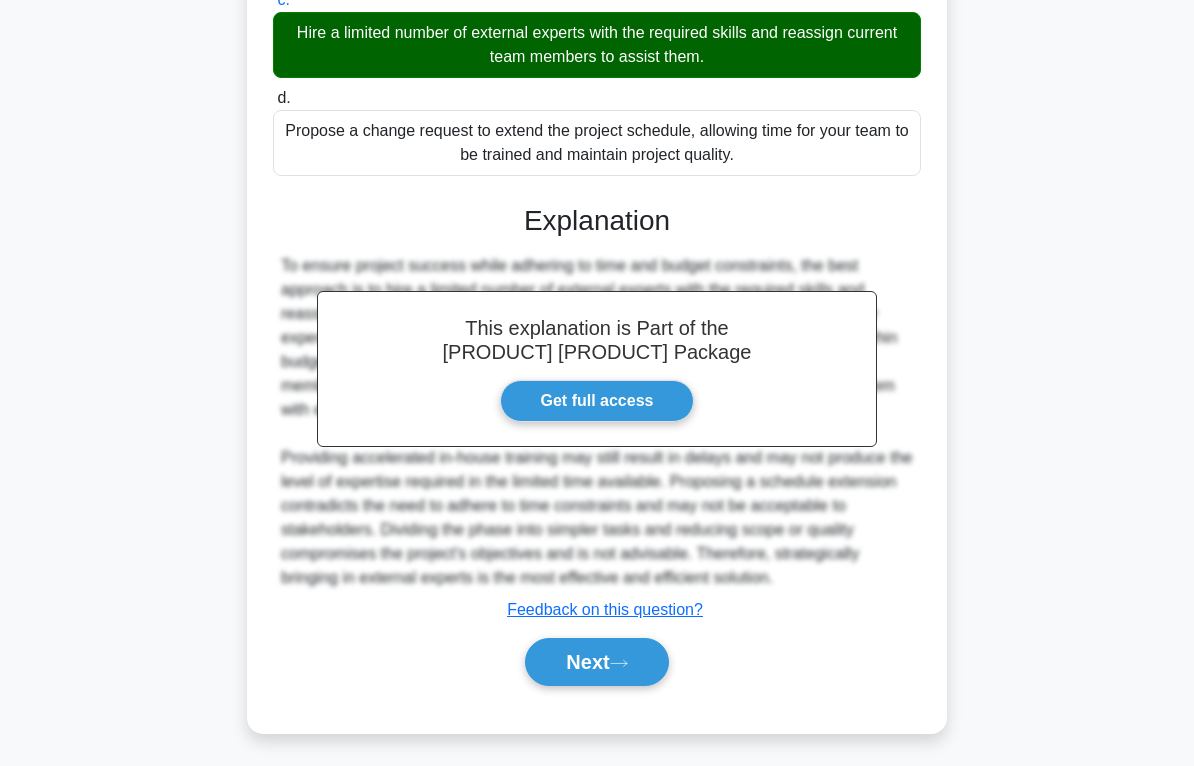 click on "Next" at bounding box center [596, 662] 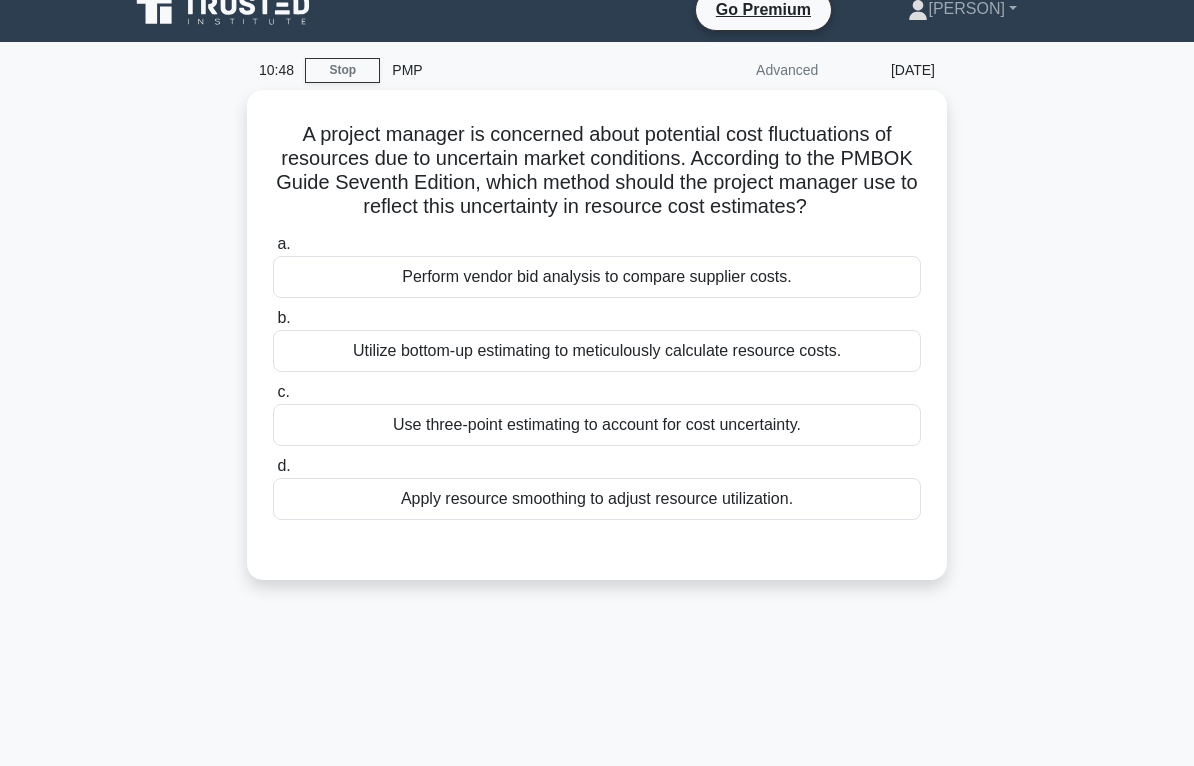 scroll, scrollTop: 25, scrollLeft: 0, axis: vertical 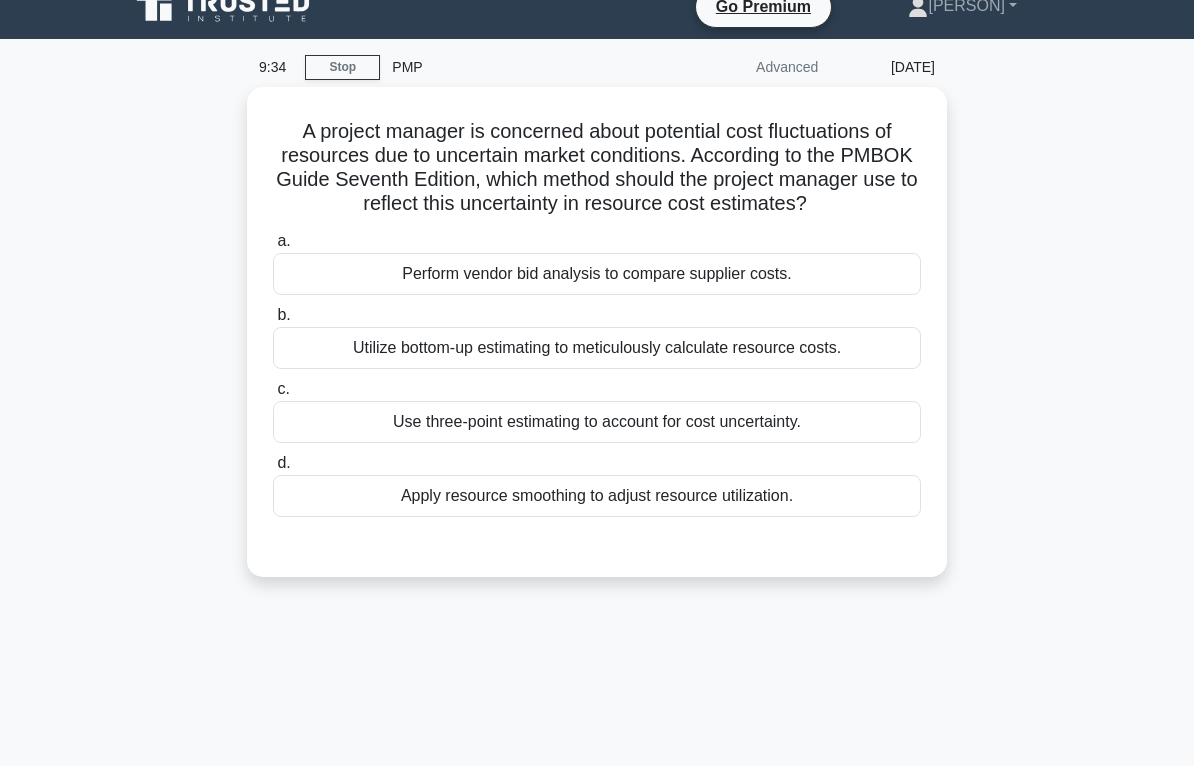 click on "Perform vendor bid analysis to compare supplier costs." at bounding box center (597, 274) 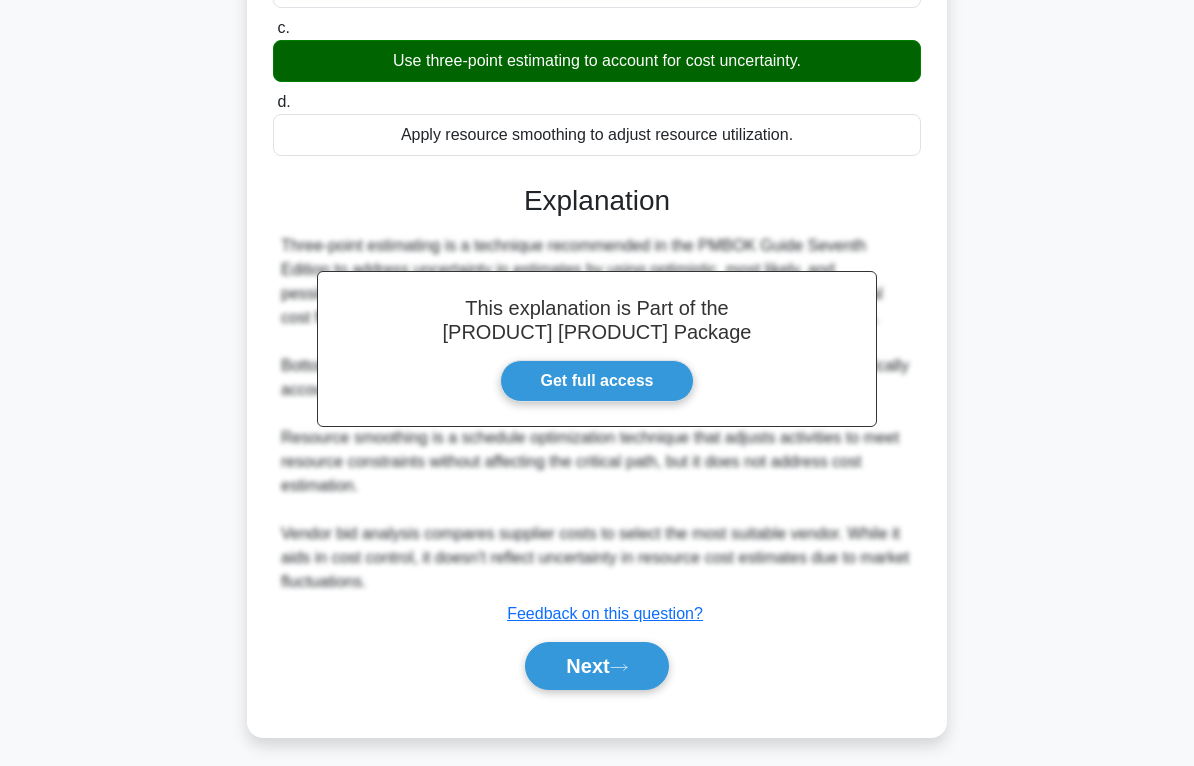 scroll, scrollTop: 415, scrollLeft: 0, axis: vertical 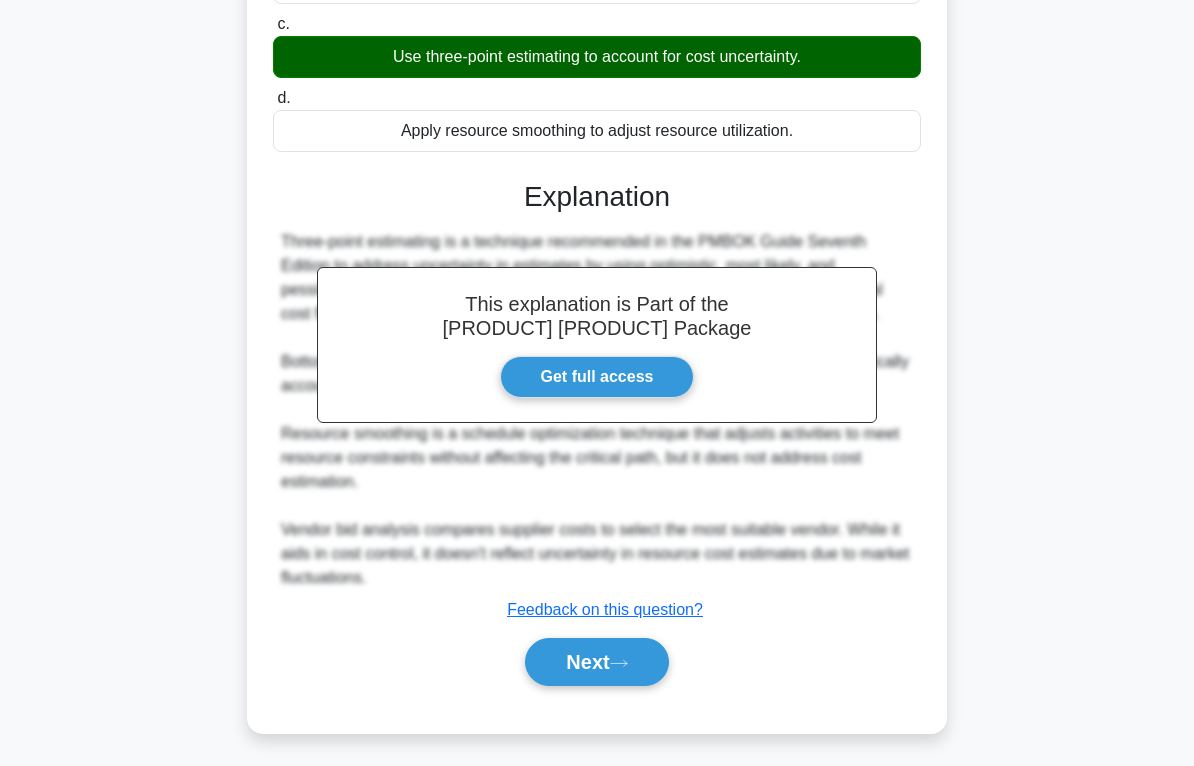 click at bounding box center (619, 663) 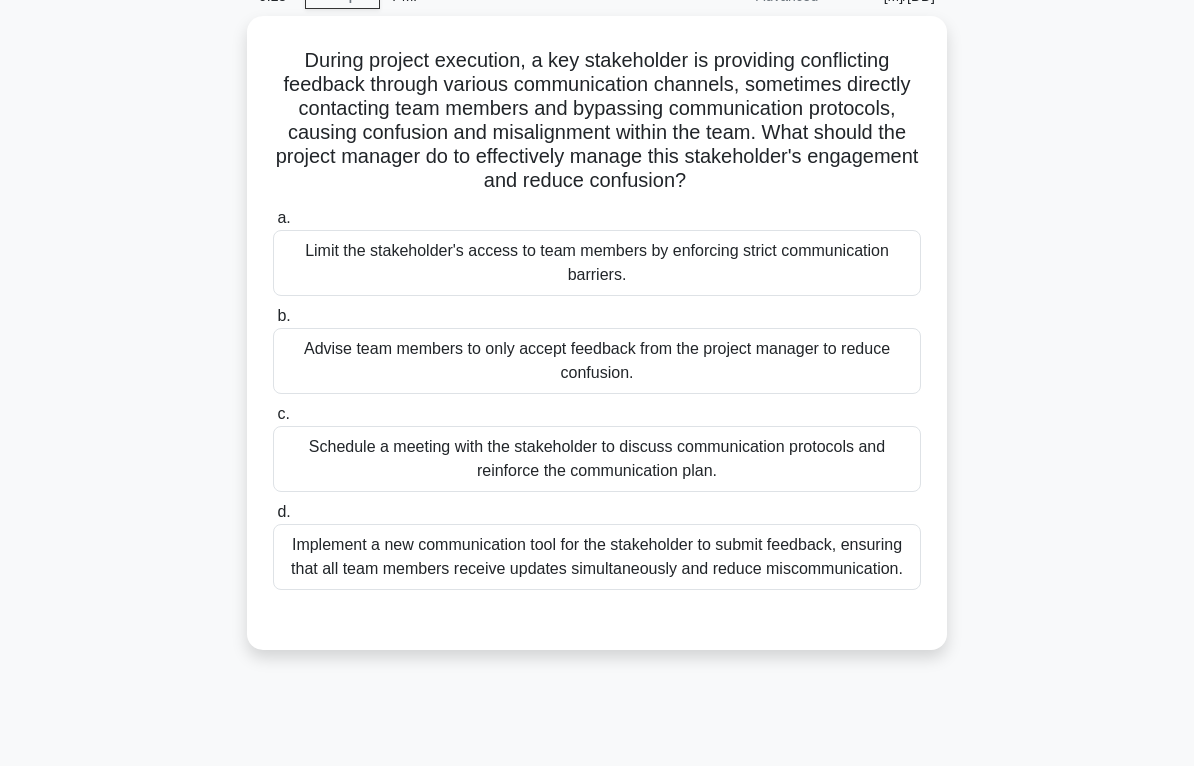 scroll, scrollTop: 91, scrollLeft: 0, axis: vertical 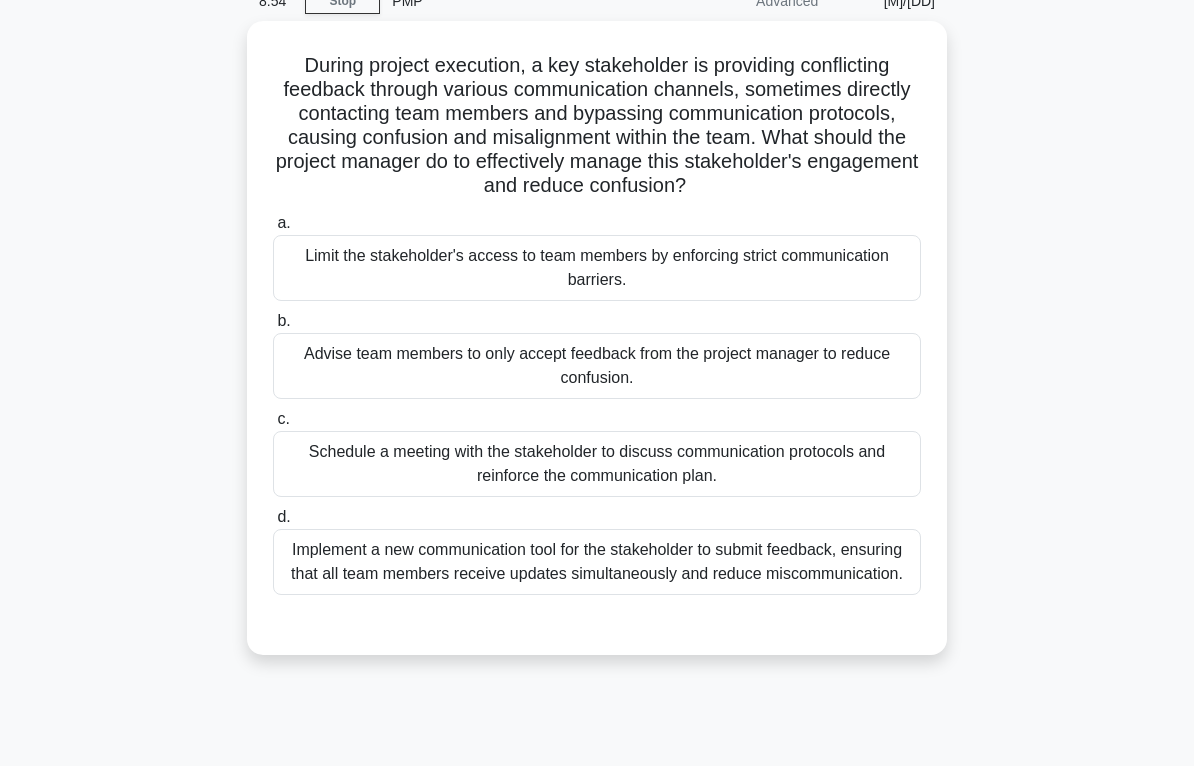 click on "Schedule a meeting with the stakeholder to discuss communication protocols and reinforce the communication plan." at bounding box center (597, 464) 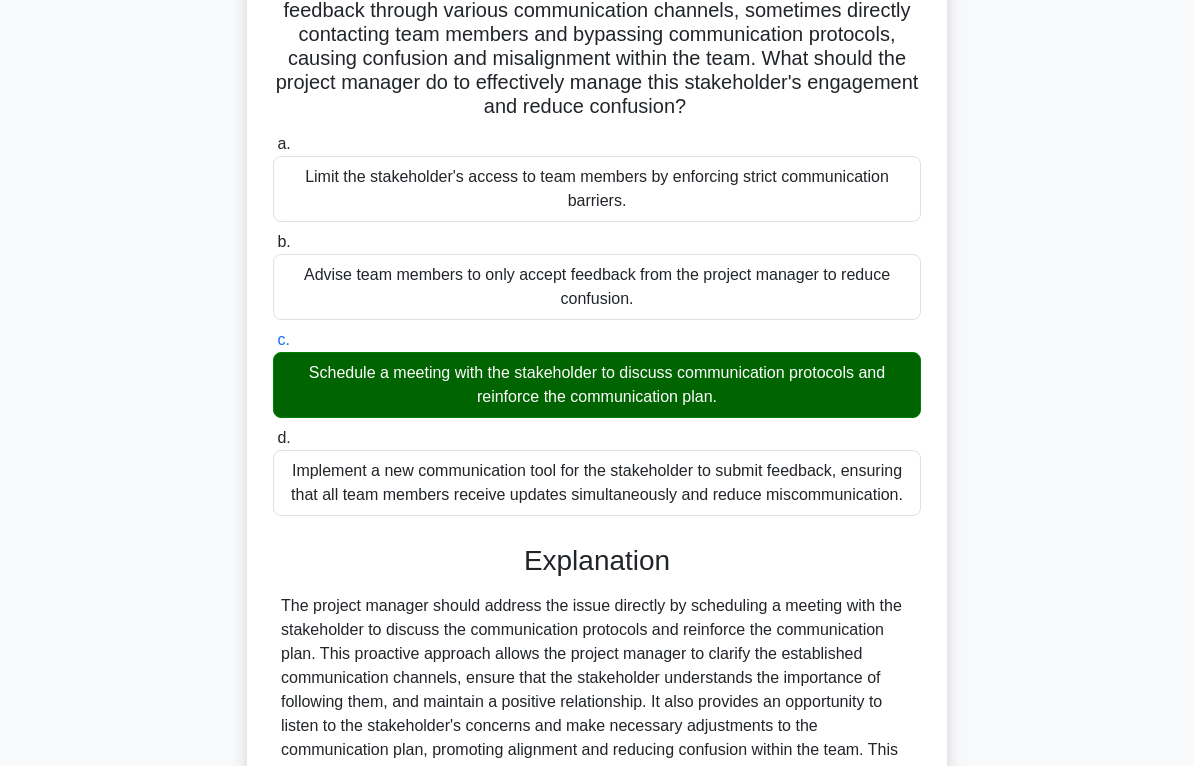 scroll, scrollTop: 437, scrollLeft: 0, axis: vertical 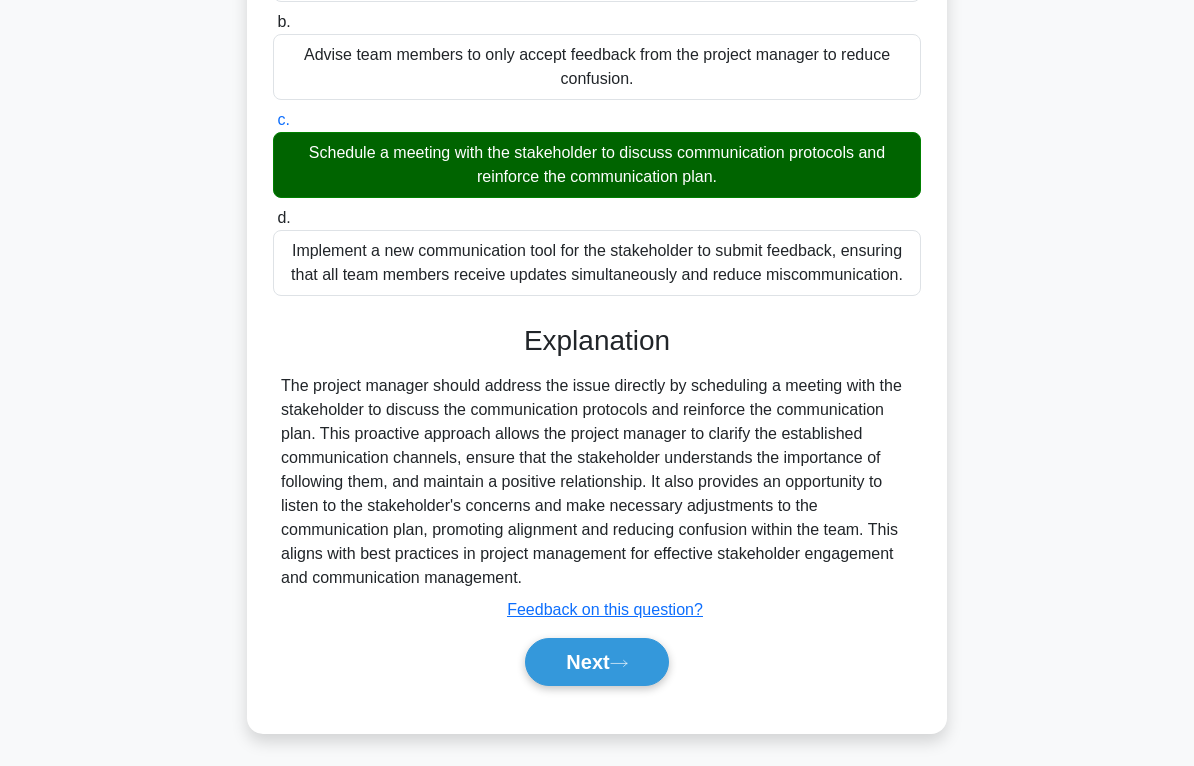 click at bounding box center [619, 663] 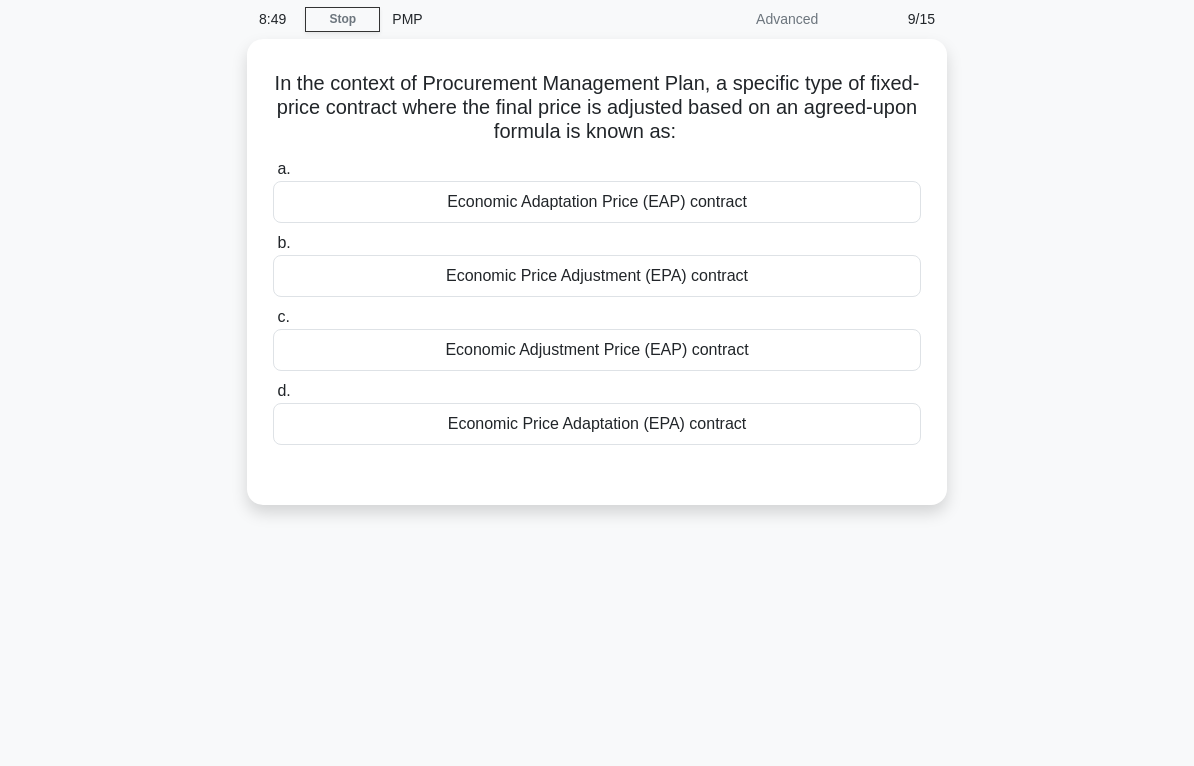 scroll, scrollTop: 72, scrollLeft: 0, axis: vertical 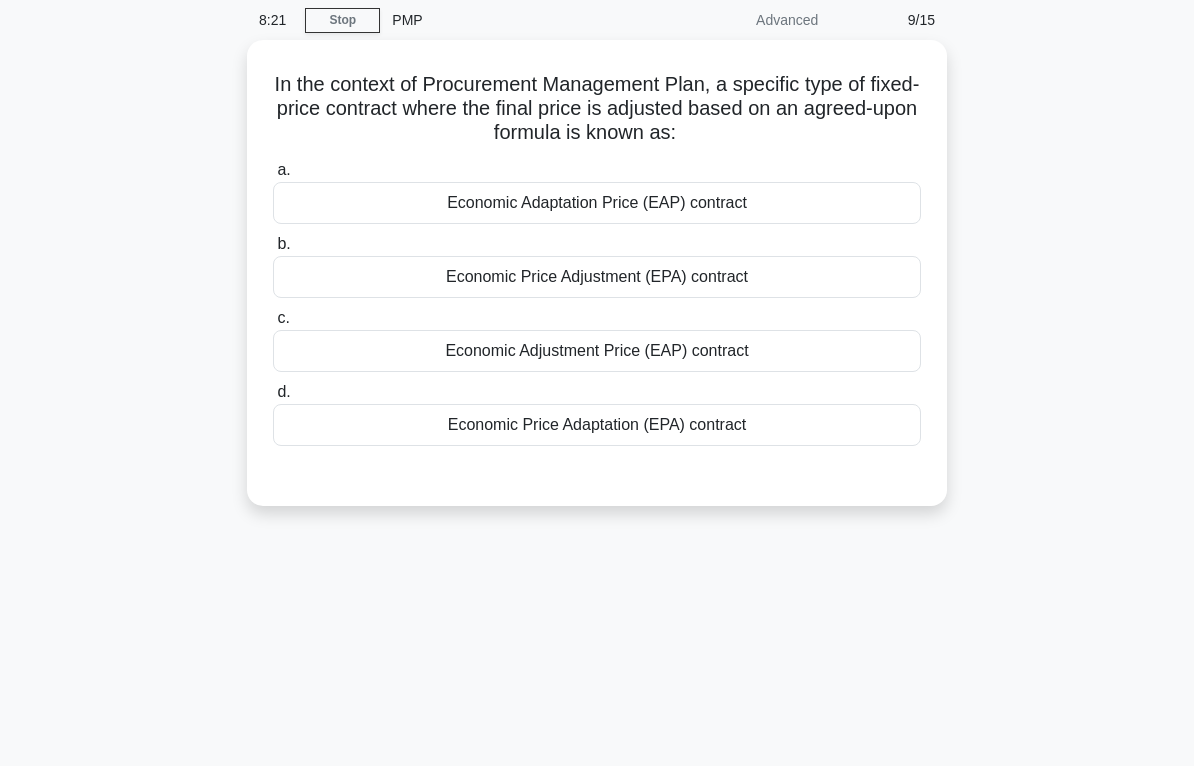 click on "Economic Adjustment Price (EAP) contract" at bounding box center [597, 351] 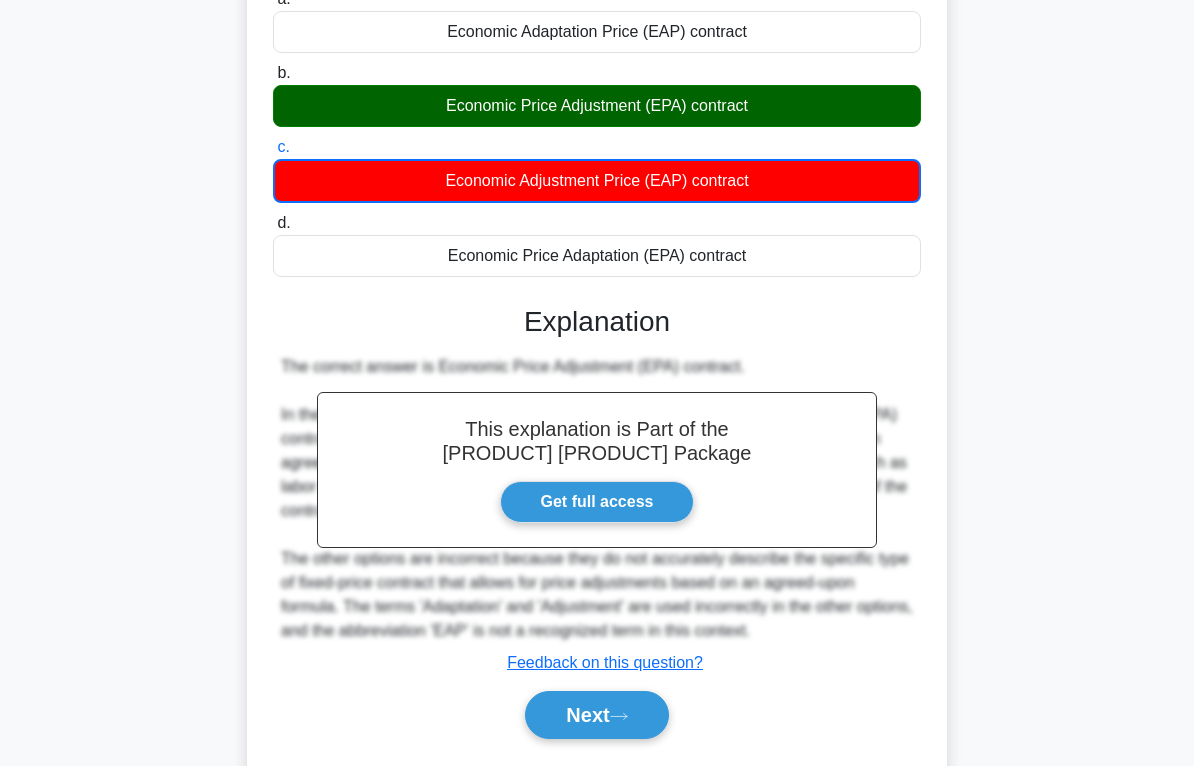 scroll, scrollTop: 295, scrollLeft: 0, axis: vertical 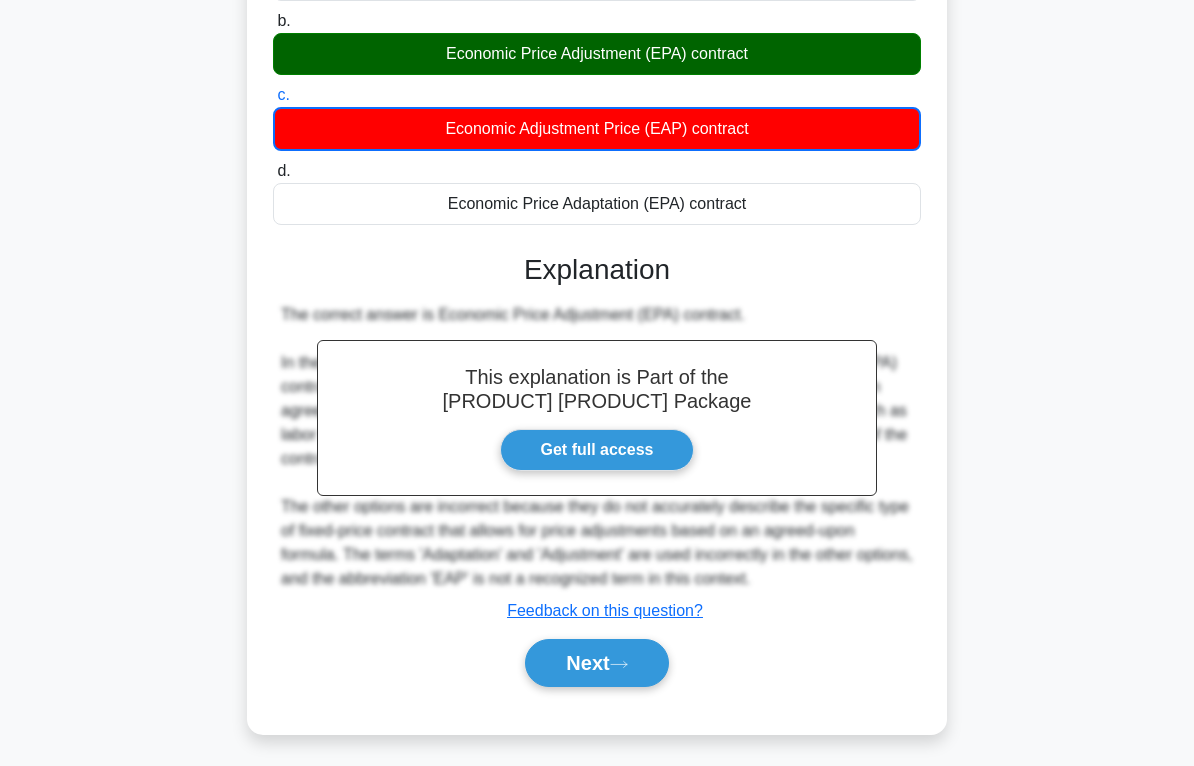 click on "Next" at bounding box center [596, 663] 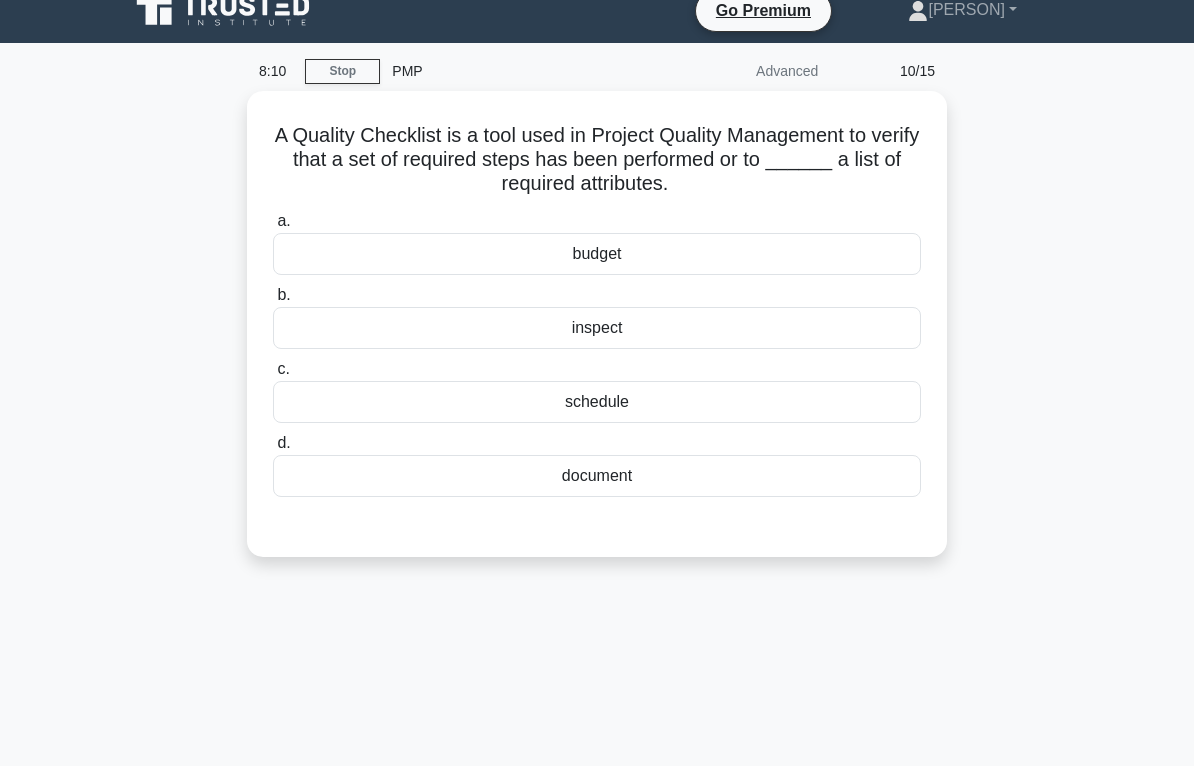 scroll, scrollTop: 11, scrollLeft: 0, axis: vertical 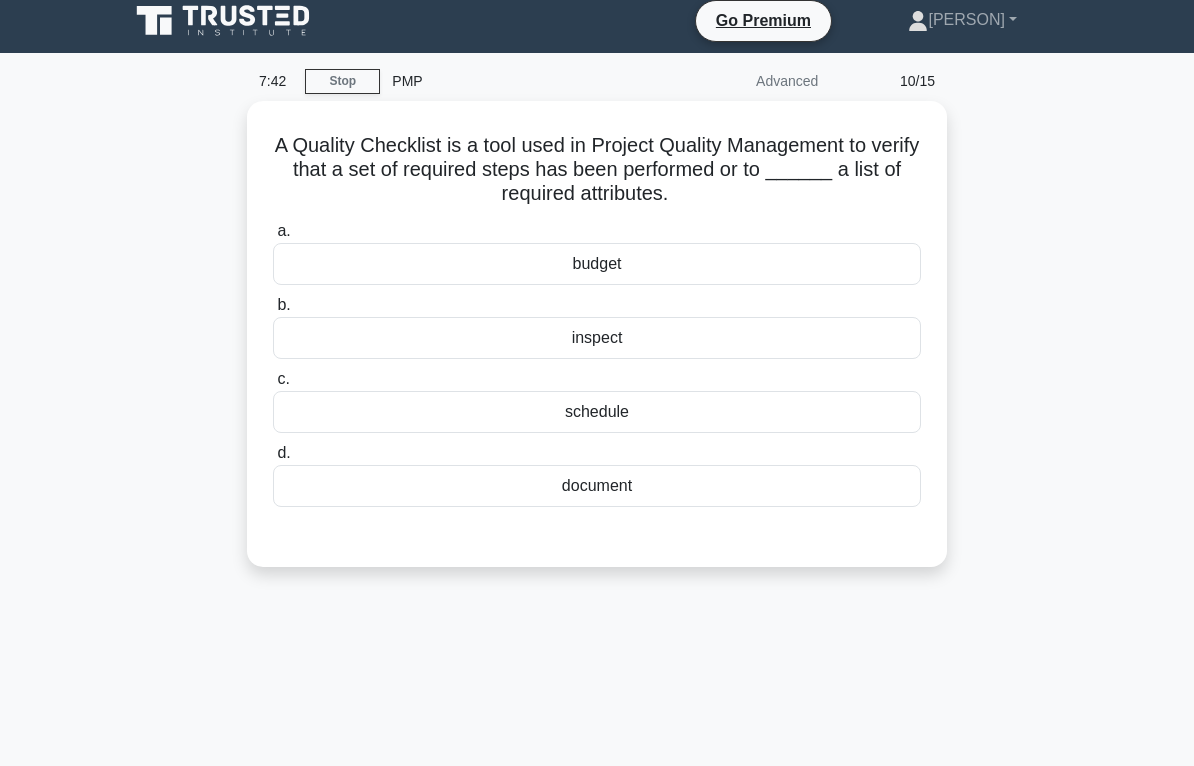click on "inspect" at bounding box center (597, 338) 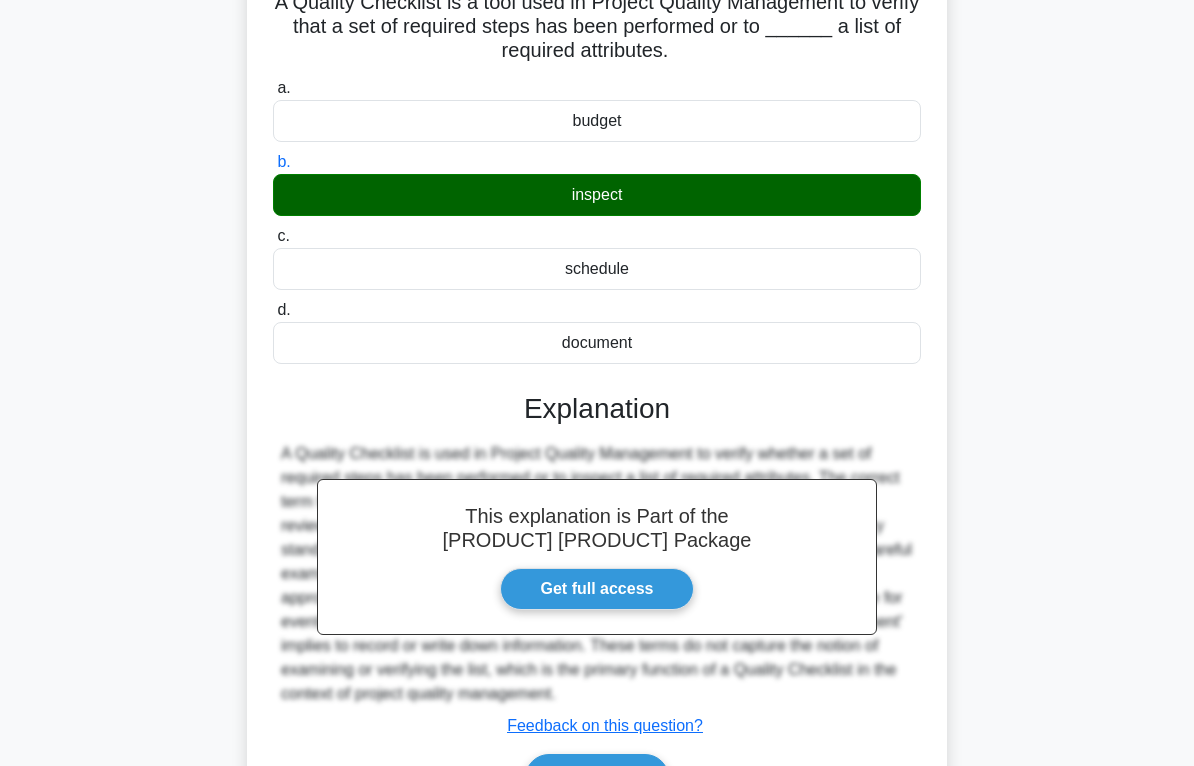 scroll, scrollTop: 293, scrollLeft: 0, axis: vertical 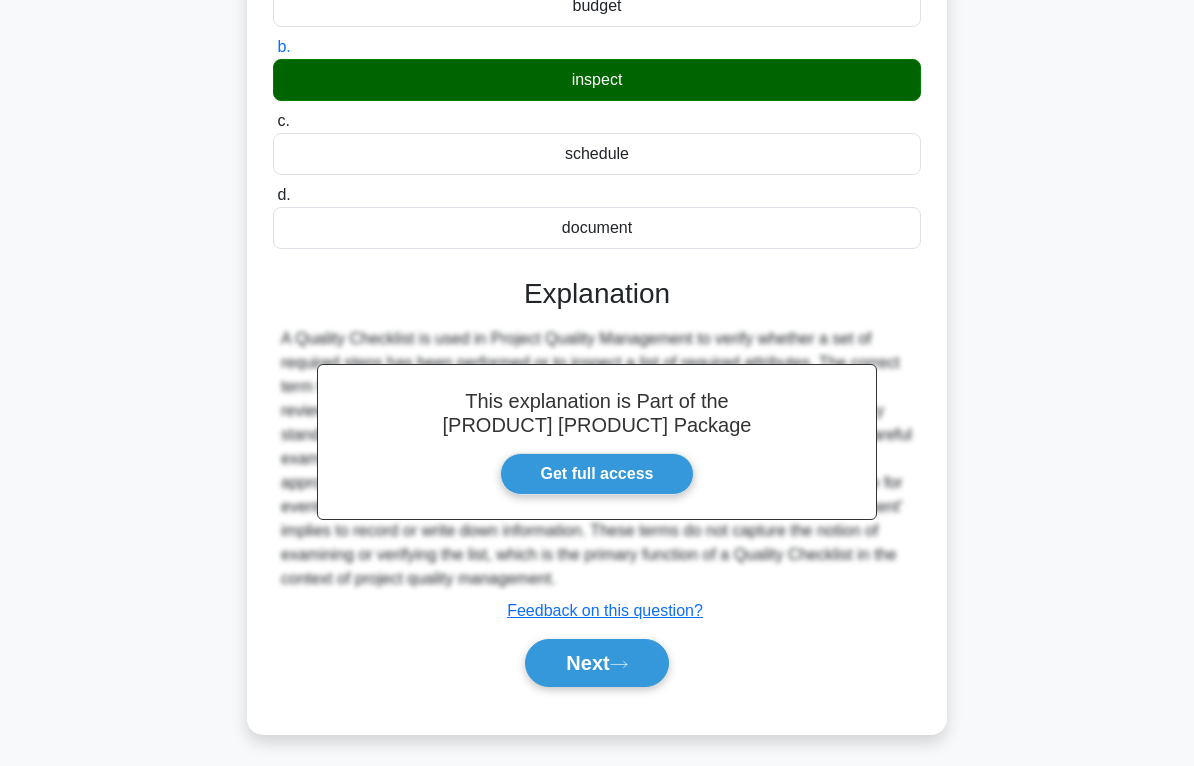click on "Next" at bounding box center [596, 663] 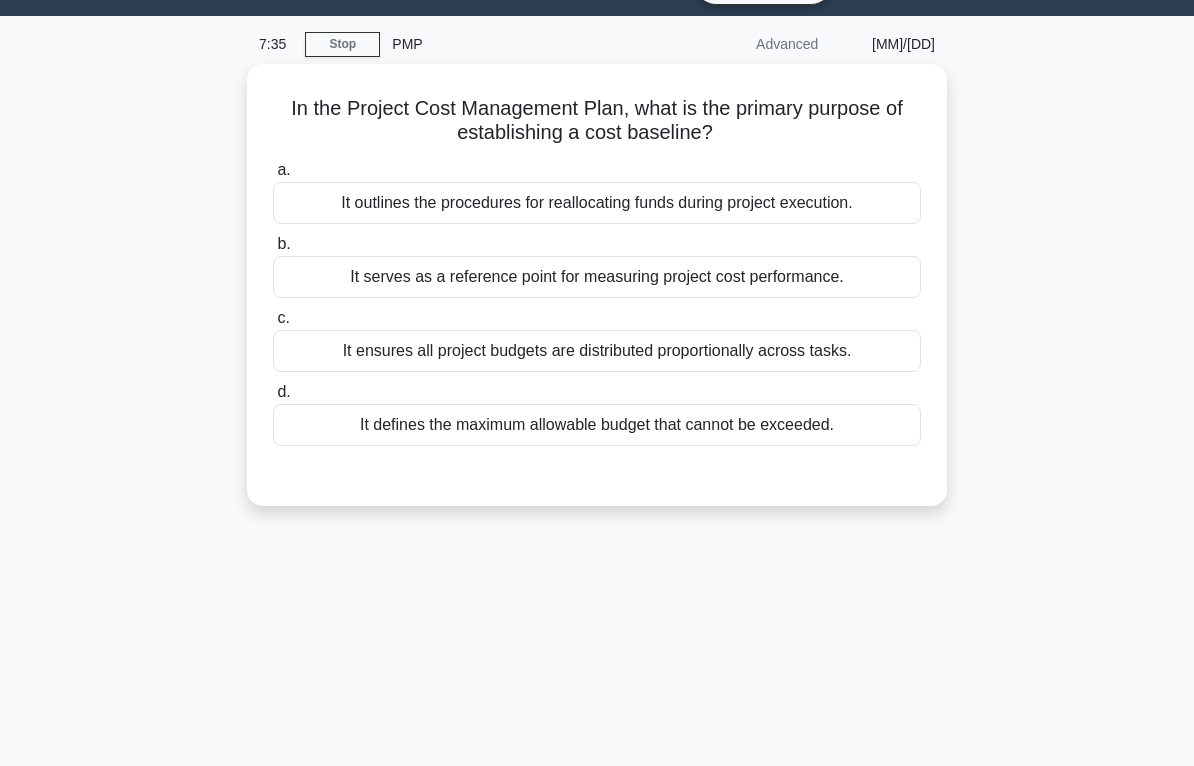 scroll, scrollTop: 44, scrollLeft: 0, axis: vertical 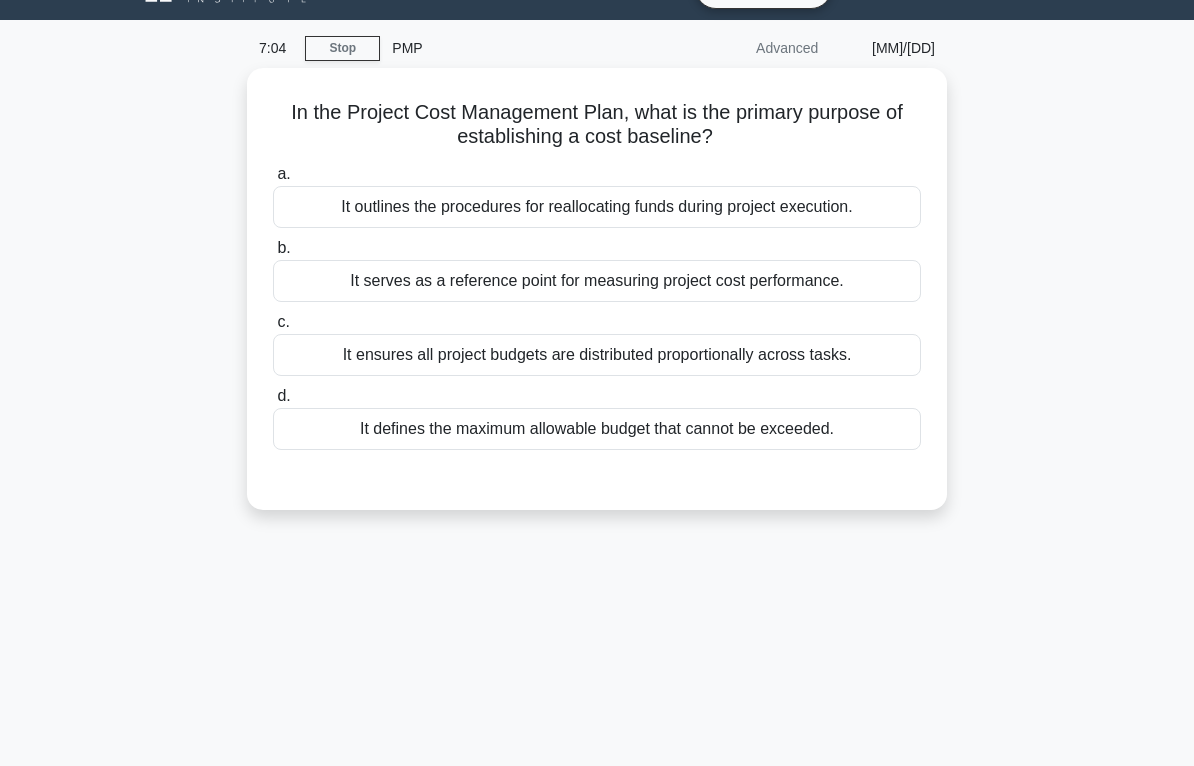 click on "It serves as a reference point for measuring project cost performance." at bounding box center [597, 281] 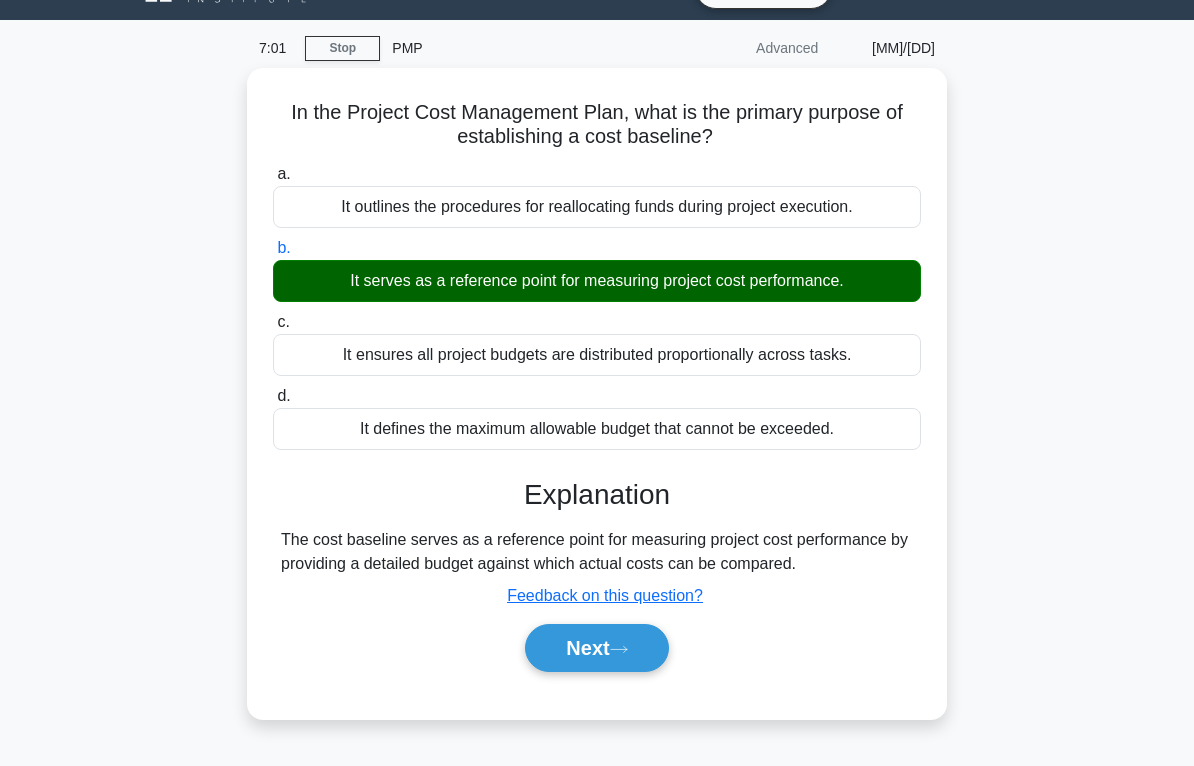 click on "Next" at bounding box center (596, 648) 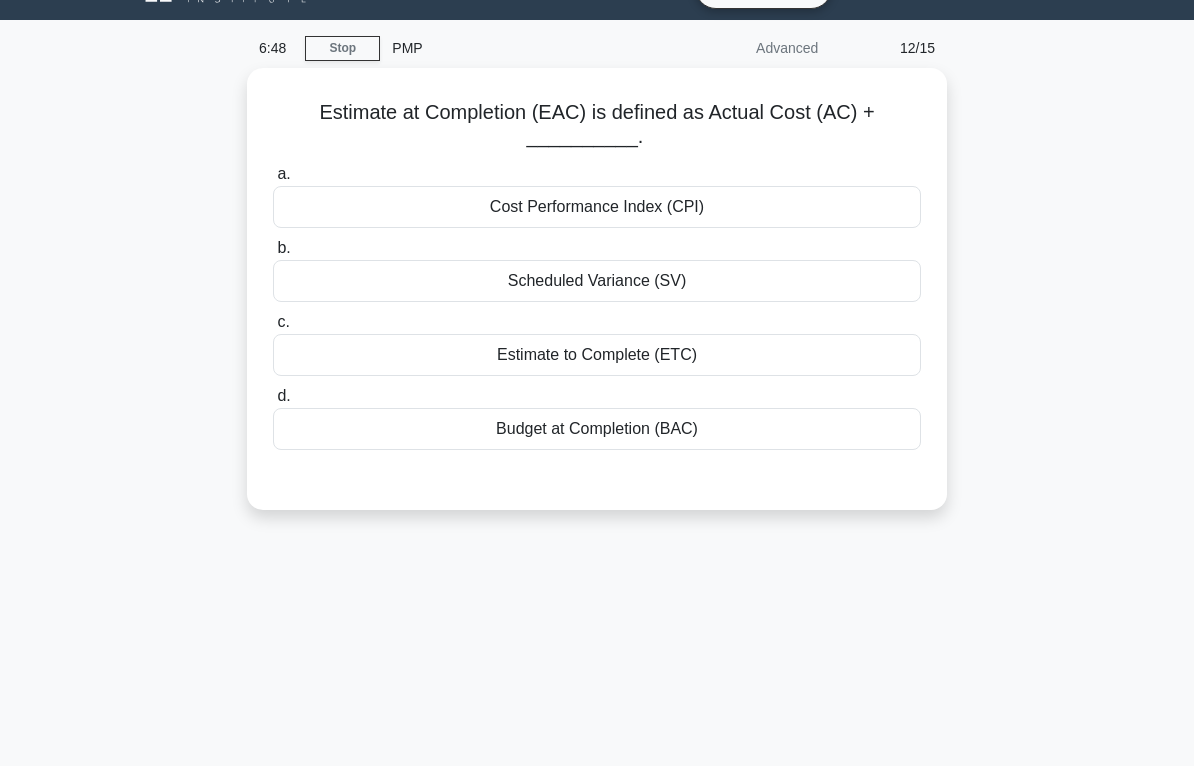 click on "Budget at Completion (BAC)" at bounding box center (597, 429) 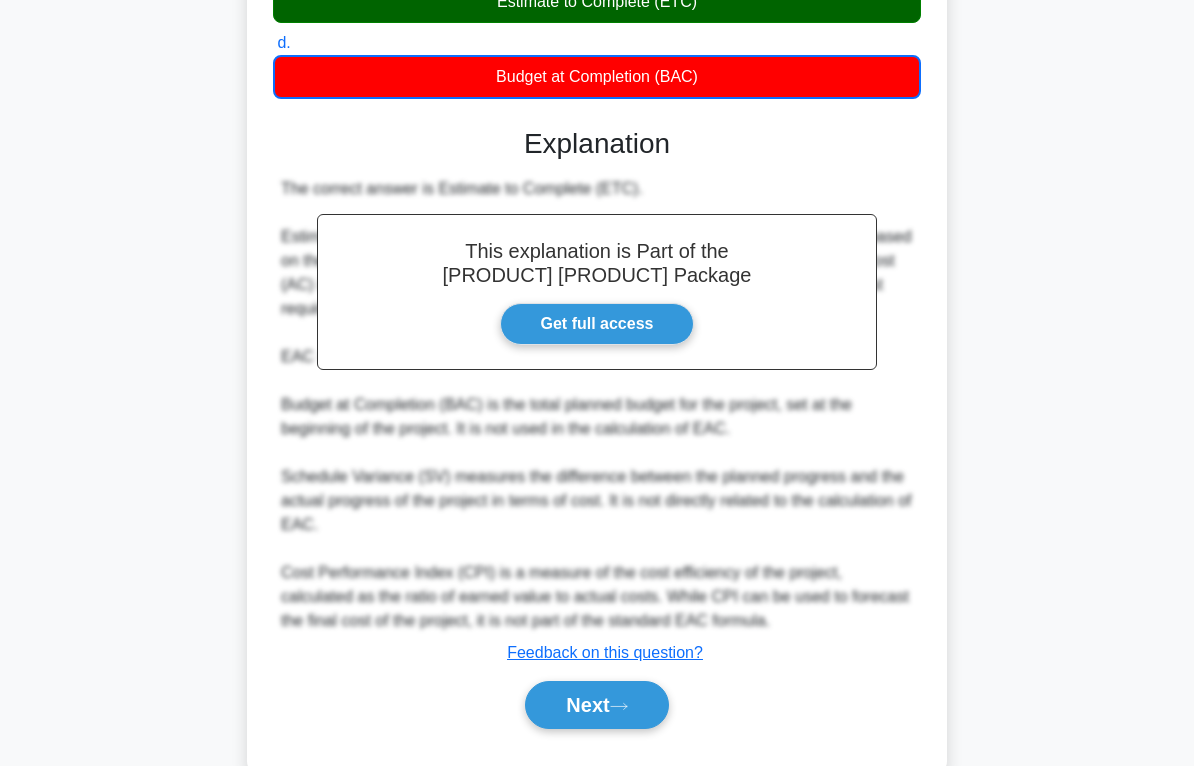scroll, scrollTop: 463, scrollLeft: 0, axis: vertical 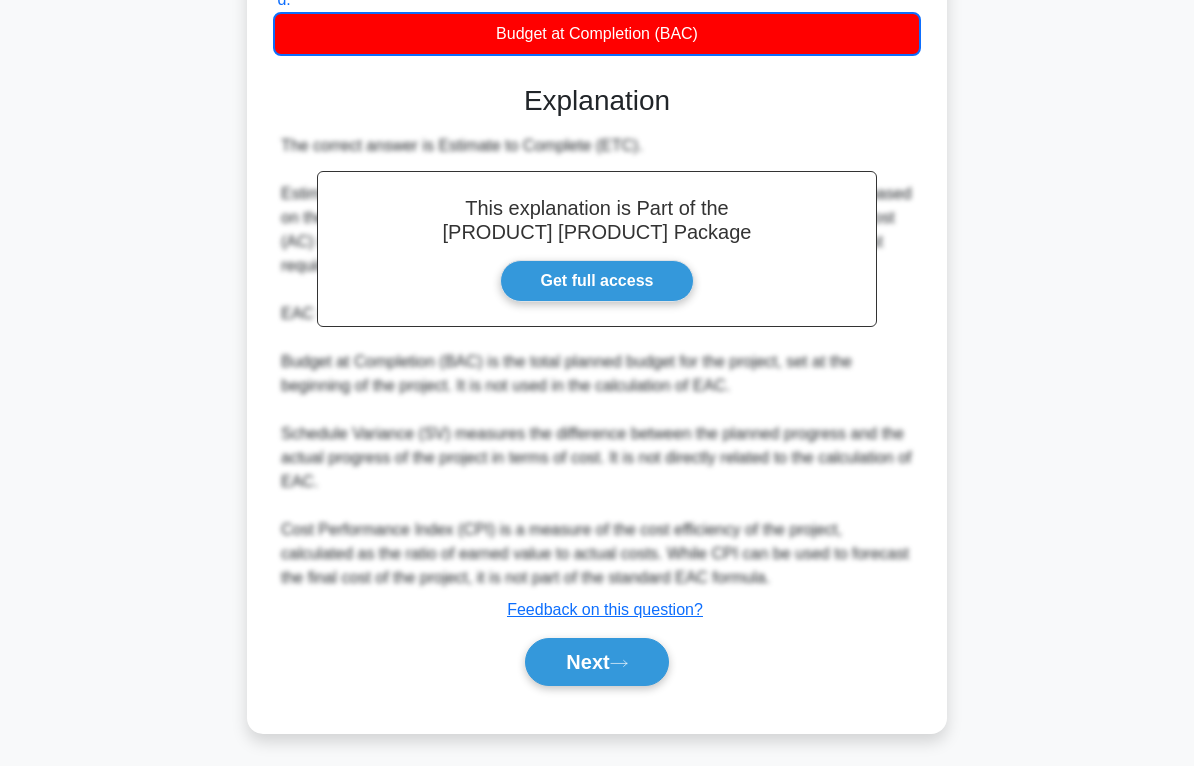 click on "Next" at bounding box center (596, 662) 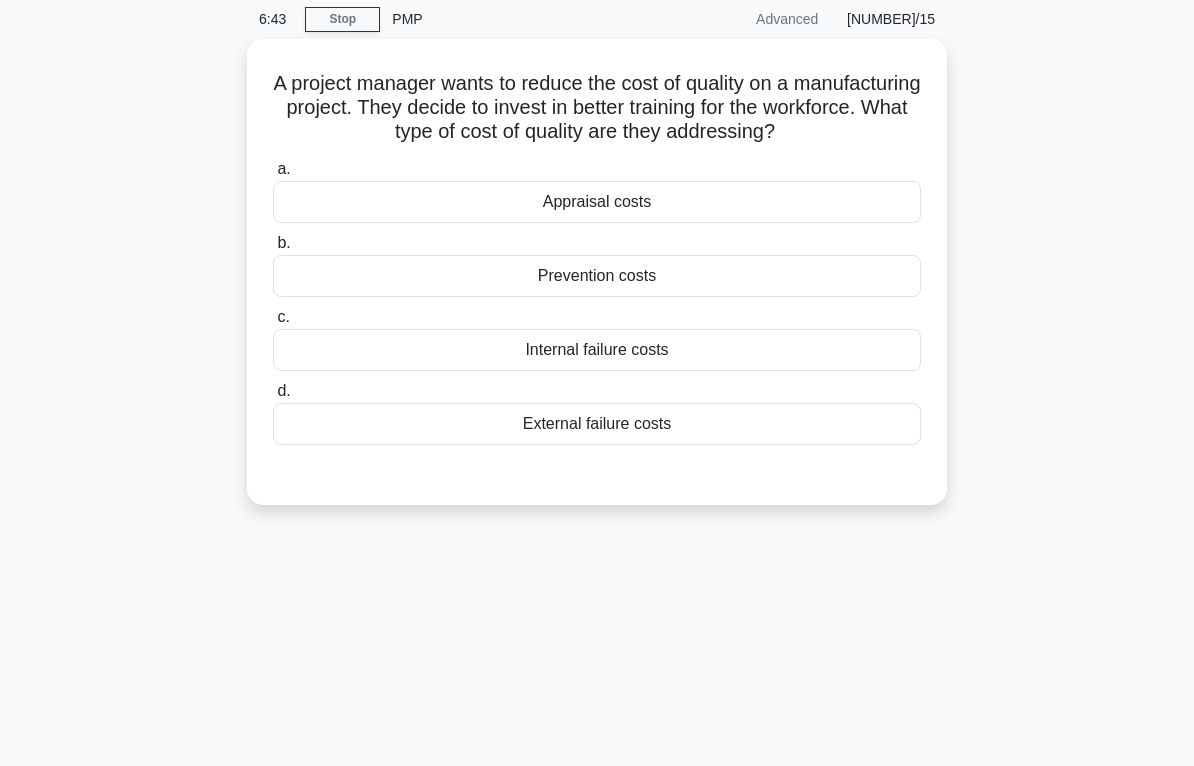 scroll, scrollTop: 65, scrollLeft: 0, axis: vertical 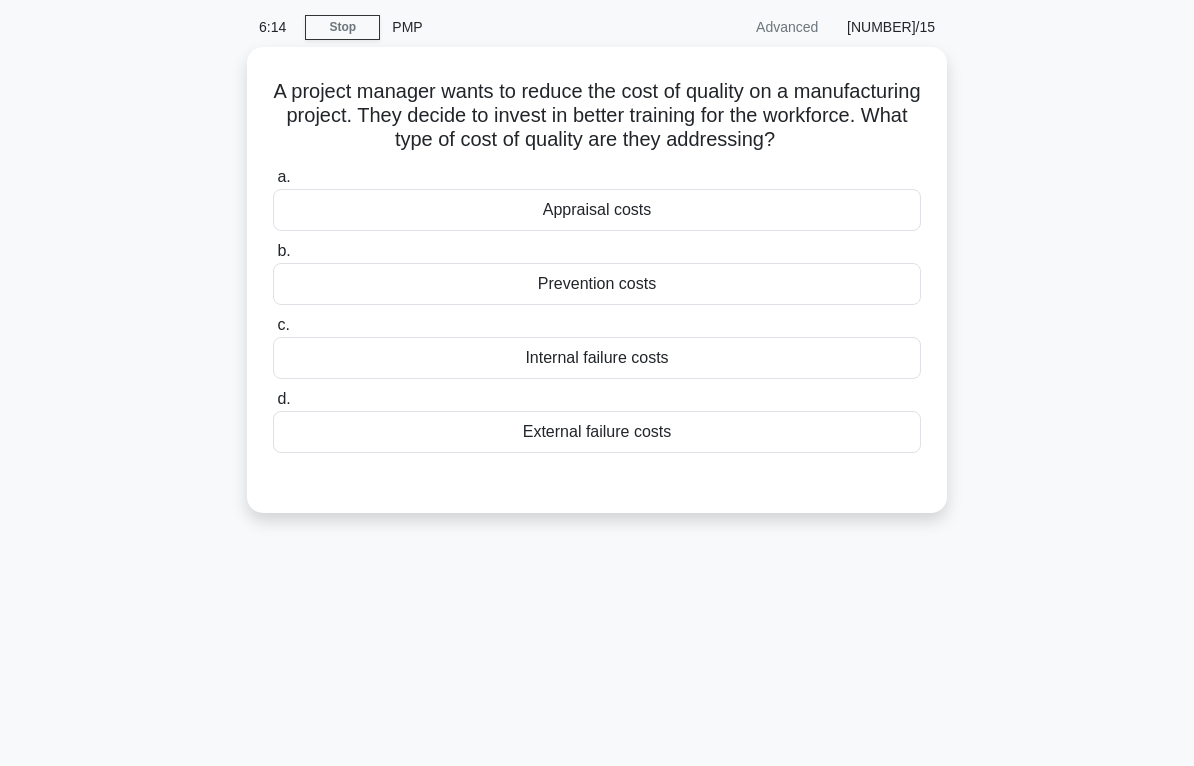 click on "Prevention costs" at bounding box center (597, 284) 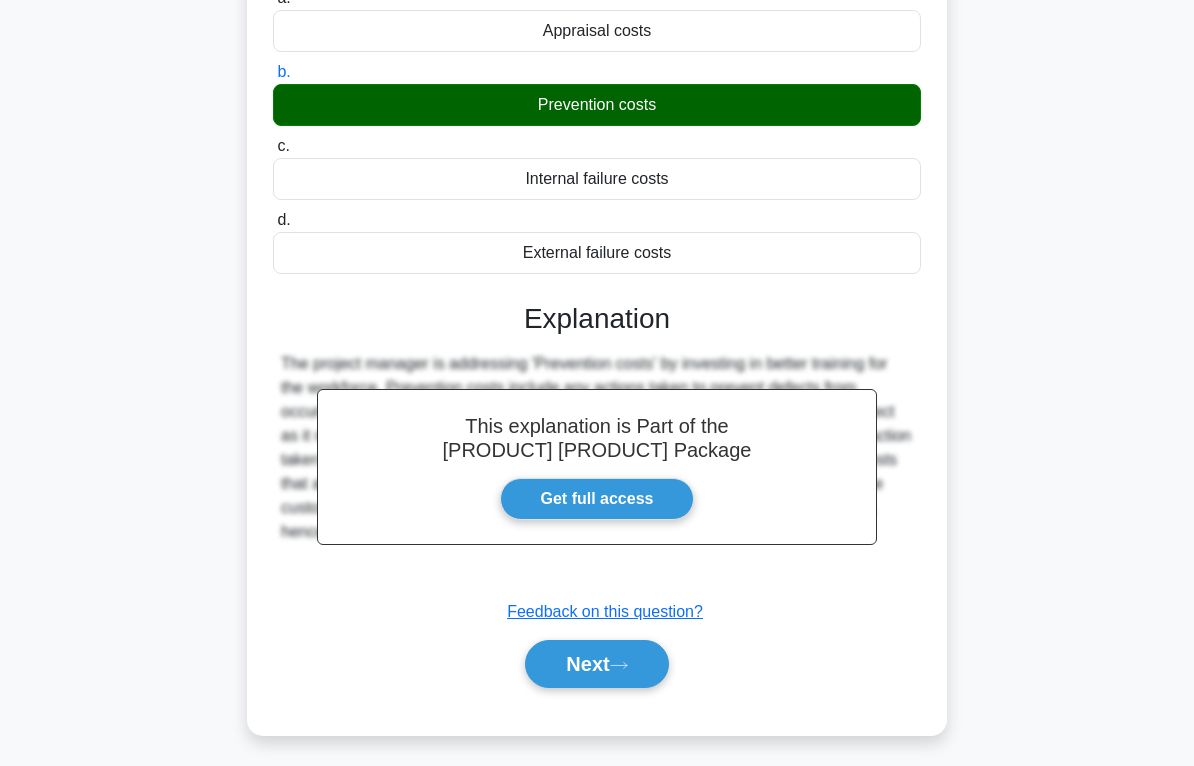 scroll, scrollTop: 289, scrollLeft: 0, axis: vertical 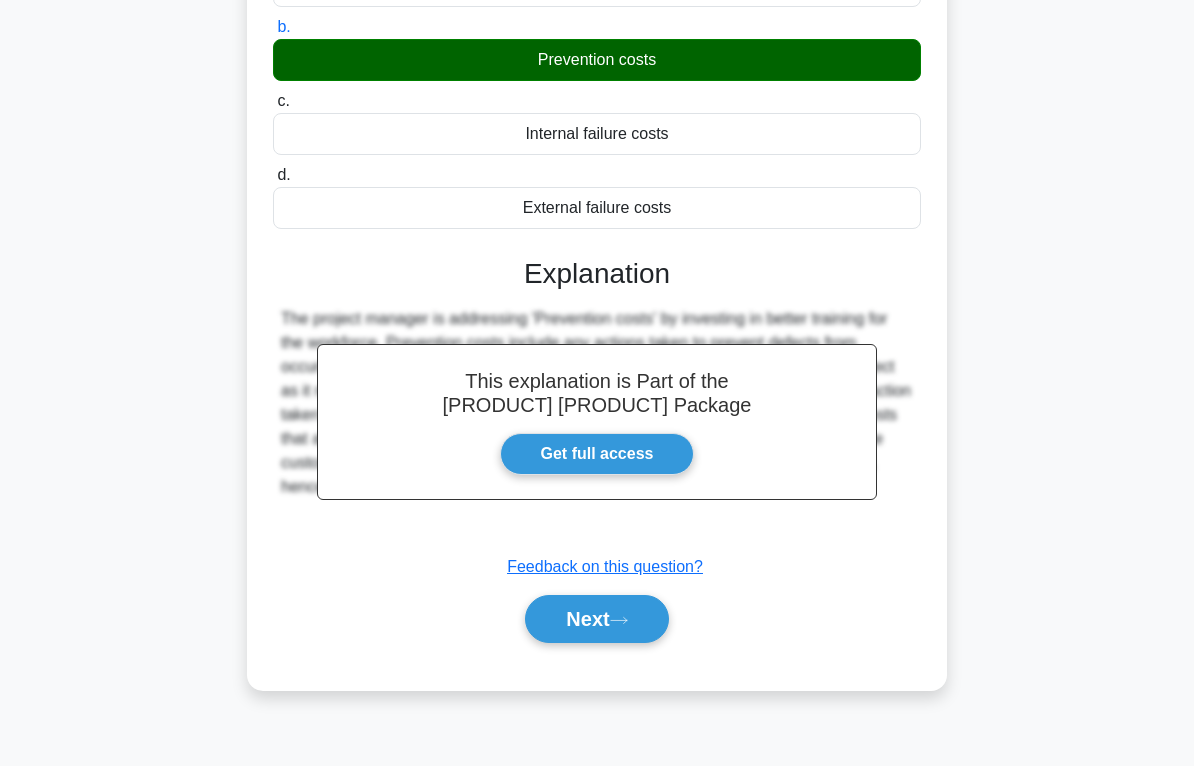 click on "Next" at bounding box center [596, 619] 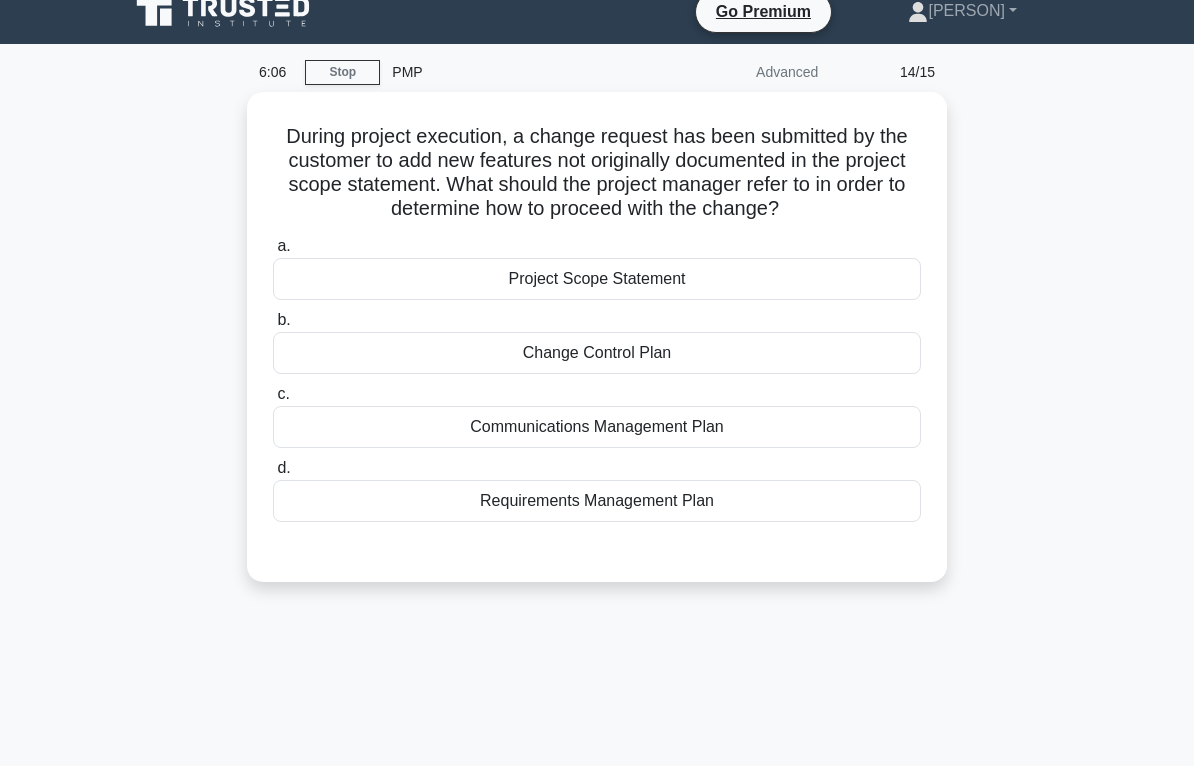 scroll, scrollTop: 0, scrollLeft: 0, axis: both 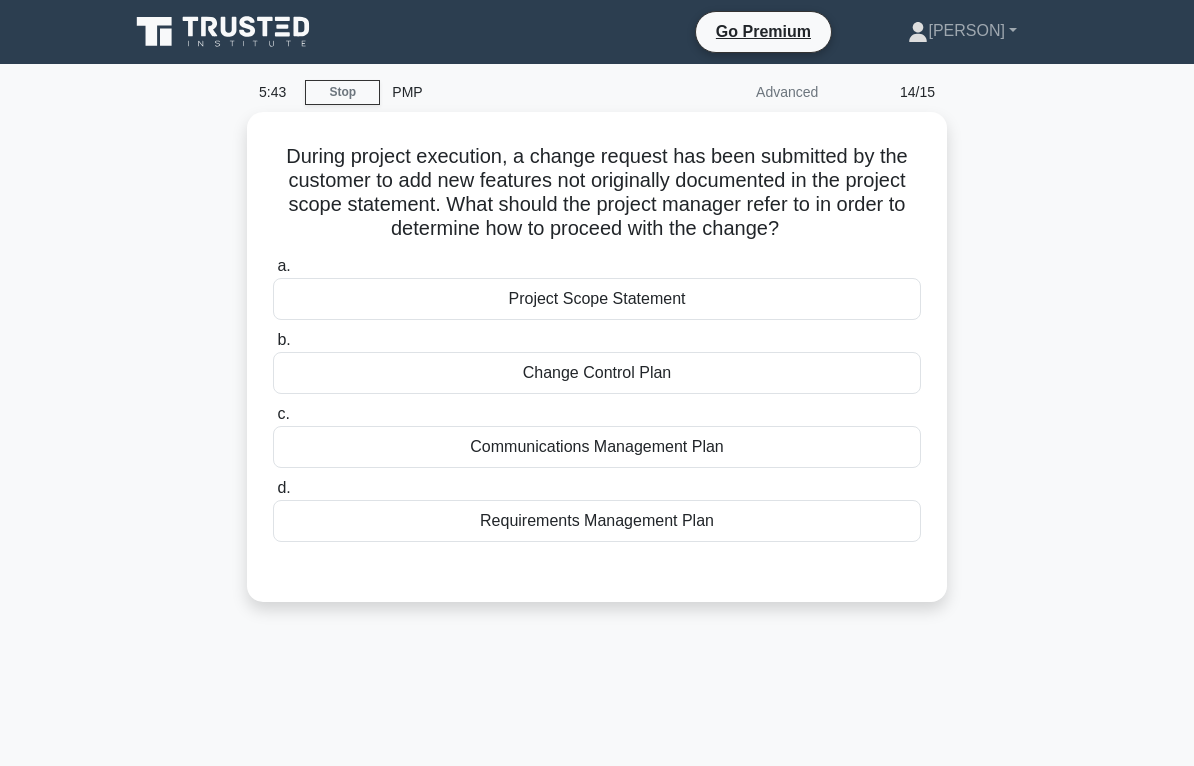 click on "Change Control Plan" at bounding box center [597, 373] 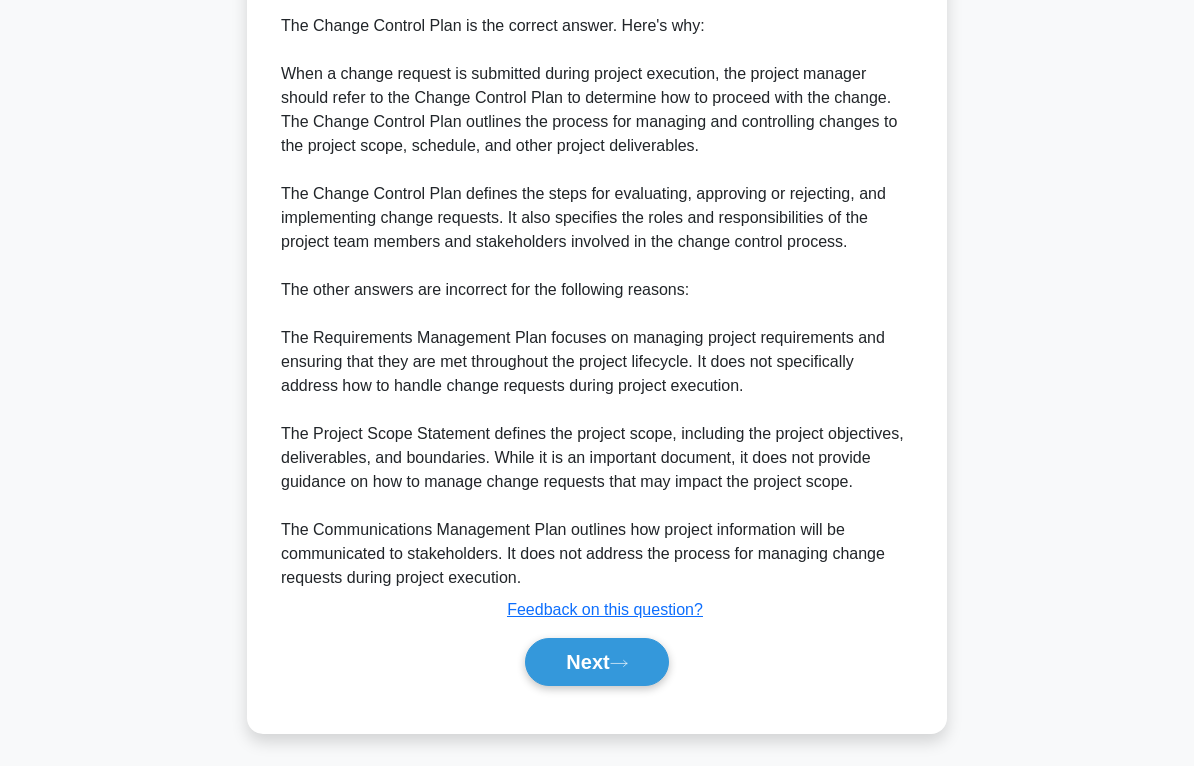 scroll, scrollTop: 646, scrollLeft: 0, axis: vertical 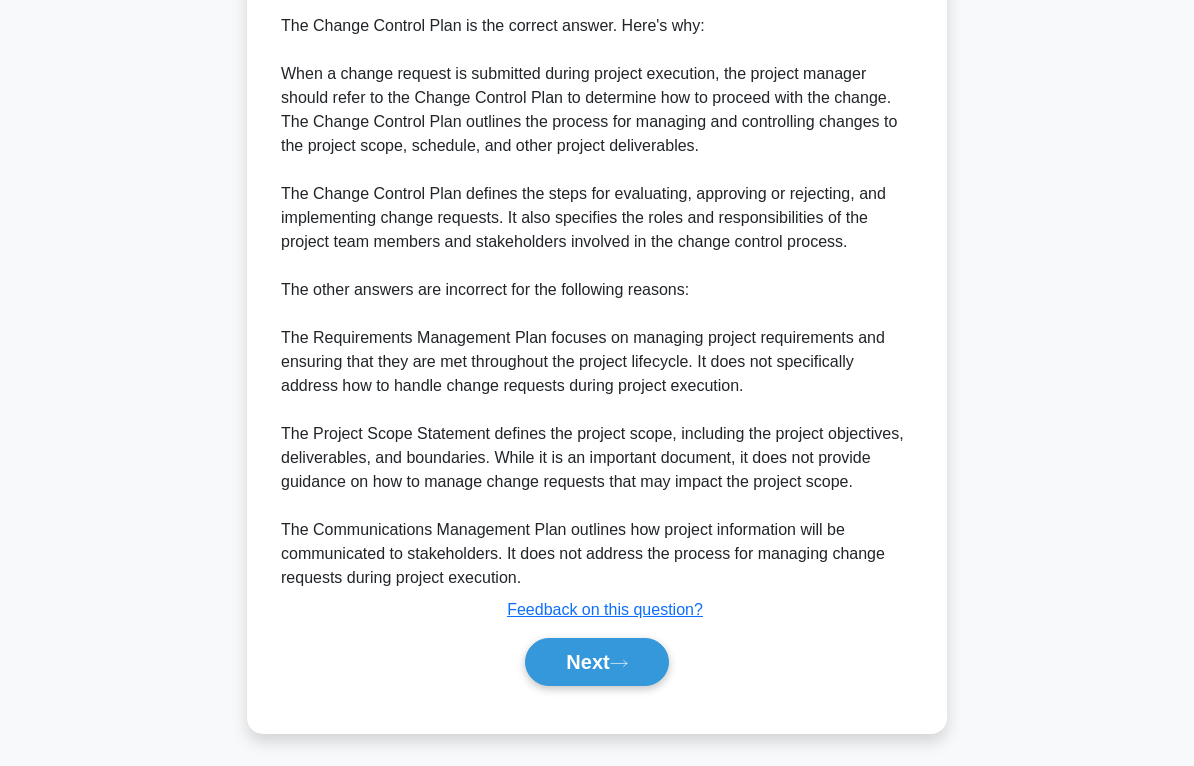click on "Next" at bounding box center (596, 662) 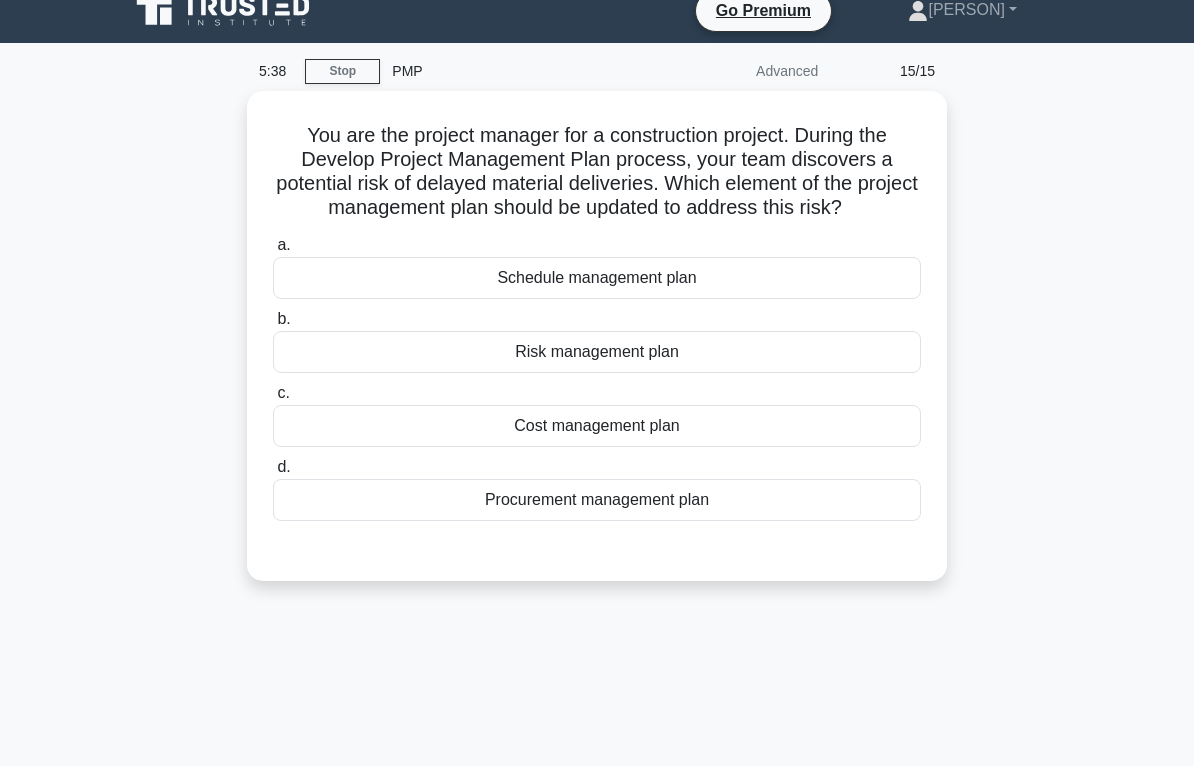 scroll, scrollTop: 6, scrollLeft: 0, axis: vertical 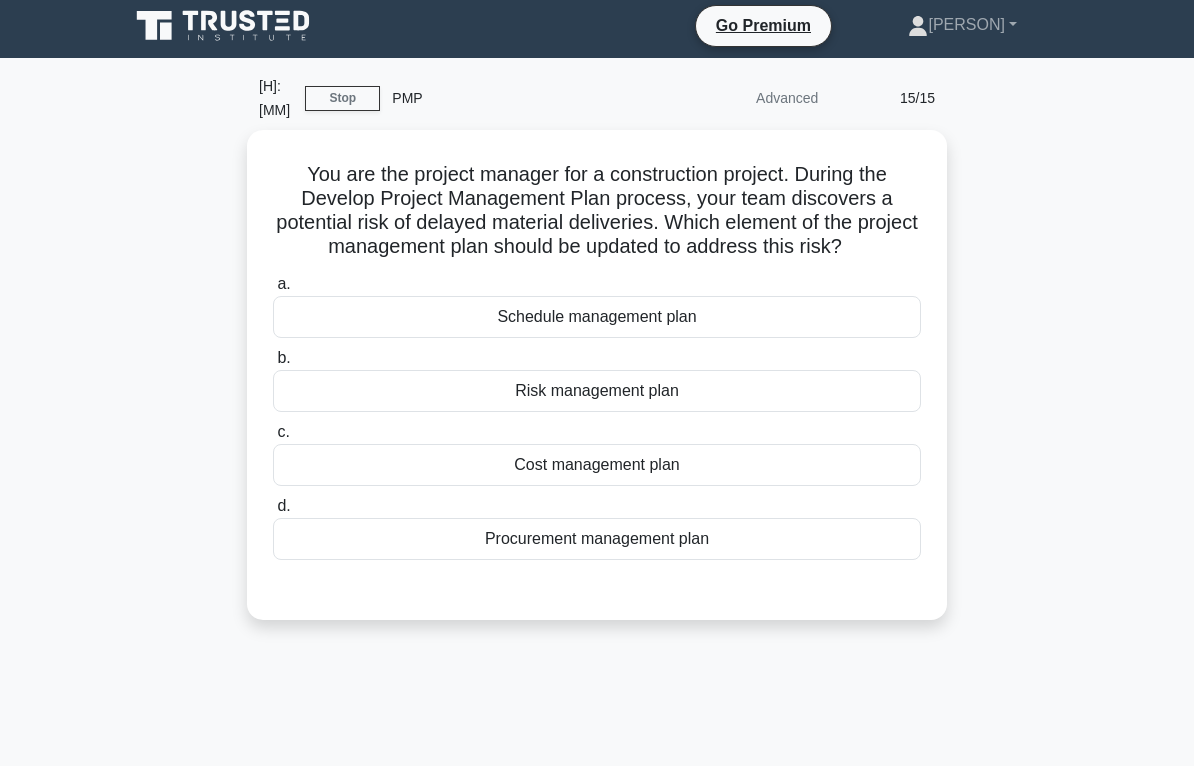 click on "Procurement management plan" at bounding box center [597, 539] 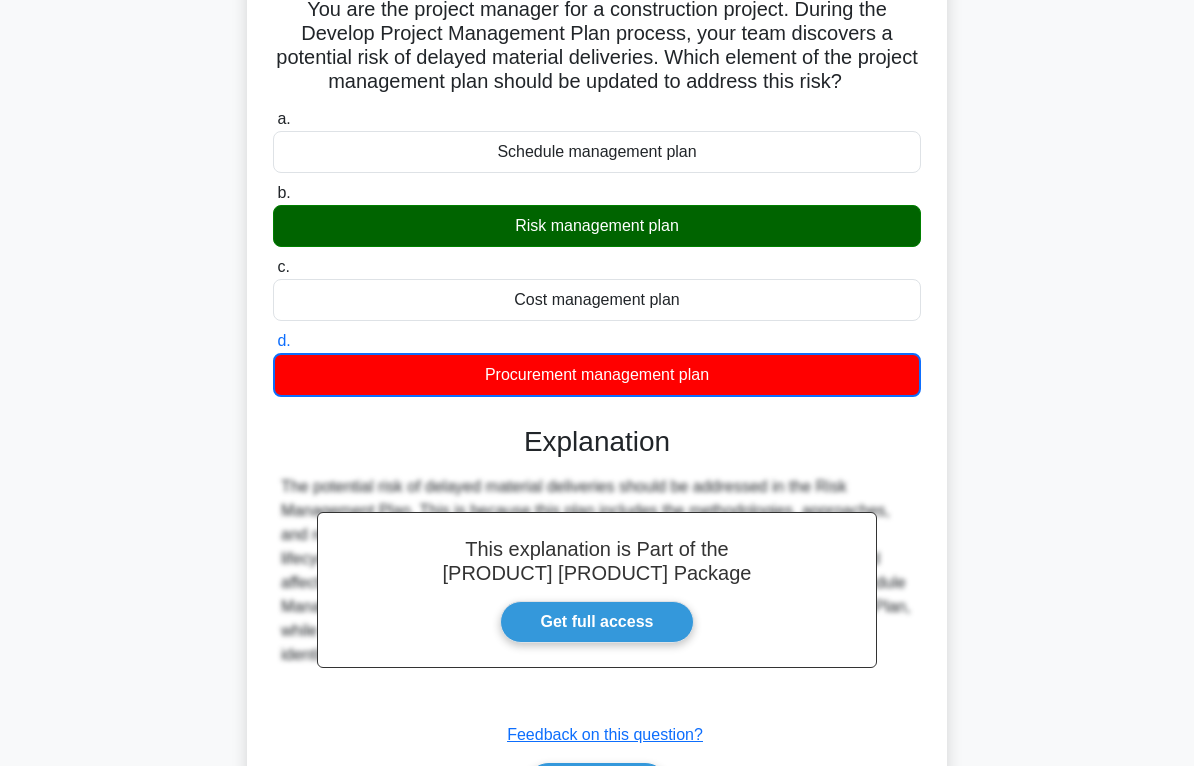 scroll, scrollTop: 289, scrollLeft: 0, axis: vertical 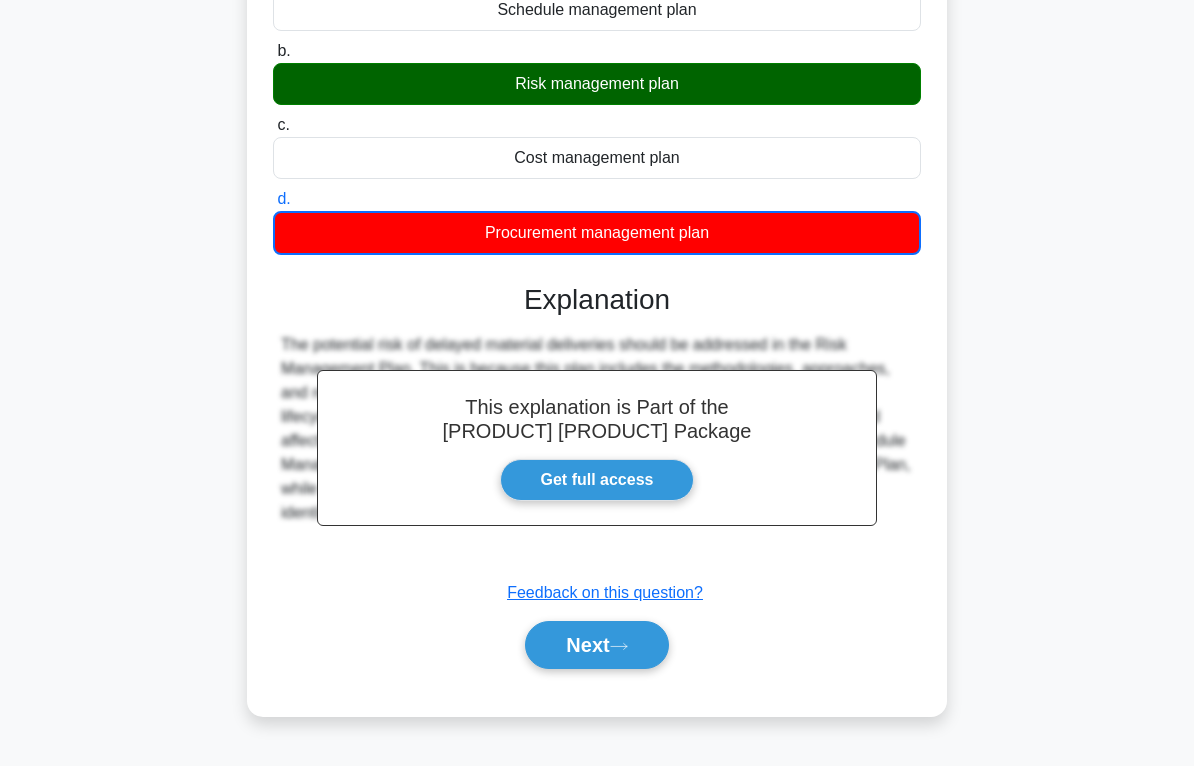 click on "Next" at bounding box center (596, 645) 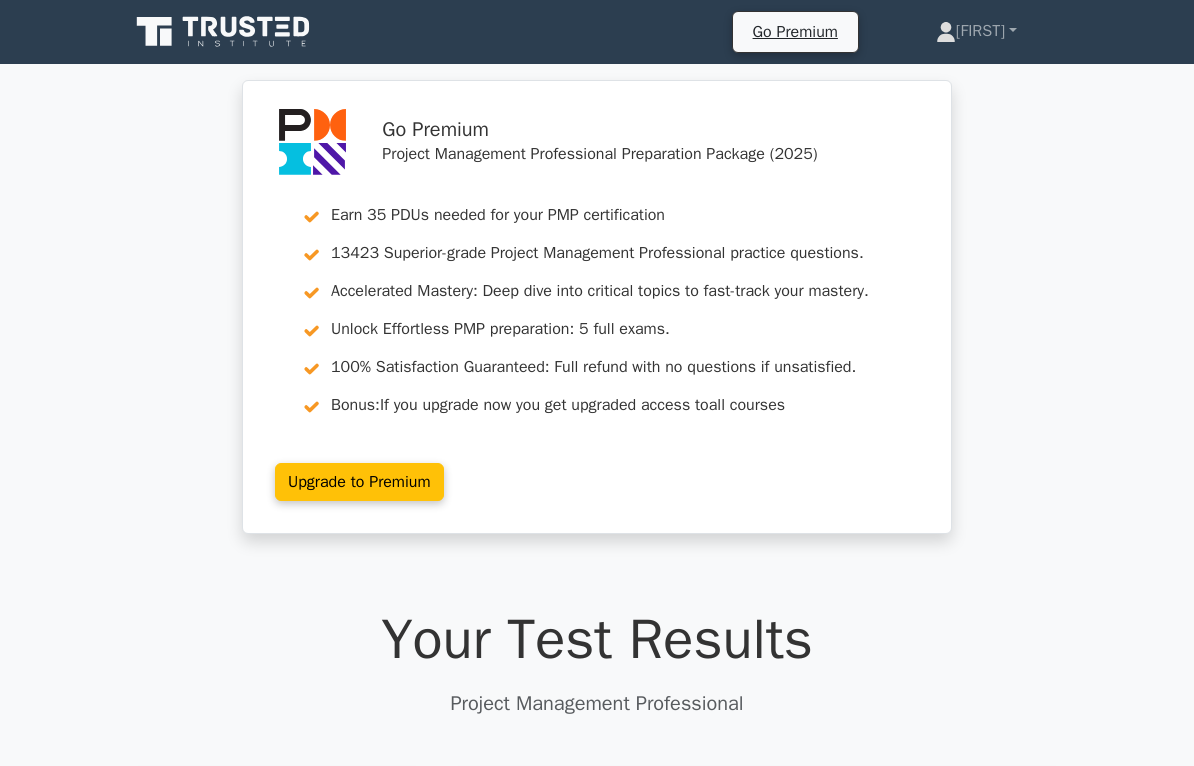 scroll, scrollTop: 0, scrollLeft: 0, axis: both 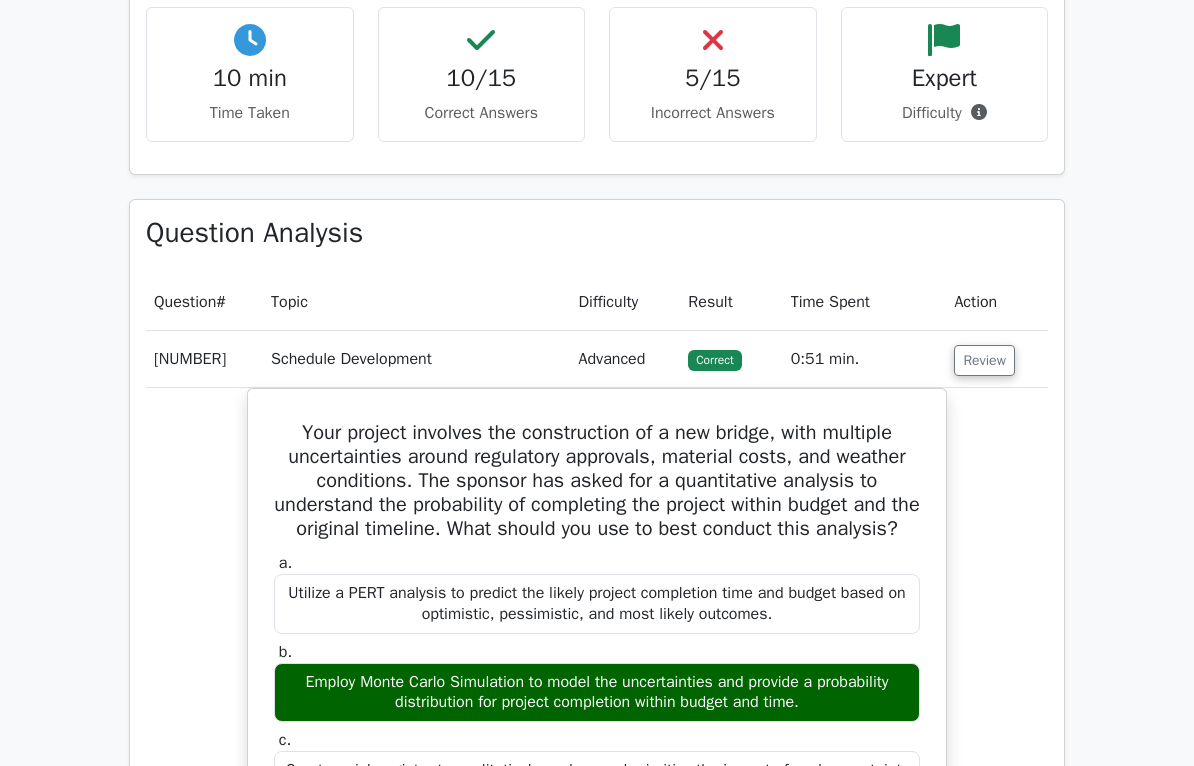 click on "Review" at bounding box center [984, 361] 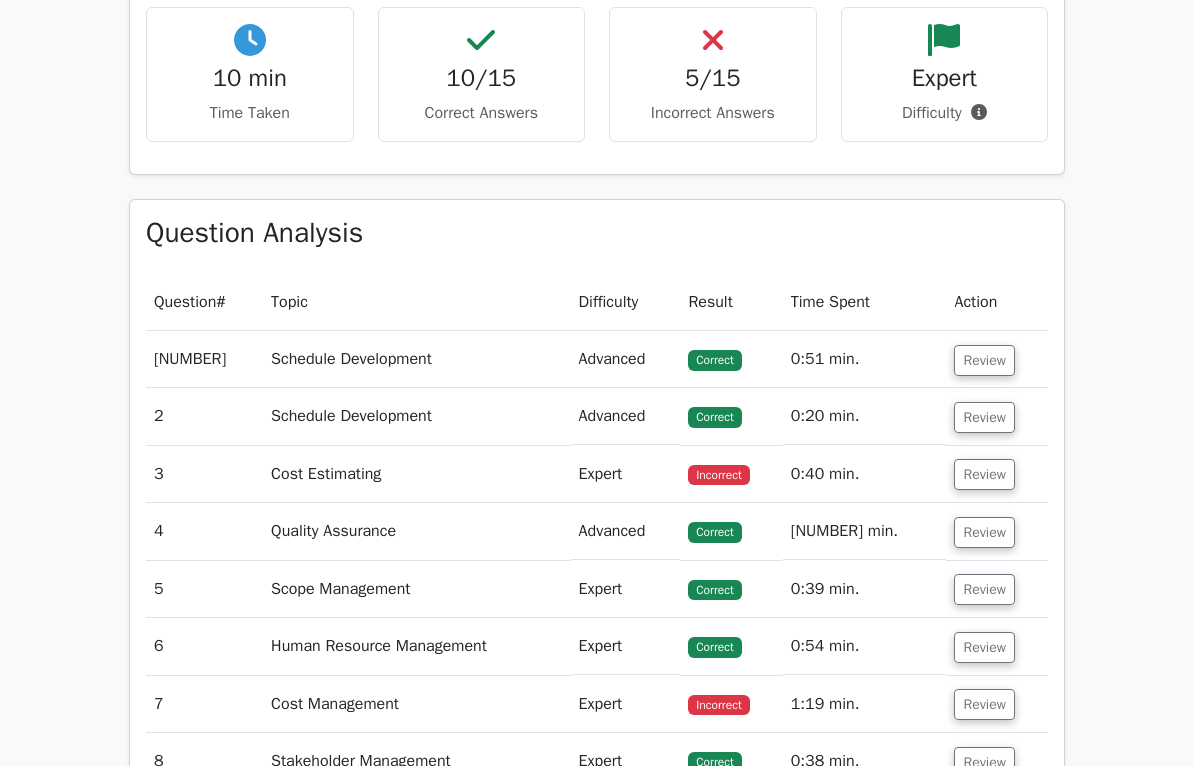 click on "Review" at bounding box center [984, 474] 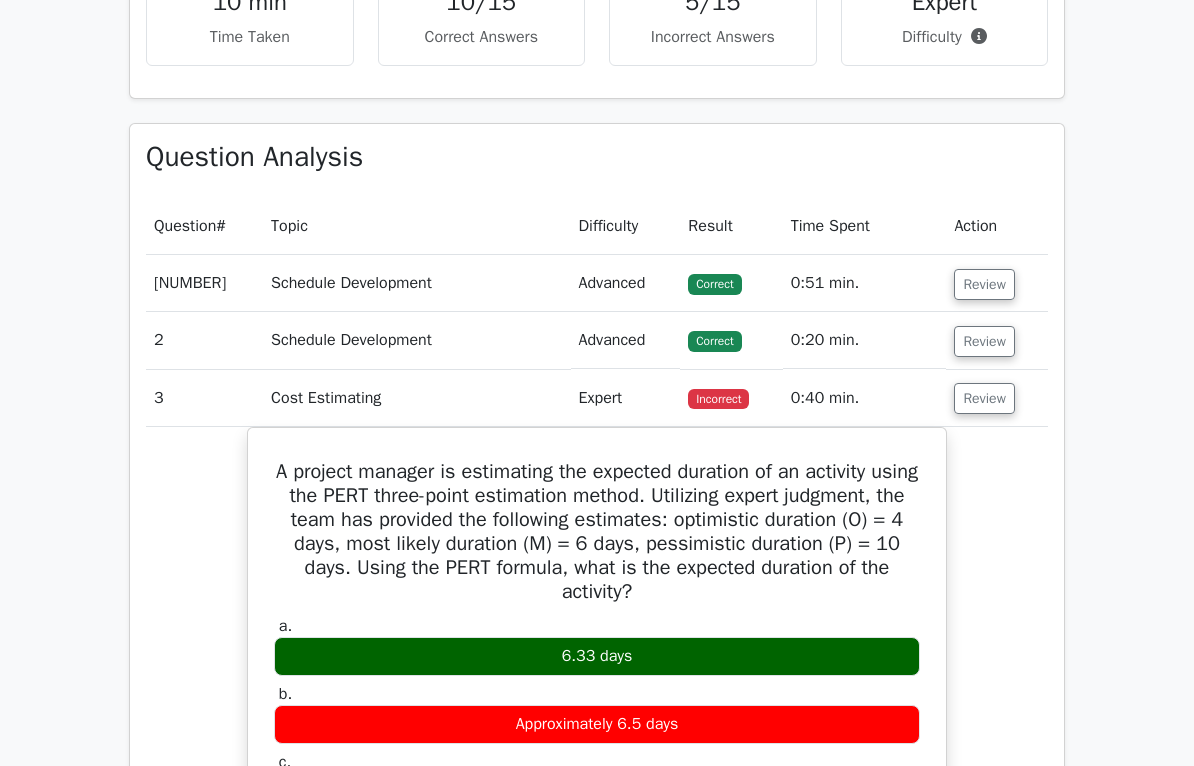 scroll, scrollTop: 1725, scrollLeft: 0, axis: vertical 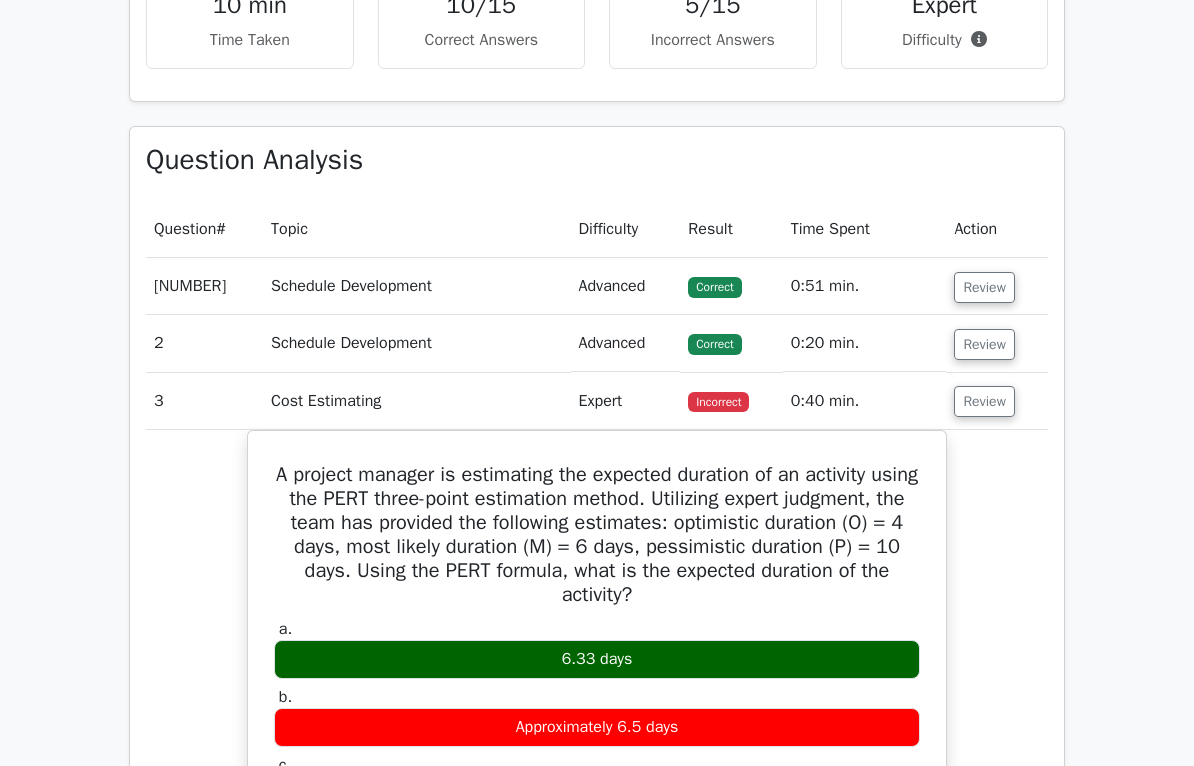 click on "Review" at bounding box center (984, 344) 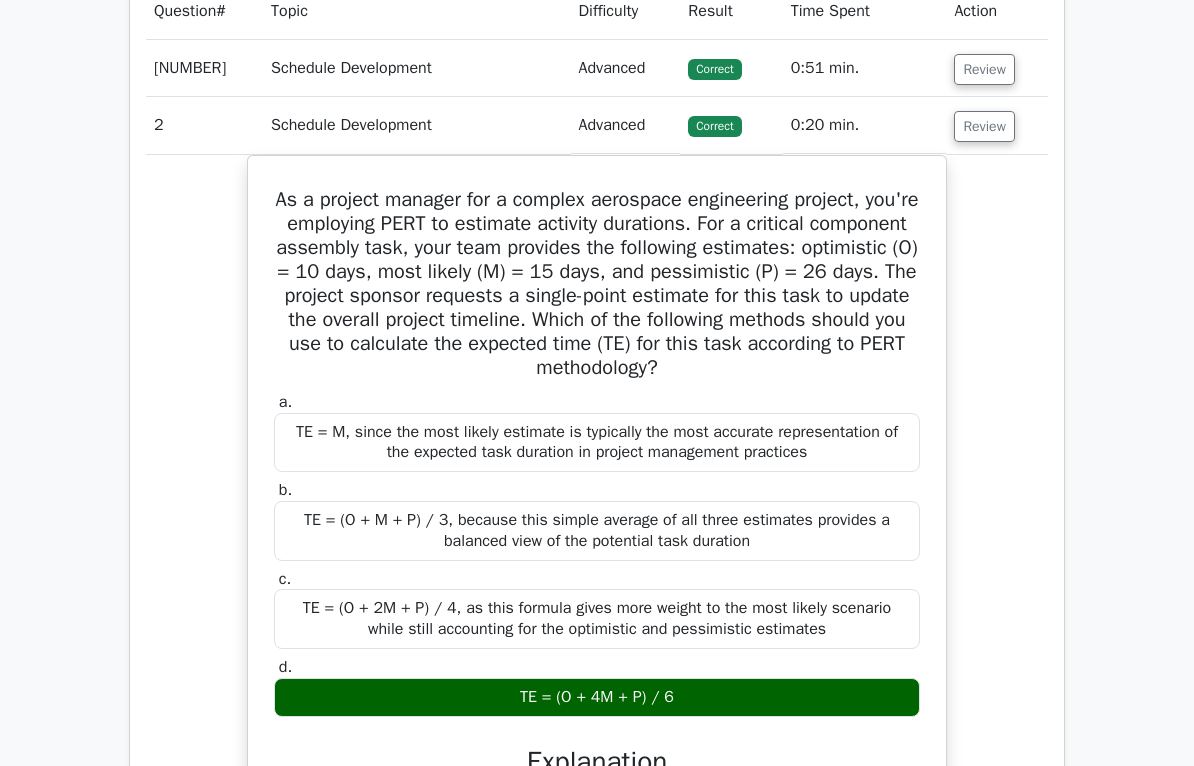 scroll, scrollTop: 1944, scrollLeft: 0, axis: vertical 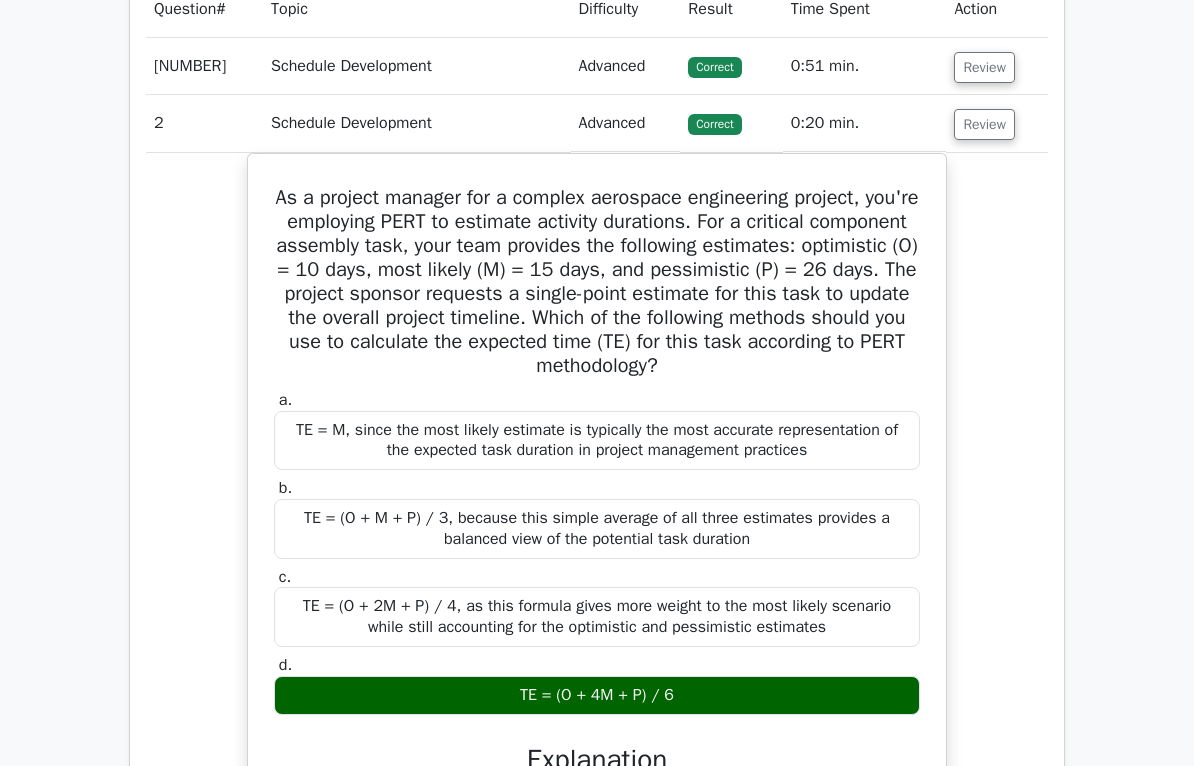 click on "Review" at bounding box center [984, 125] 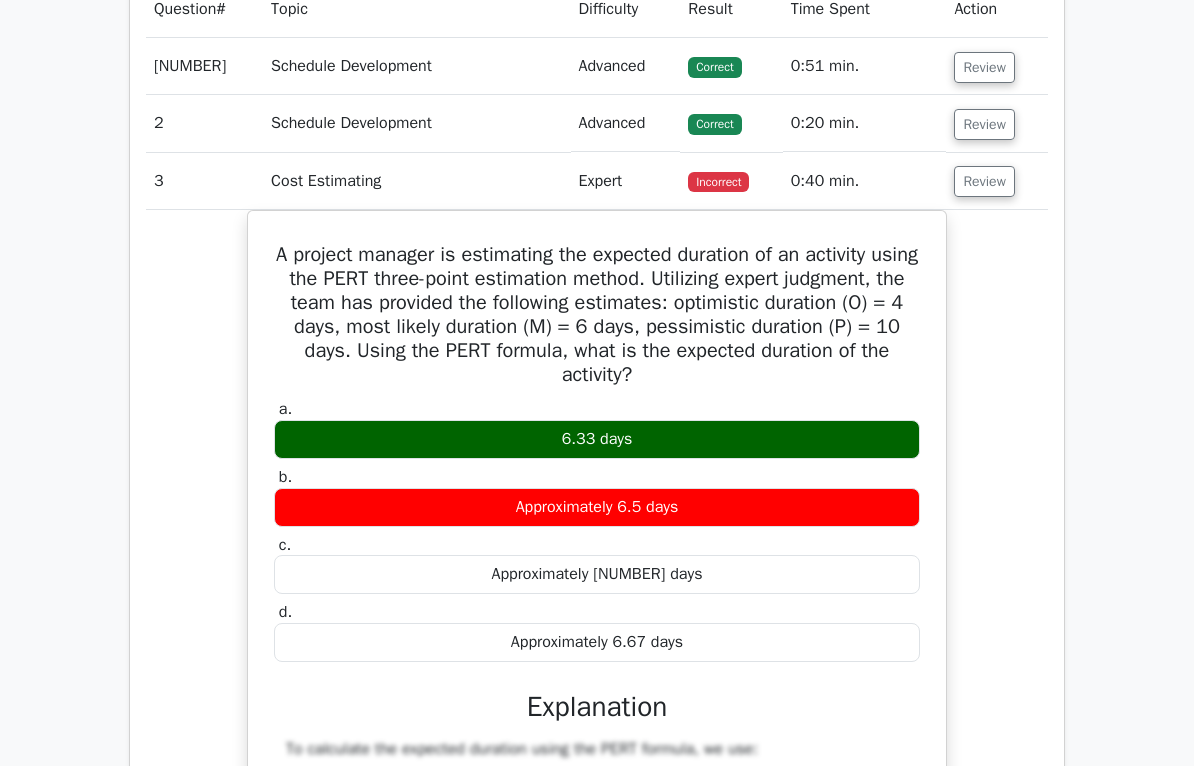 scroll, scrollTop: 1945, scrollLeft: 0, axis: vertical 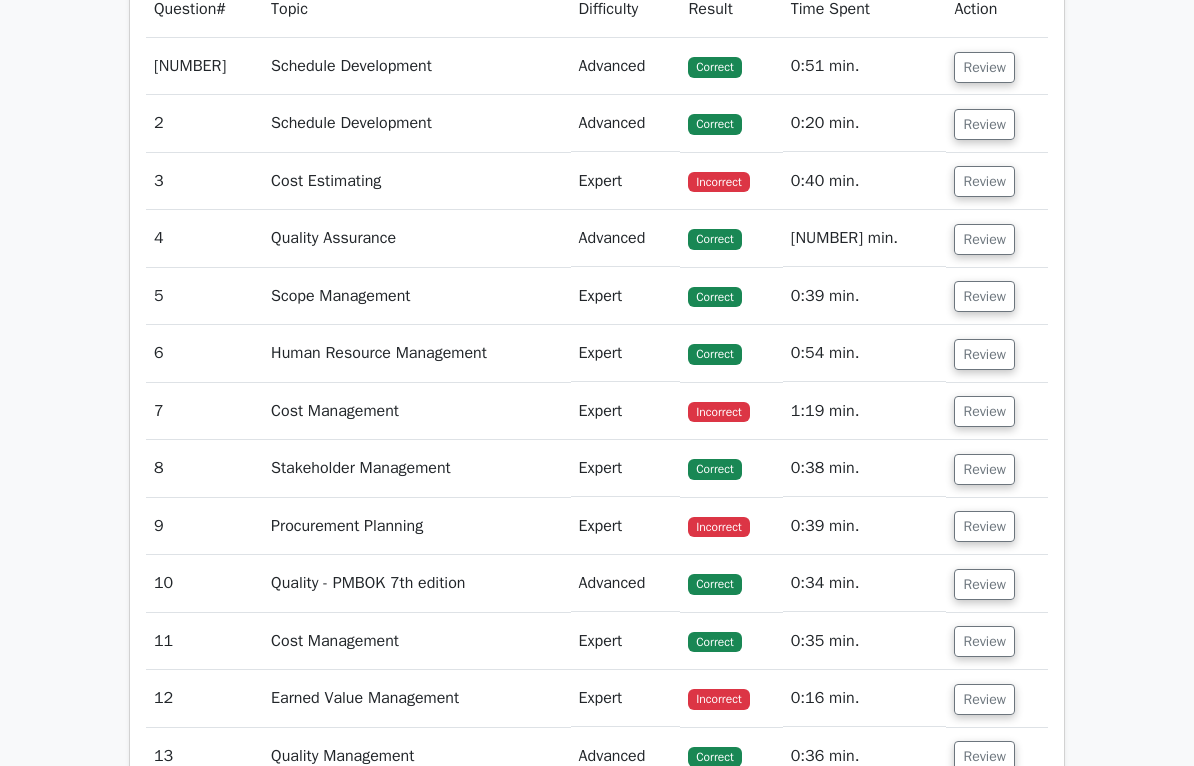 click on "Review" at bounding box center (984, 181) 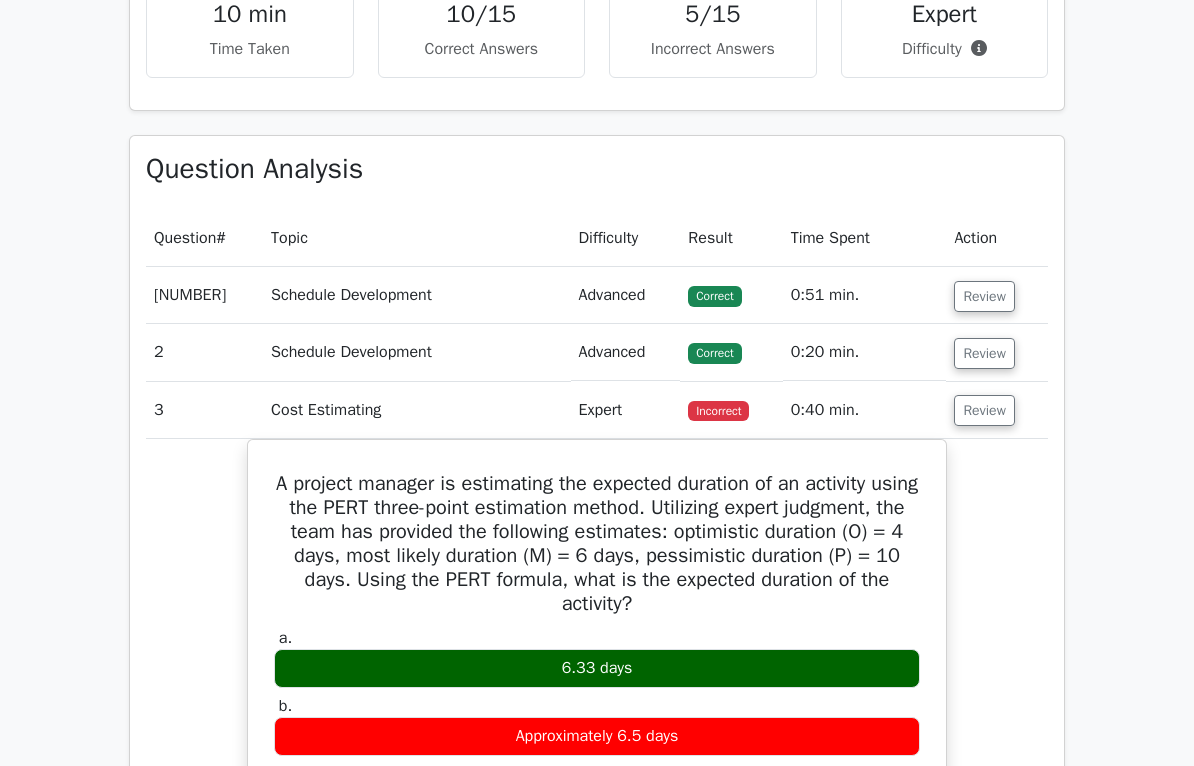 scroll, scrollTop: 1707, scrollLeft: 0, axis: vertical 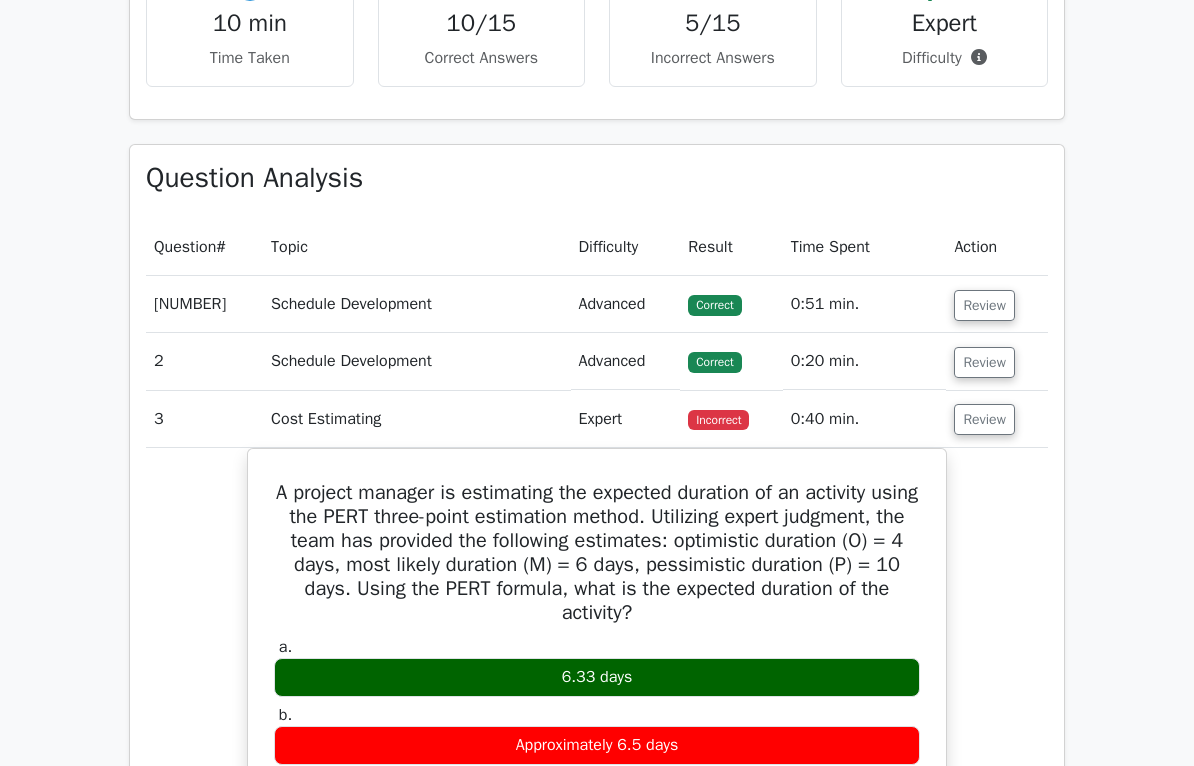 click on "Review" at bounding box center (984, 419) 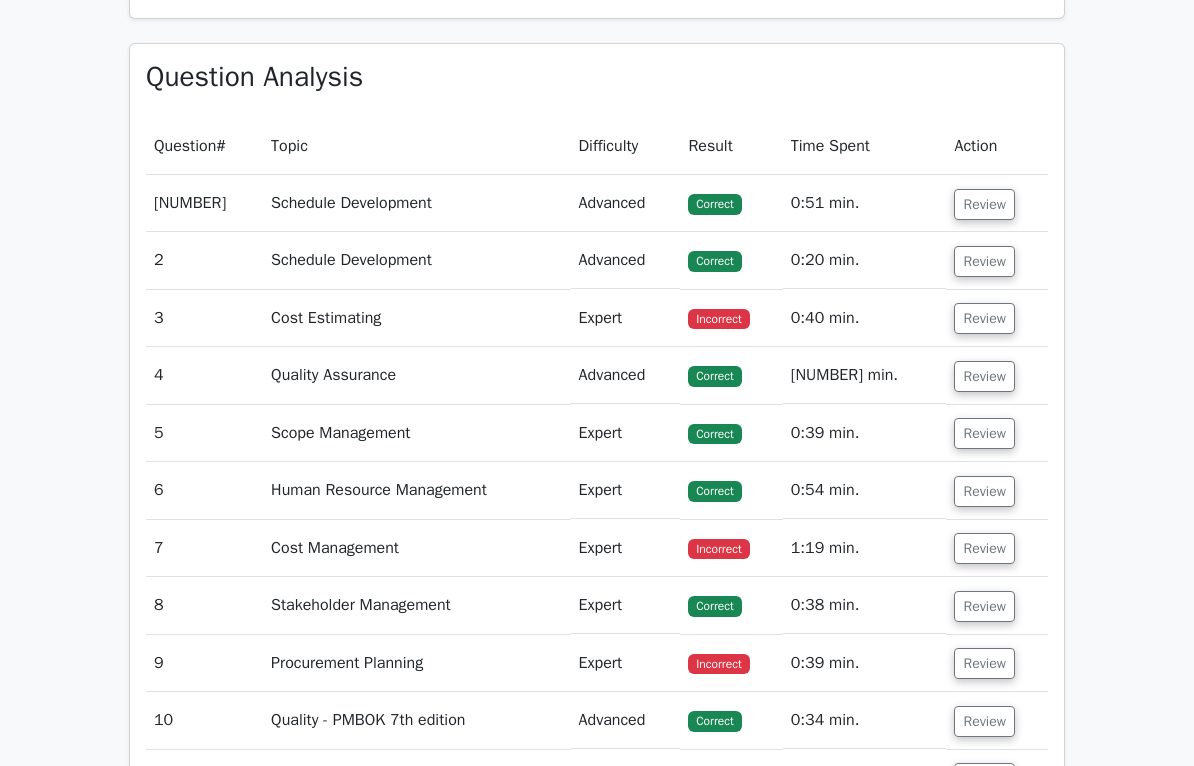 click on "Review" at bounding box center (984, 549) 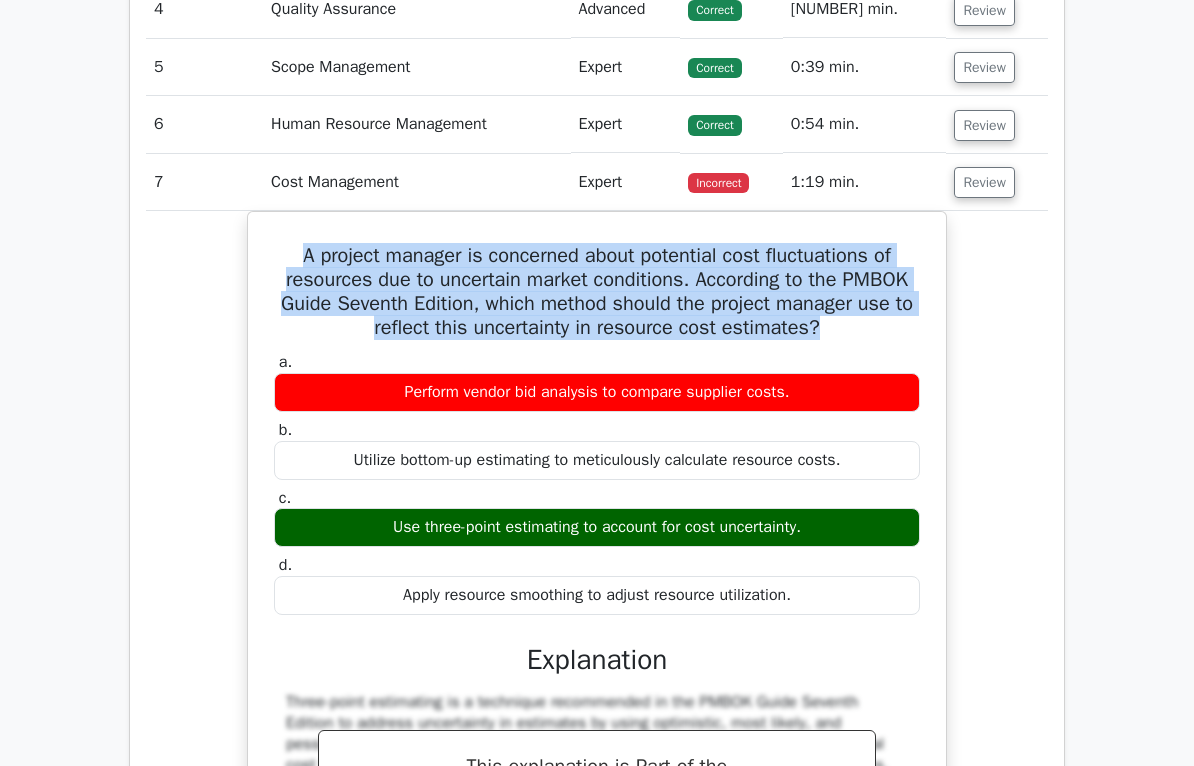 scroll, scrollTop: 2176, scrollLeft: 0, axis: vertical 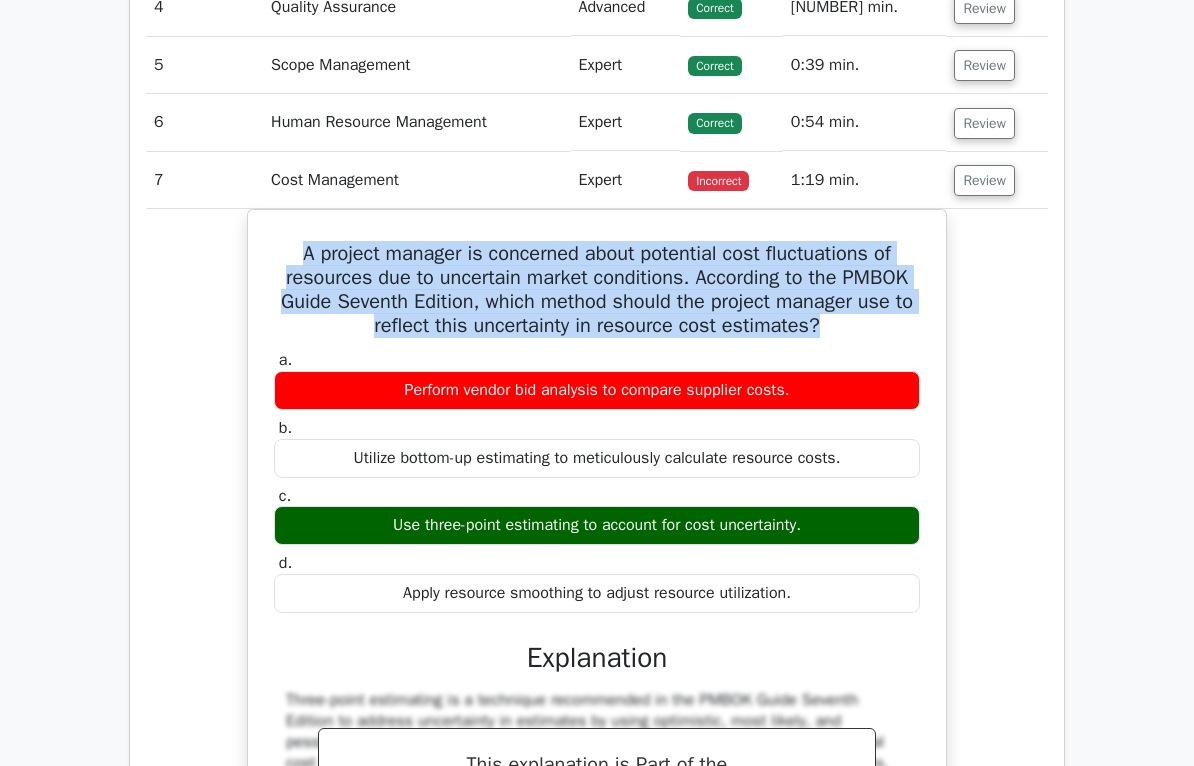 click on "Review" at bounding box center [984, 180] 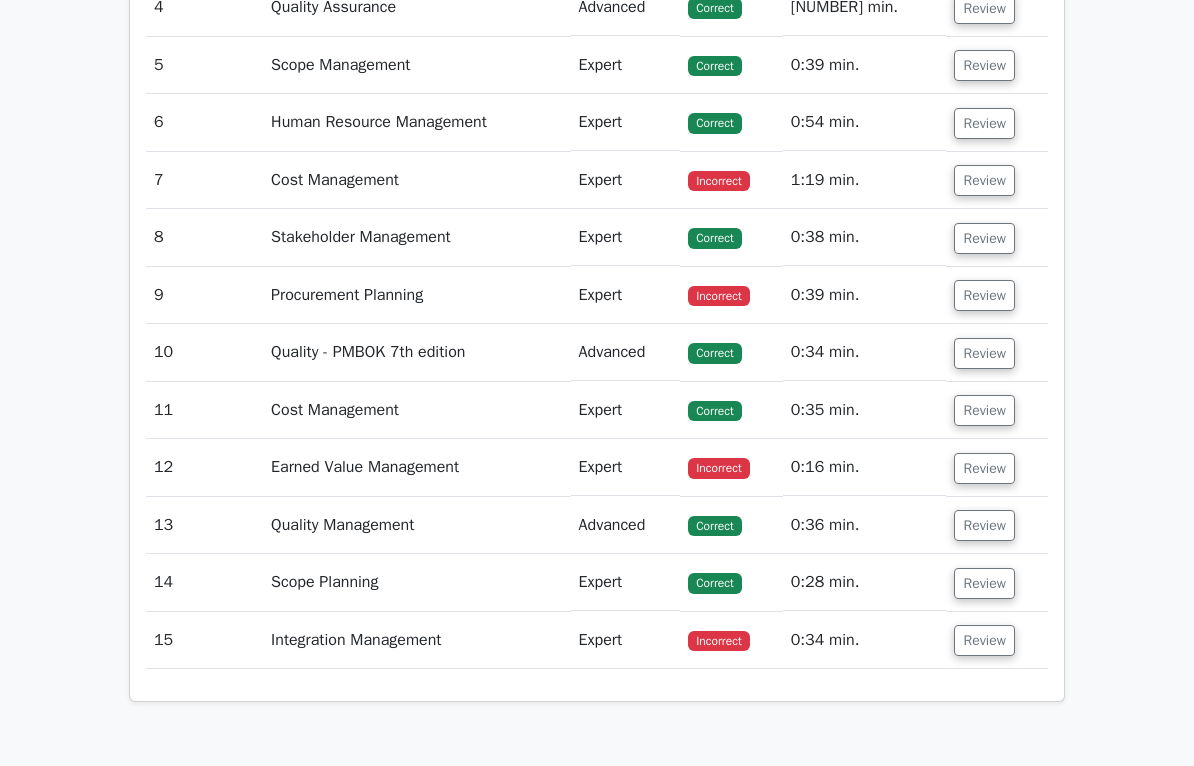 click on "Review" at bounding box center [984, 295] 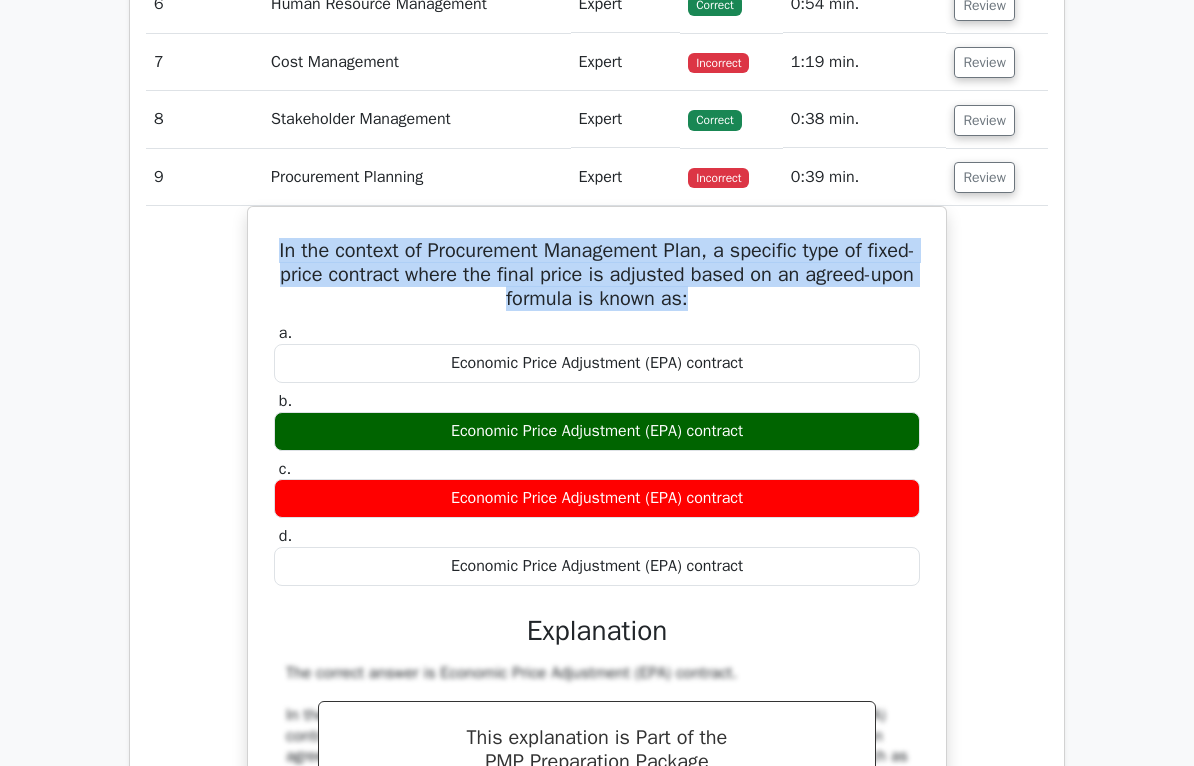 scroll, scrollTop: 2296, scrollLeft: 0, axis: vertical 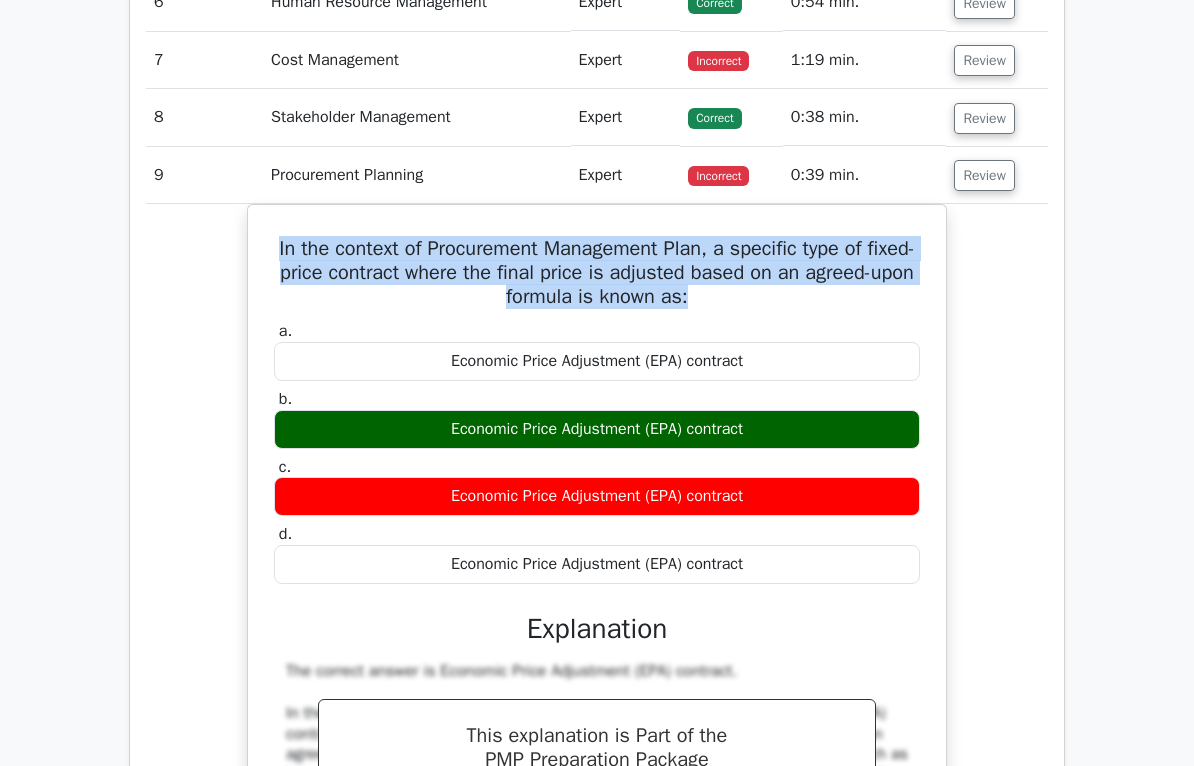 click on "Review" at bounding box center (984, 175) 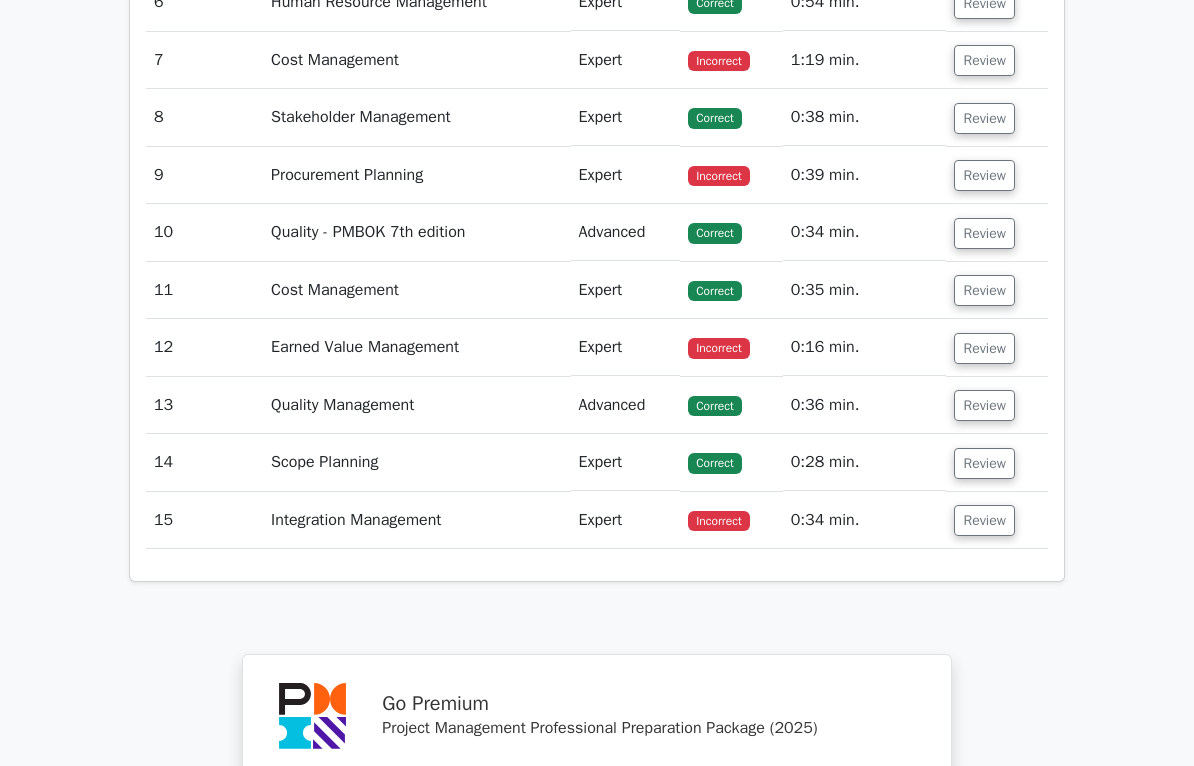 click on "Review" at bounding box center (984, 348) 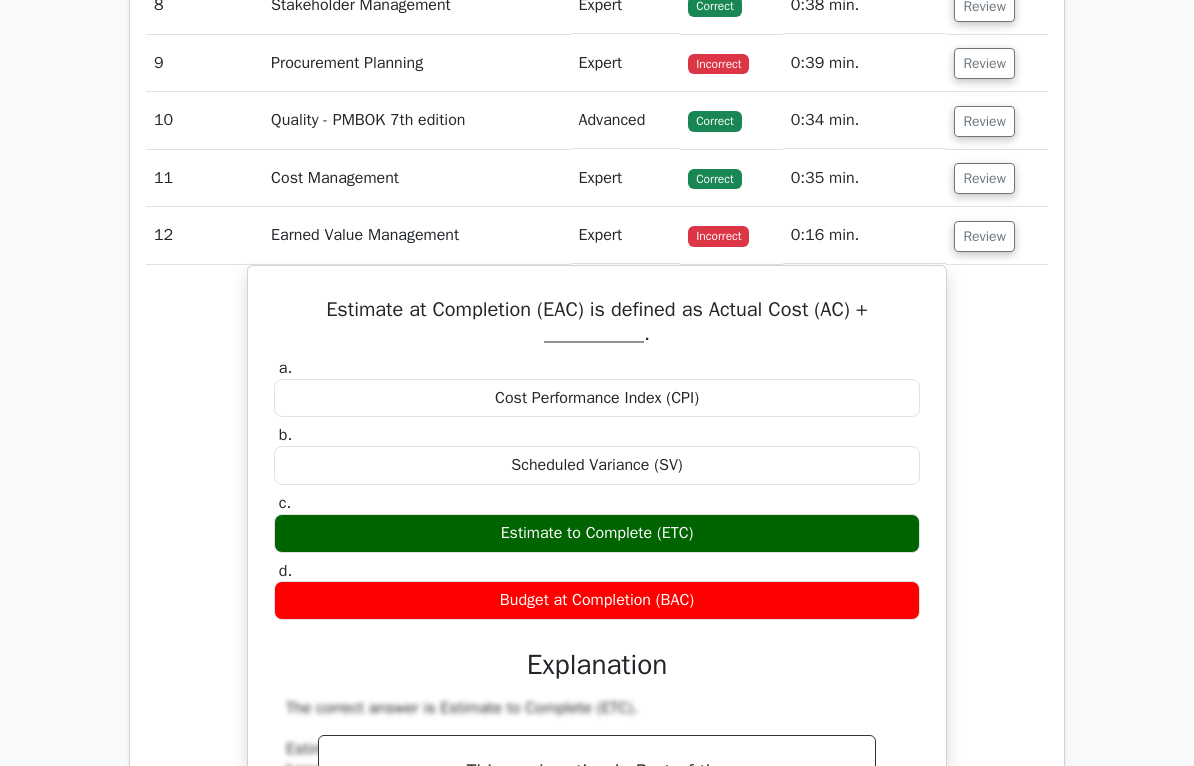 scroll, scrollTop: 2408, scrollLeft: 0, axis: vertical 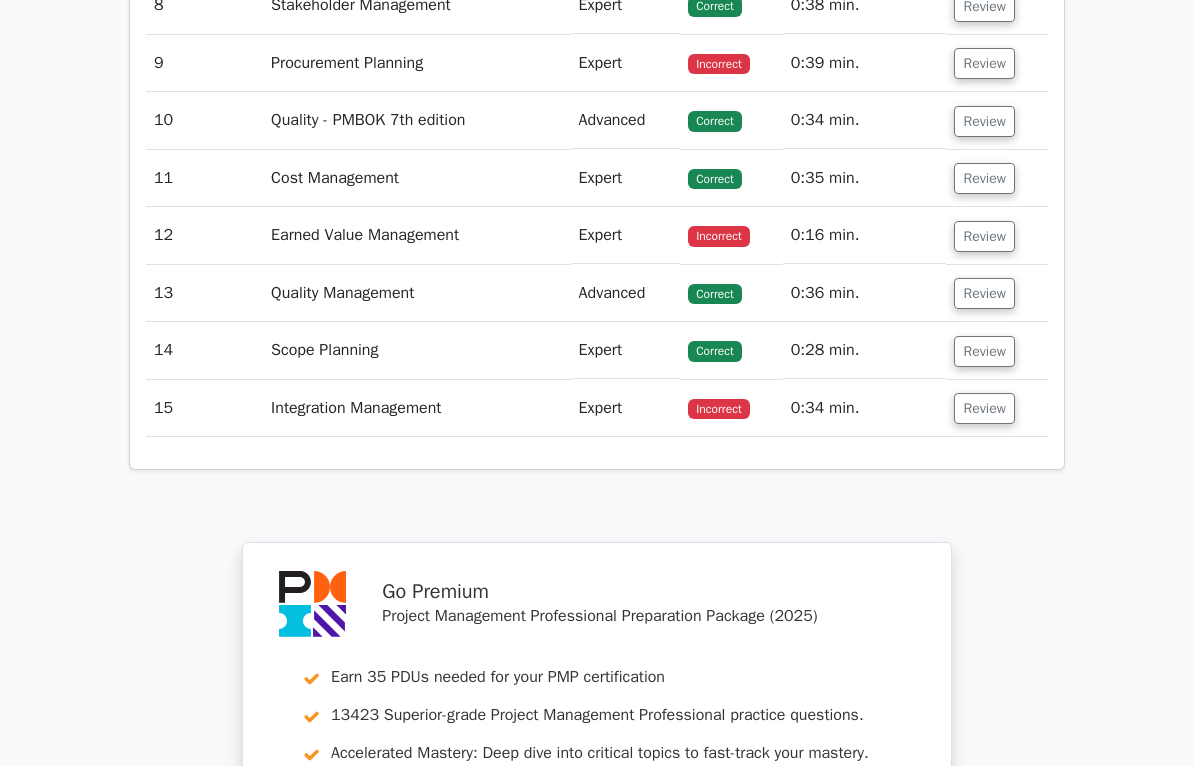 click on "Review" at bounding box center [984, 408] 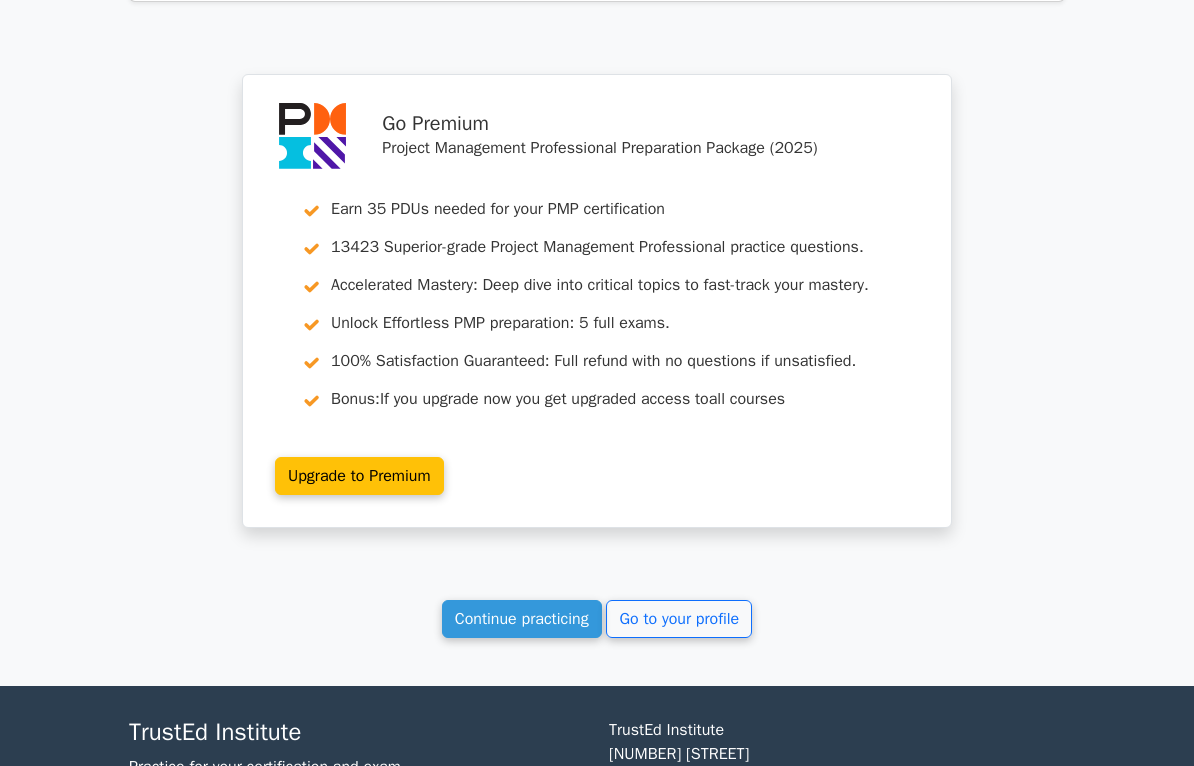 scroll, scrollTop: 3851, scrollLeft: 0, axis: vertical 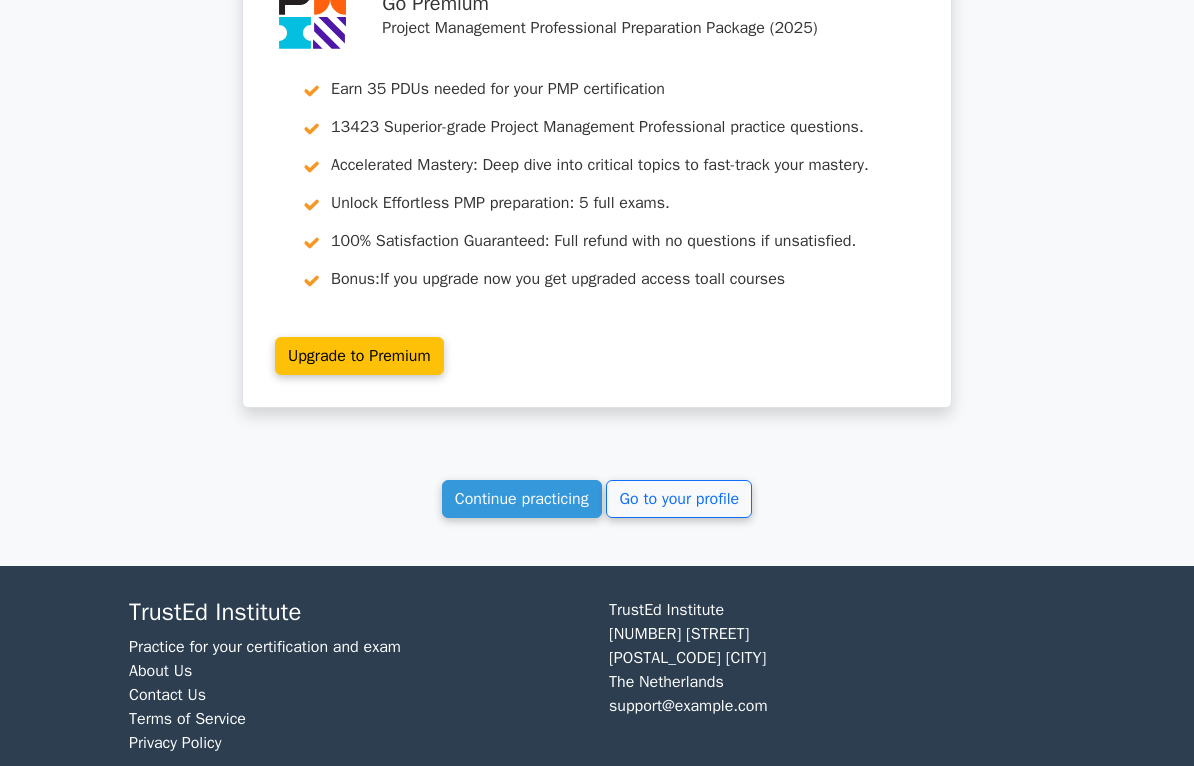 click on "Continue practicing" at bounding box center (522, 499) 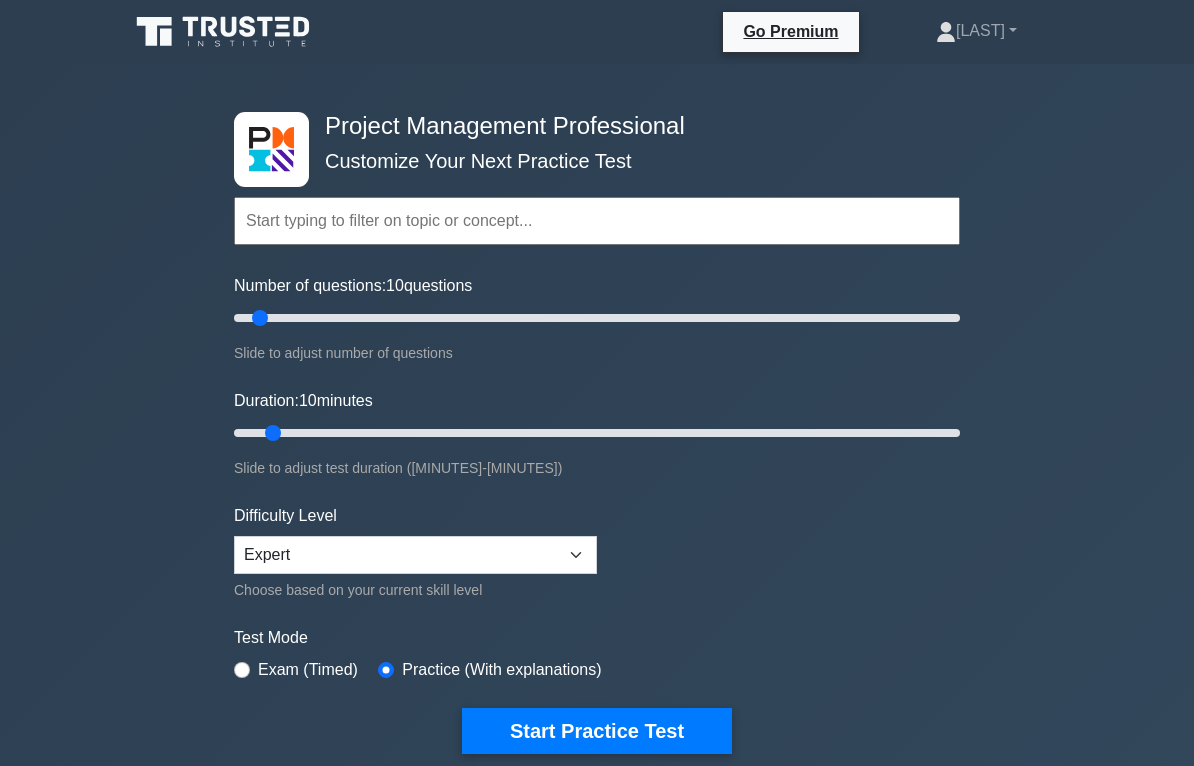 scroll, scrollTop: 0, scrollLeft: 0, axis: both 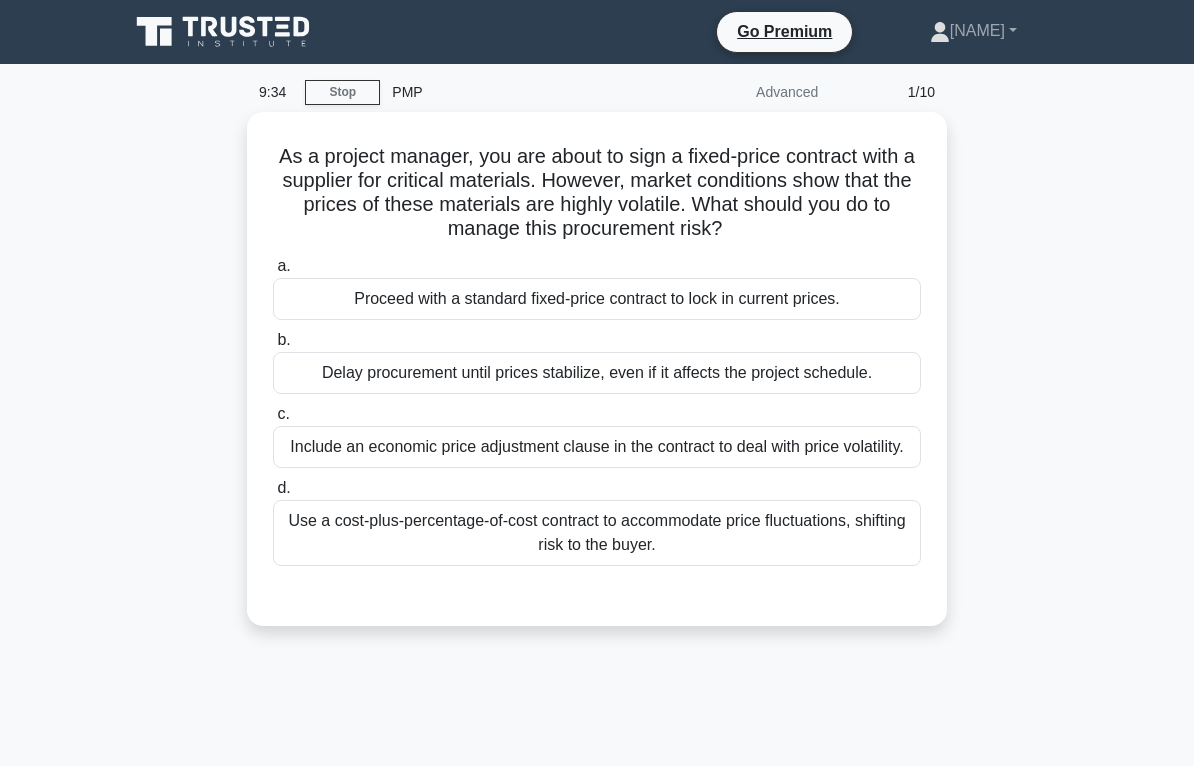 click on "Include an economic price adjustment clause in the contract to deal with price volatility." at bounding box center (597, 447) 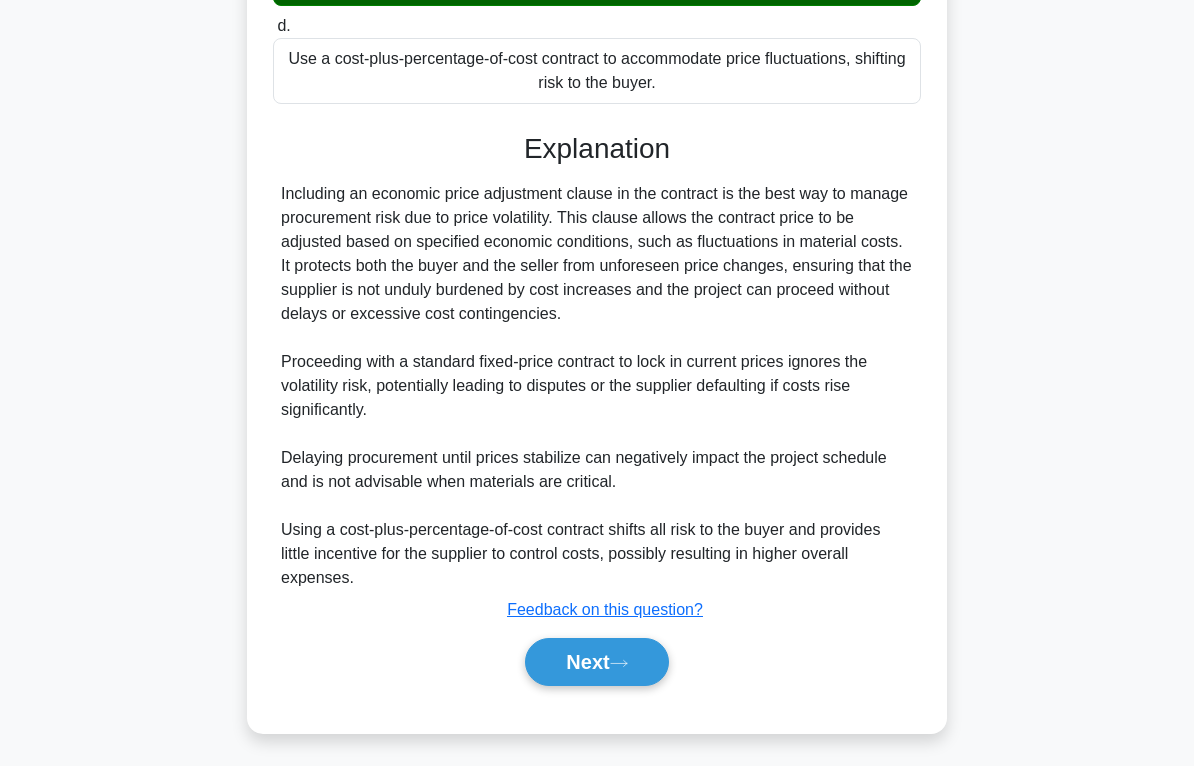 scroll, scrollTop: 533, scrollLeft: 0, axis: vertical 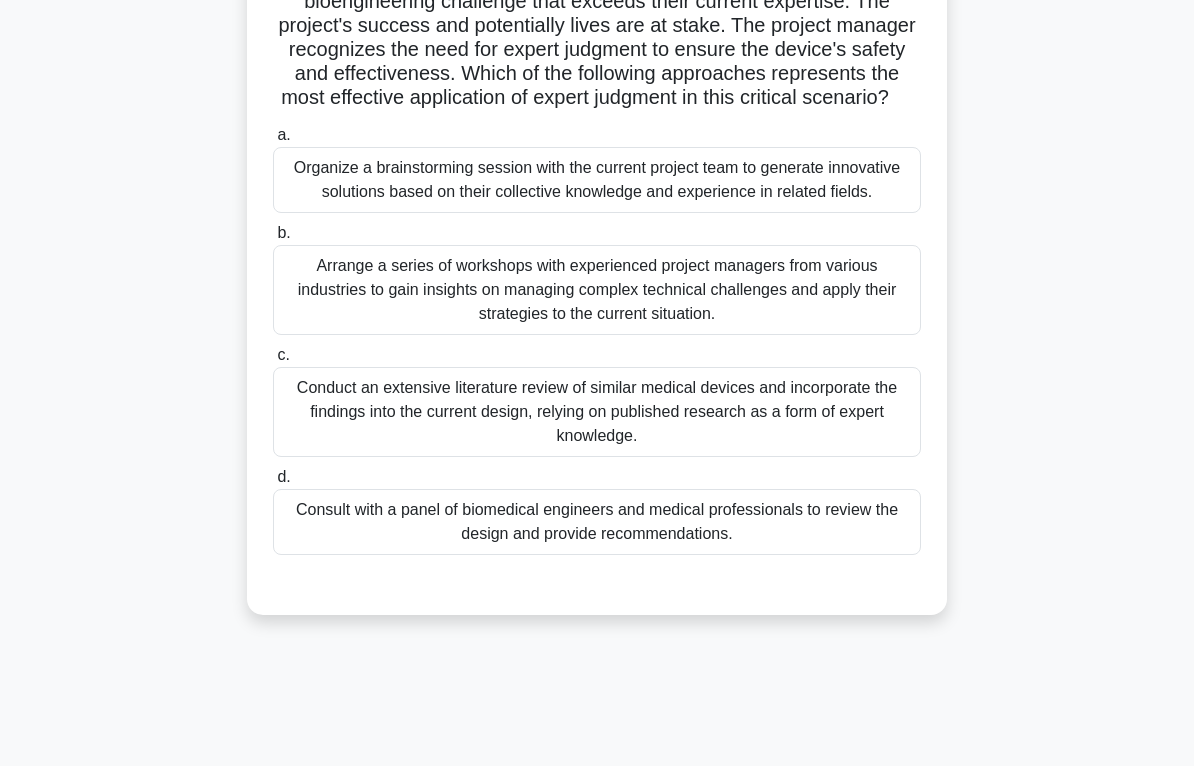 click on "Consult with a panel of biomedical engineers and medical professionals to review the design and provide recommendations." at bounding box center [597, 522] 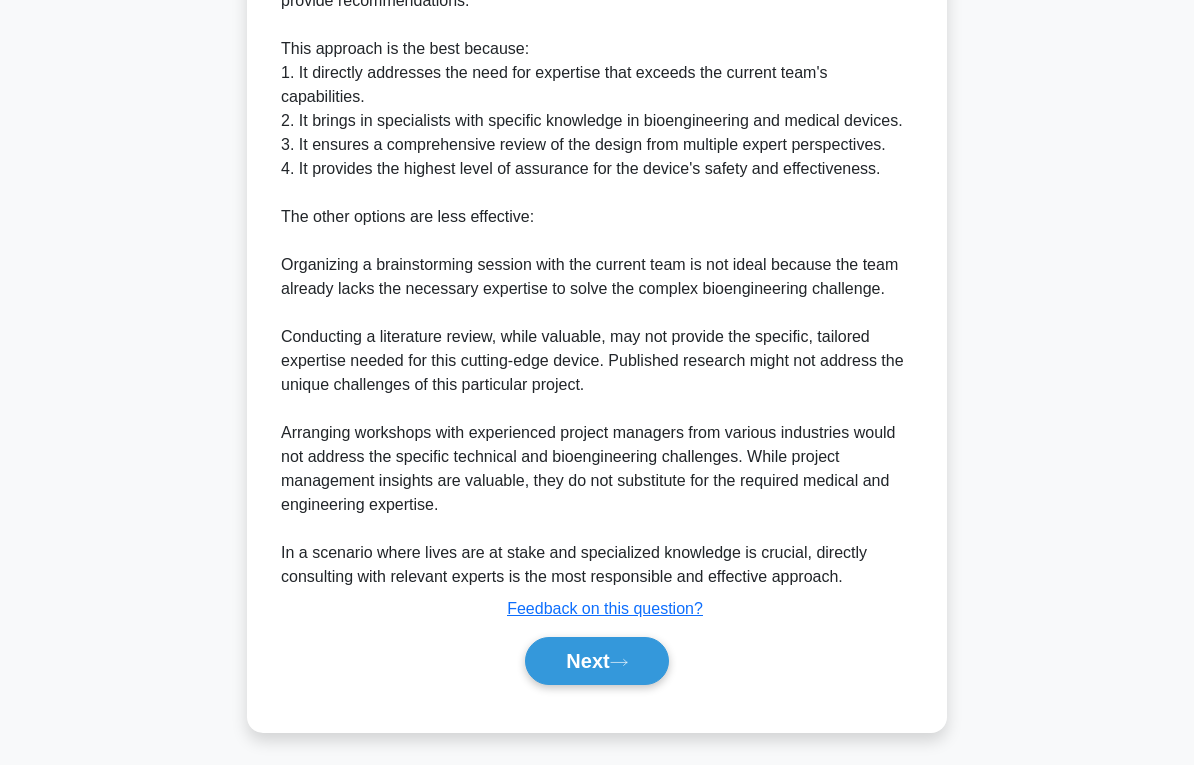 scroll, scrollTop: 1037, scrollLeft: 0, axis: vertical 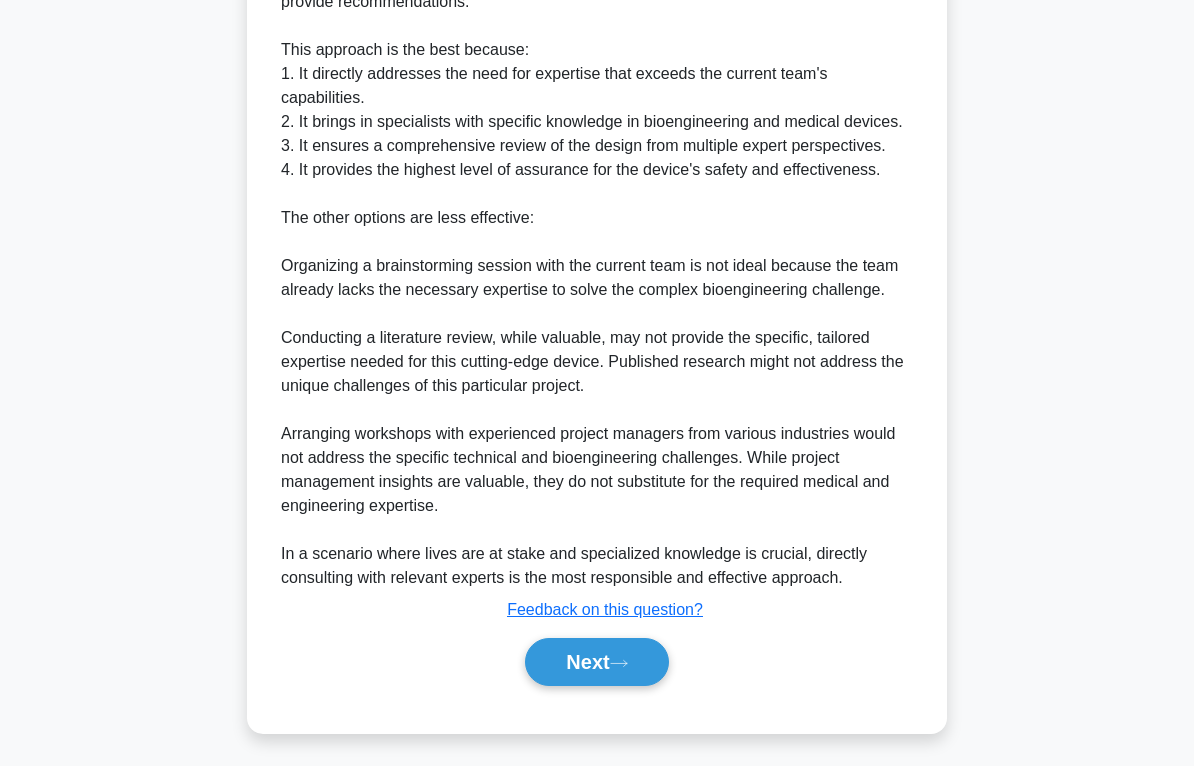 click on "Next" at bounding box center (596, 662) 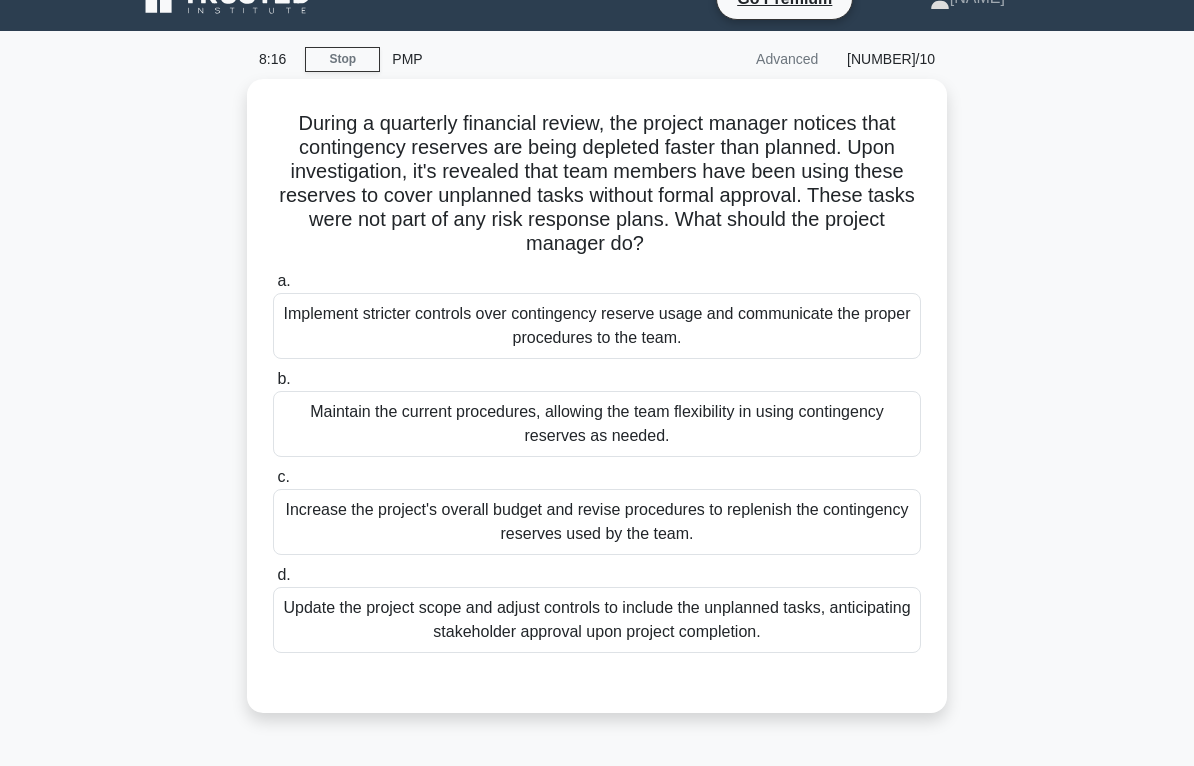 scroll, scrollTop: 33, scrollLeft: 0, axis: vertical 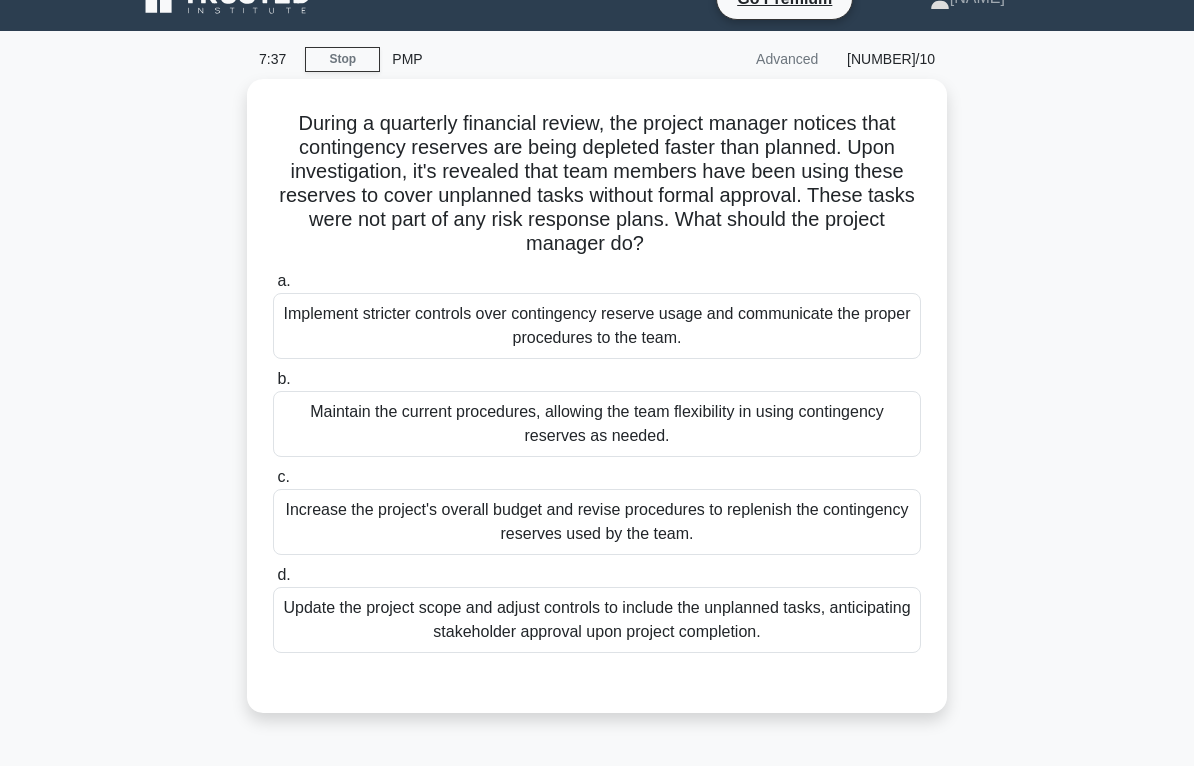click on "Implement stricter controls over contingency reserve usage and communicate the proper procedures to the team." at bounding box center [597, 326] 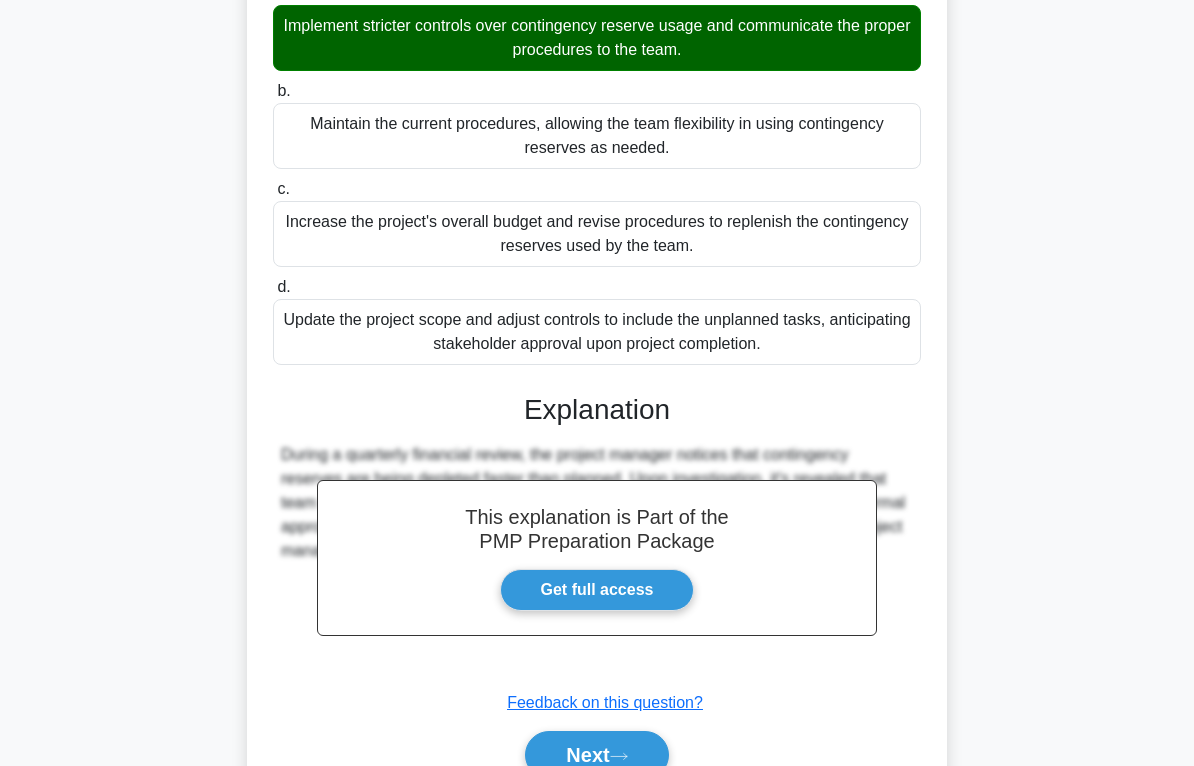 scroll, scrollTop: 389, scrollLeft: 0, axis: vertical 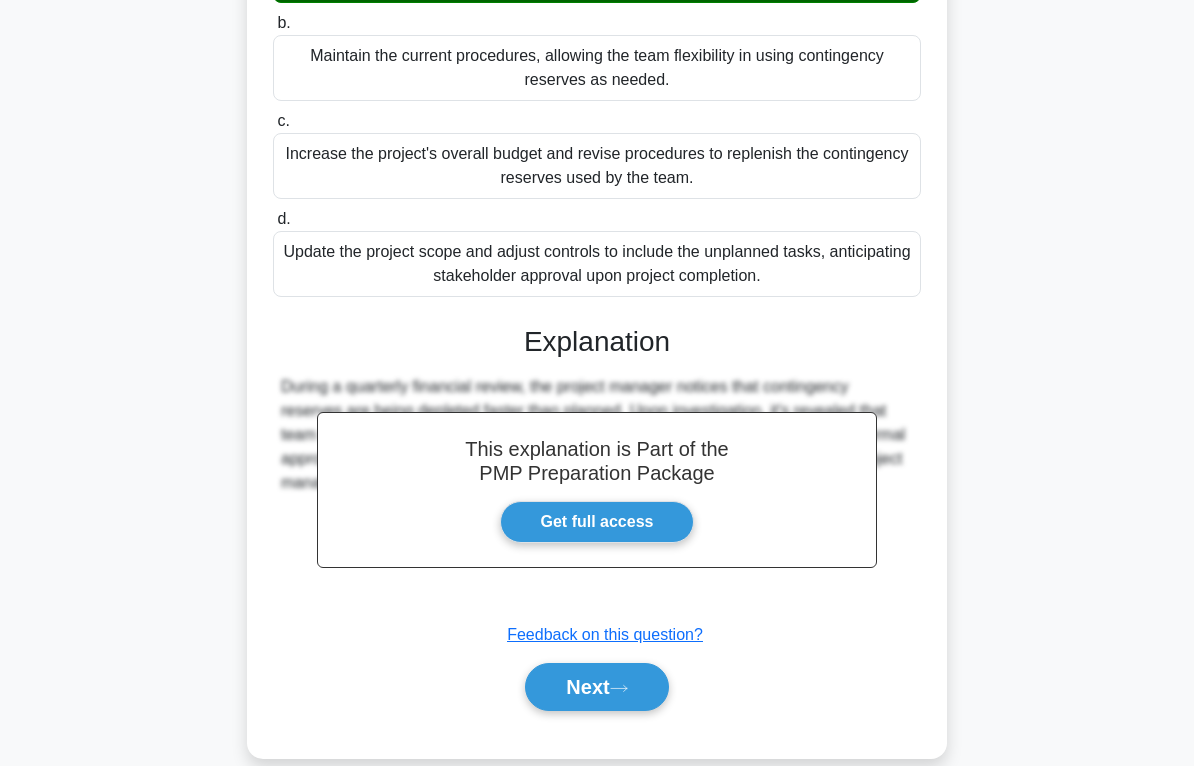 click on "Next" at bounding box center (596, 687) 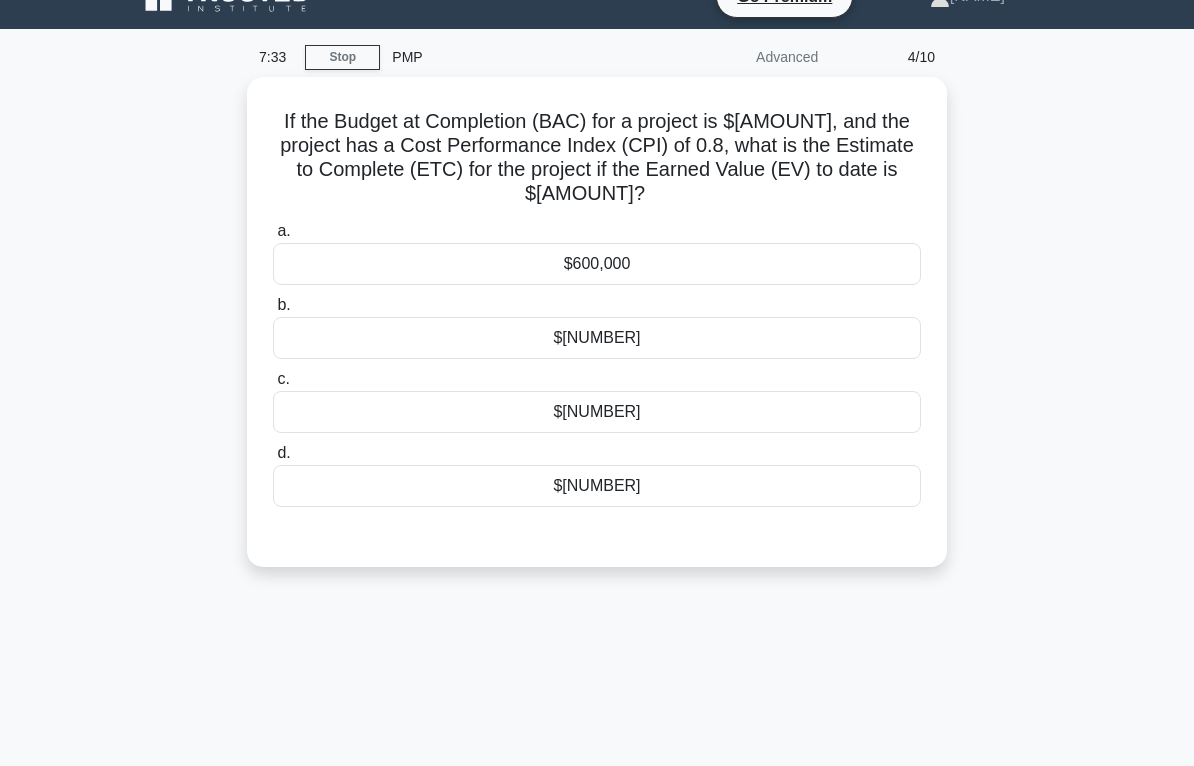 scroll, scrollTop: 21, scrollLeft: 0, axis: vertical 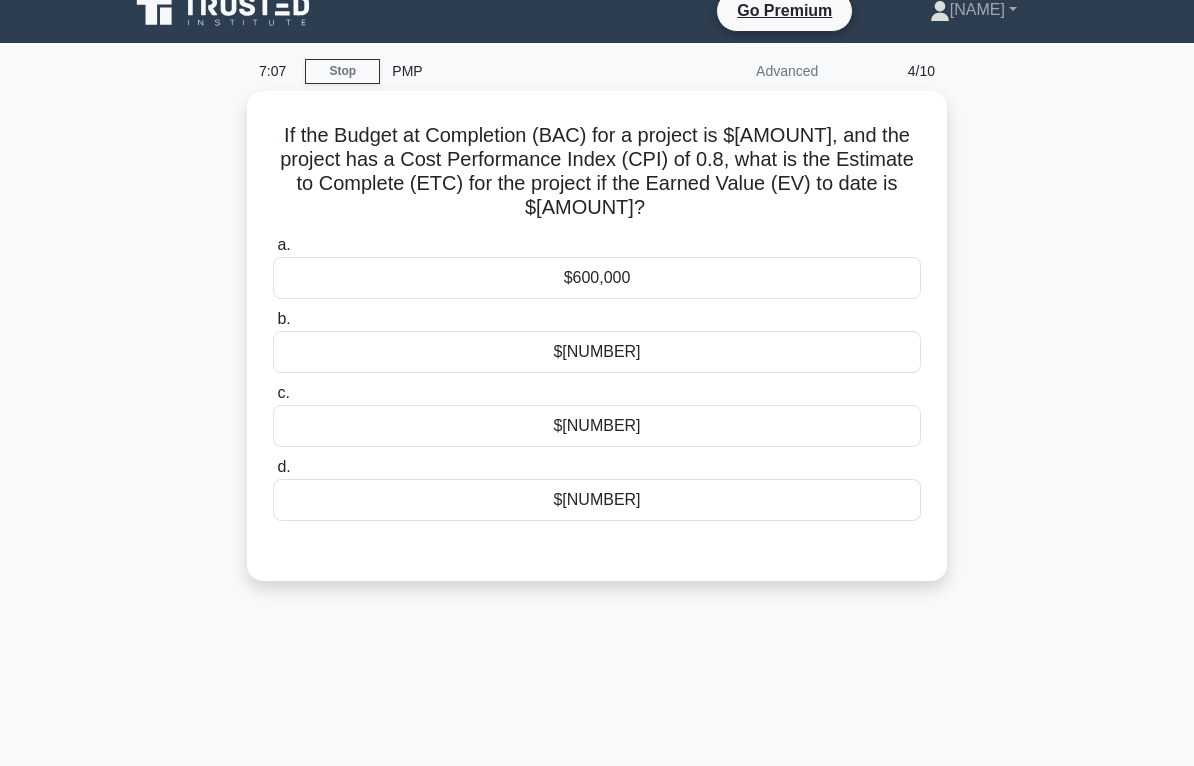 click on "$600,000" at bounding box center [597, 278] 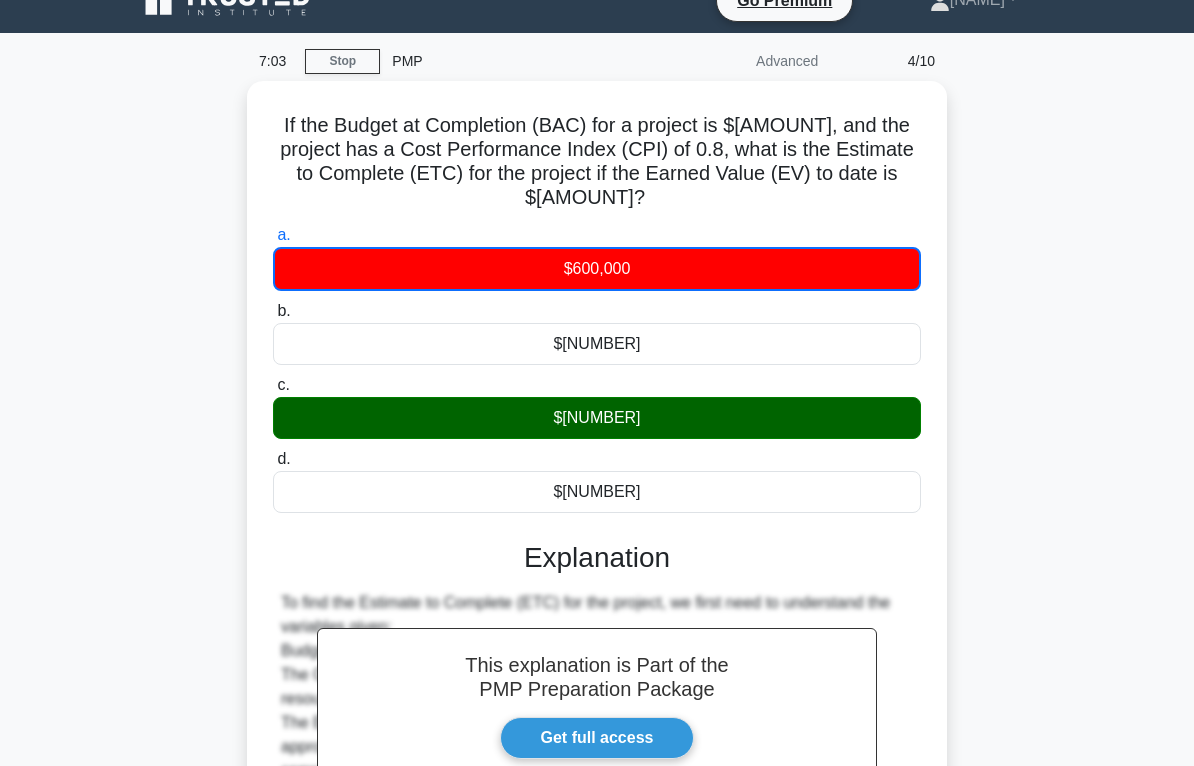 scroll, scrollTop: 511, scrollLeft: 0, axis: vertical 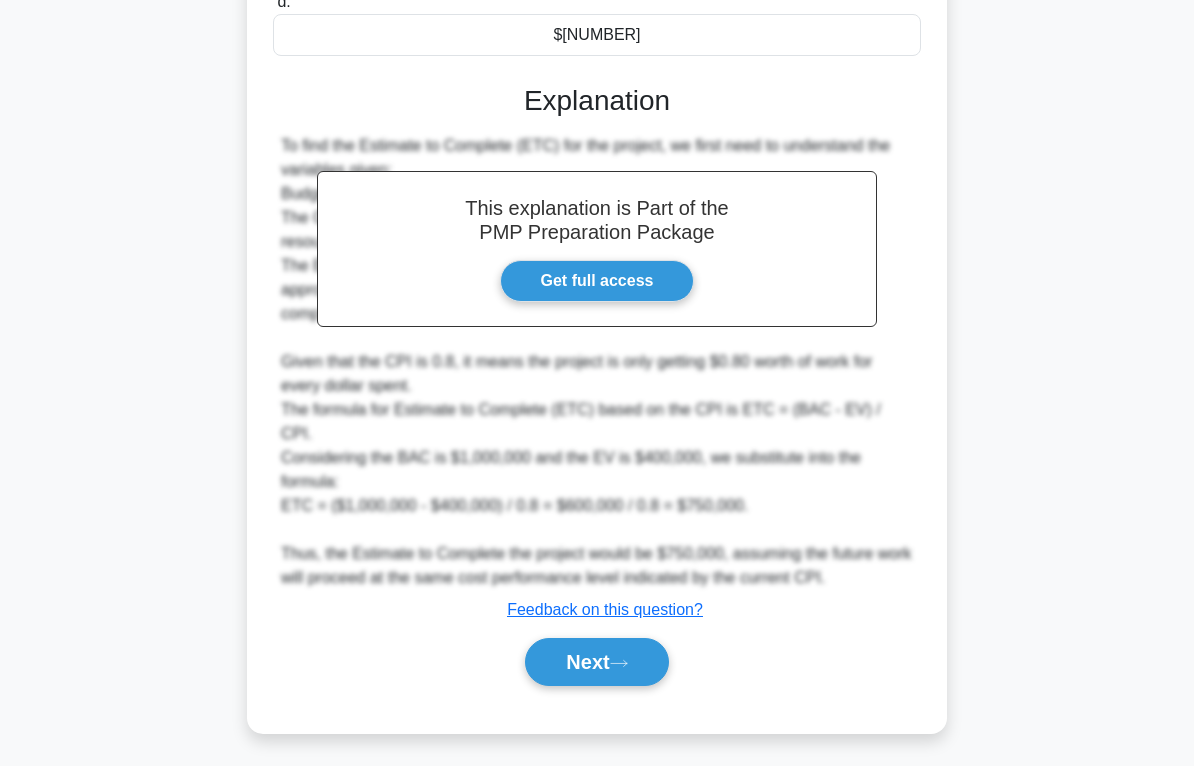 click on "Next" at bounding box center (596, 662) 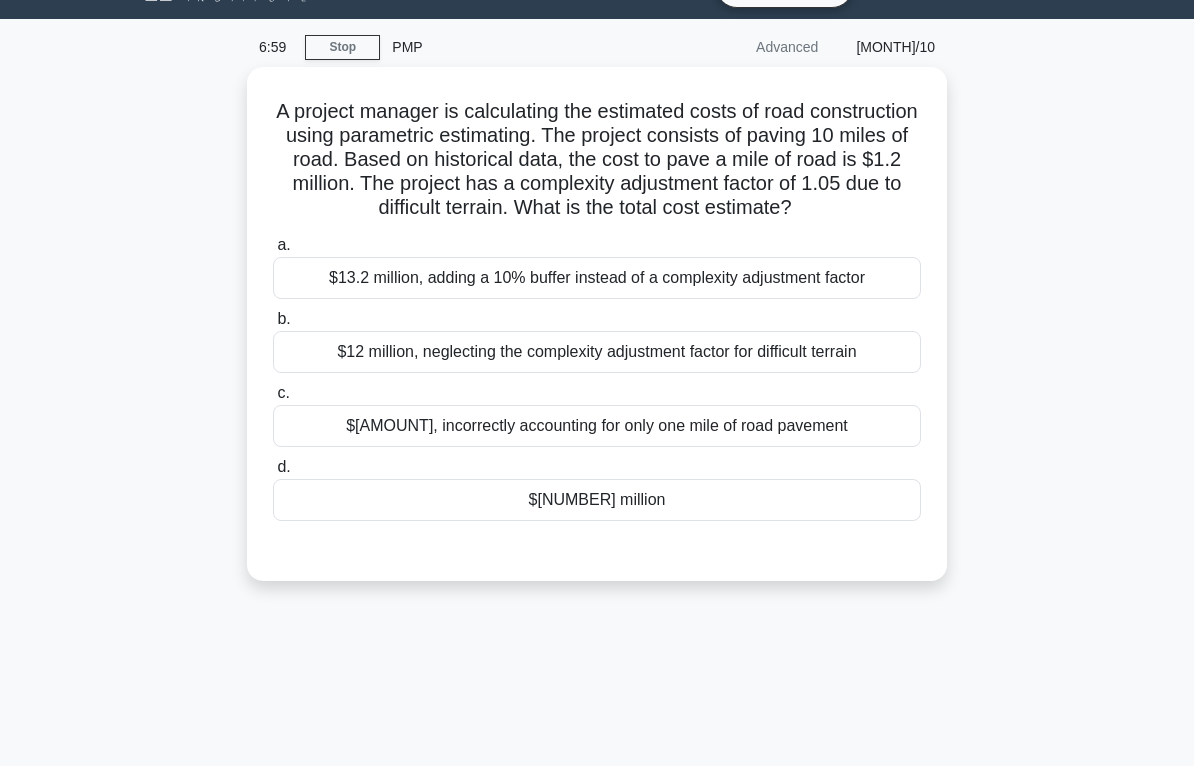 scroll, scrollTop: 38, scrollLeft: 0, axis: vertical 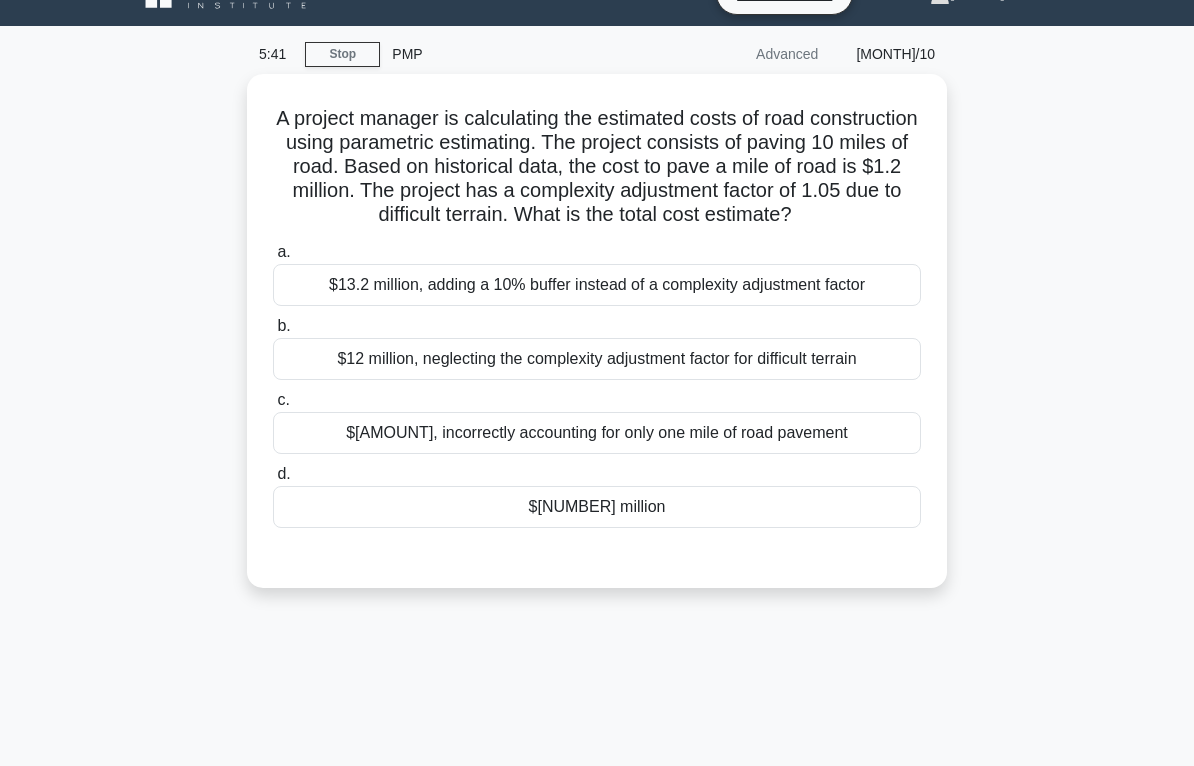 click on "$[NUMBER] million" at bounding box center (597, 507) 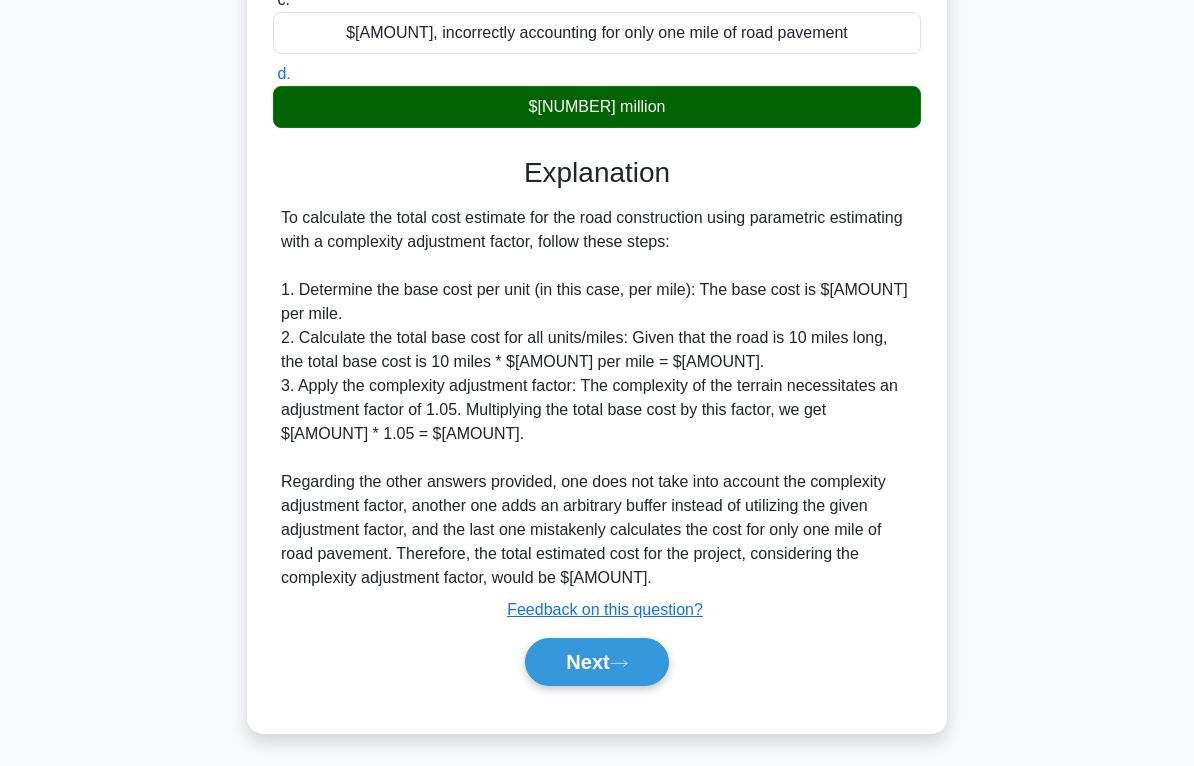 scroll, scrollTop: 484, scrollLeft: 0, axis: vertical 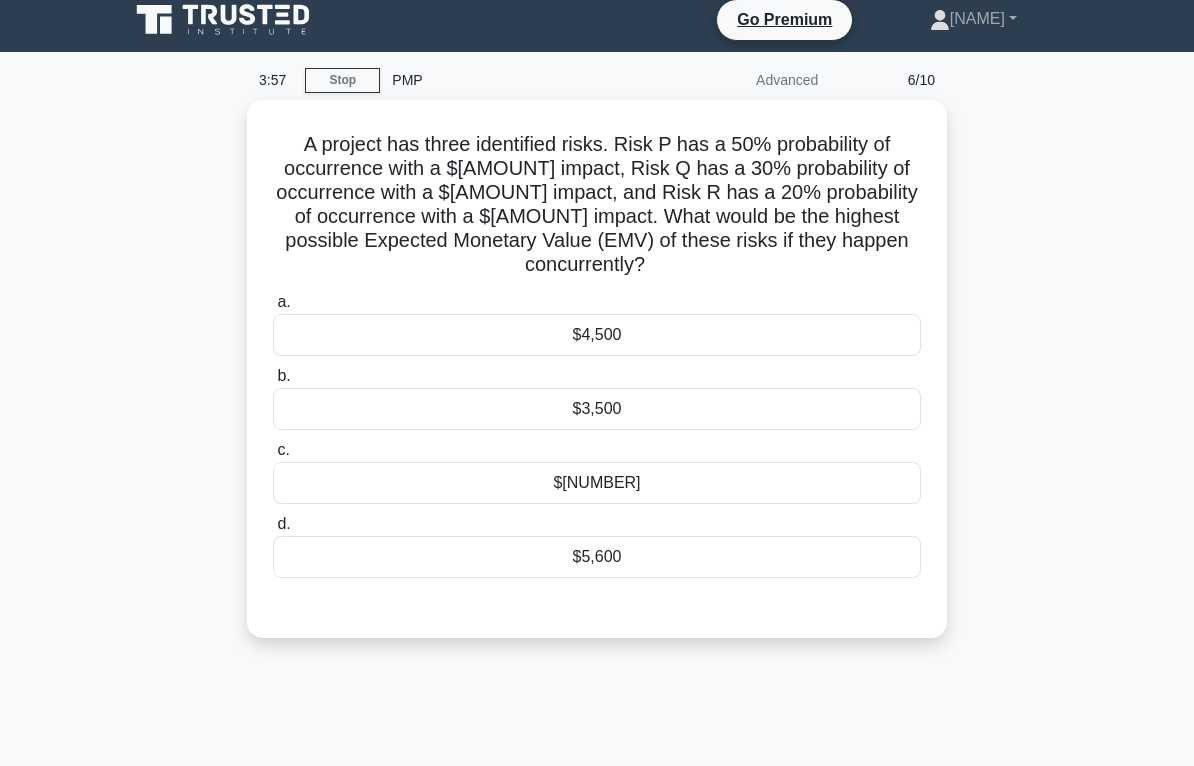 click on "$[NUMBER]" at bounding box center (597, 483) 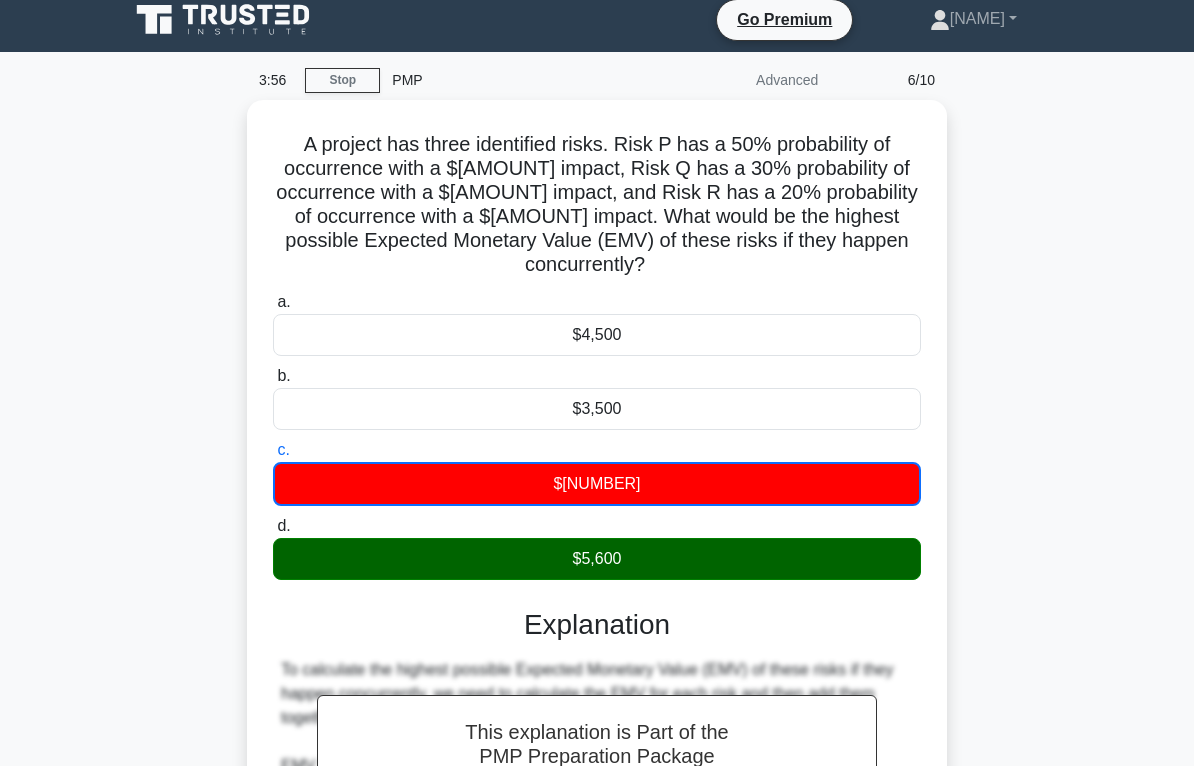 click on "$5,600" at bounding box center (597, 559) 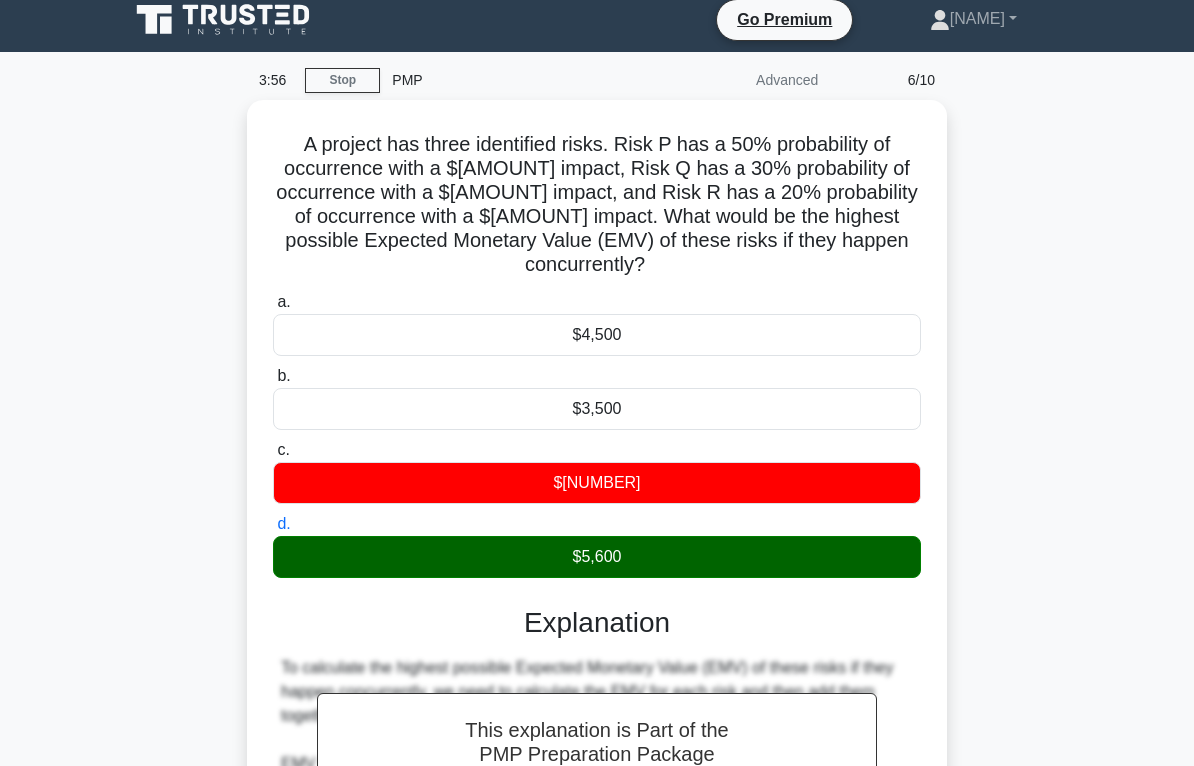 click on "$5,600" at bounding box center [597, 557] 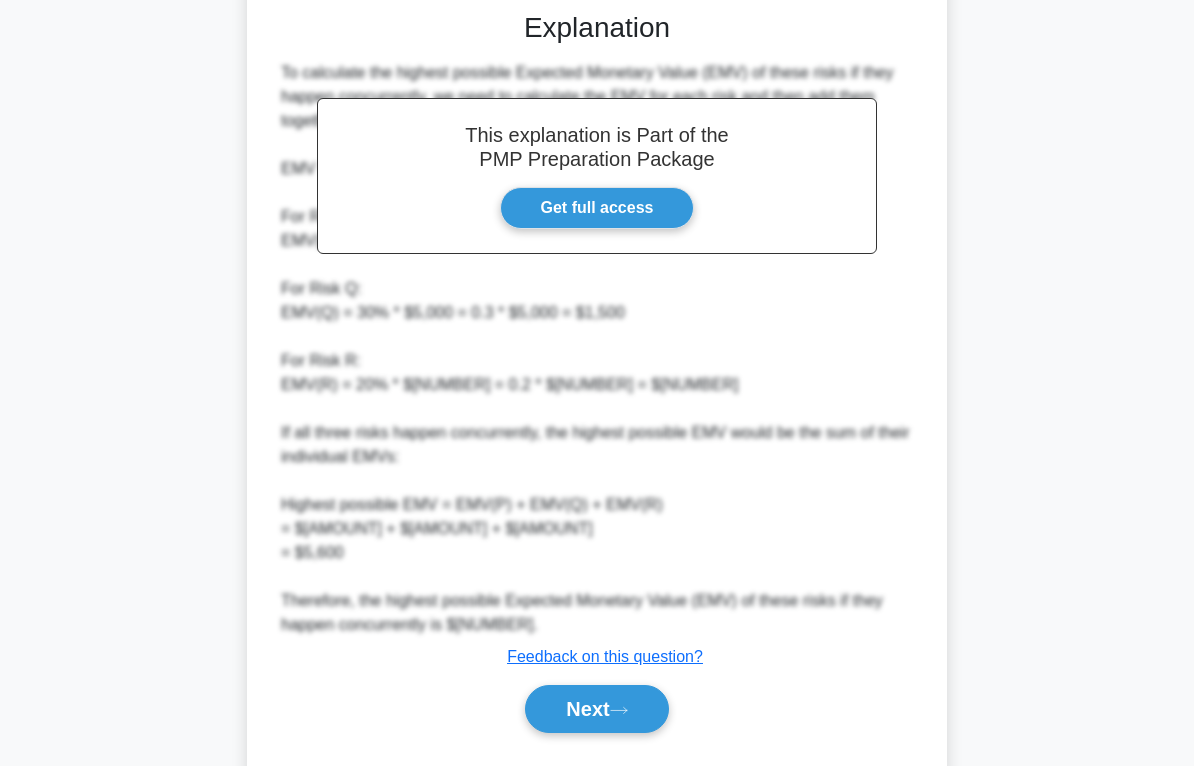scroll, scrollTop: 629, scrollLeft: 0, axis: vertical 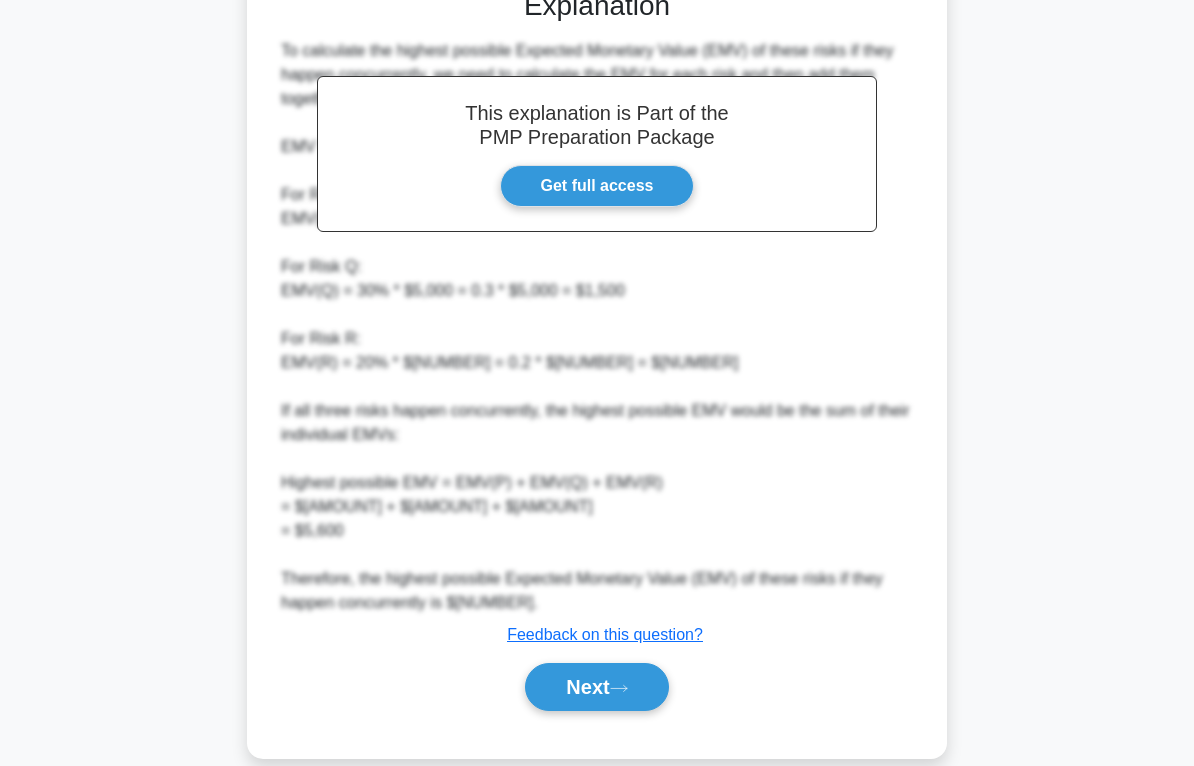 click at bounding box center [619, 688] 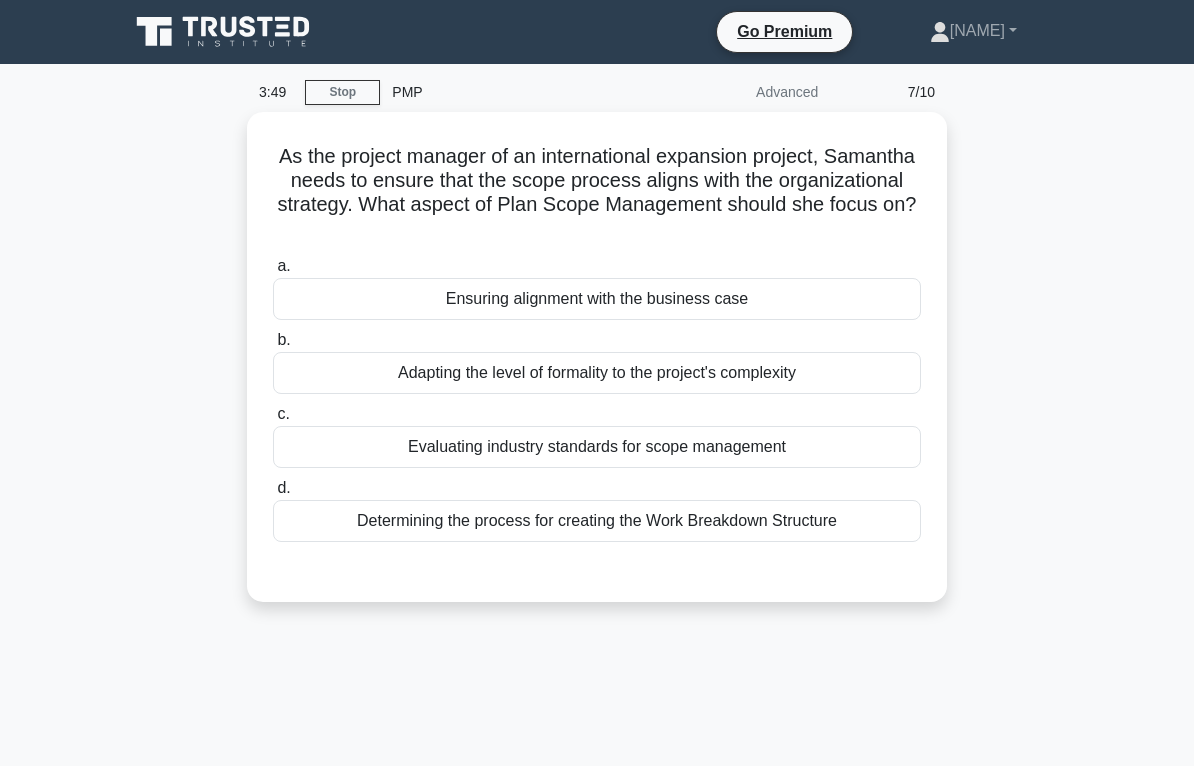 scroll, scrollTop: 1, scrollLeft: 0, axis: vertical 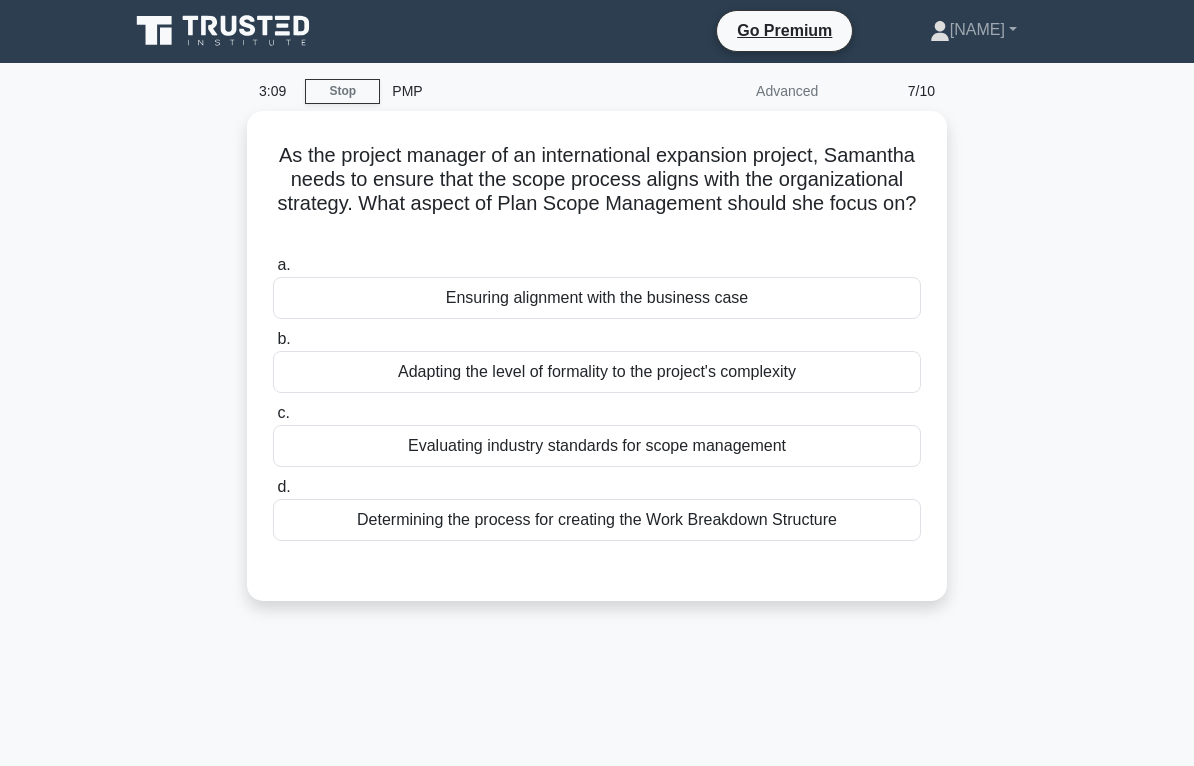 click on "Adapting the level of formality to the project's complexity" at bounding box center [597, 372] 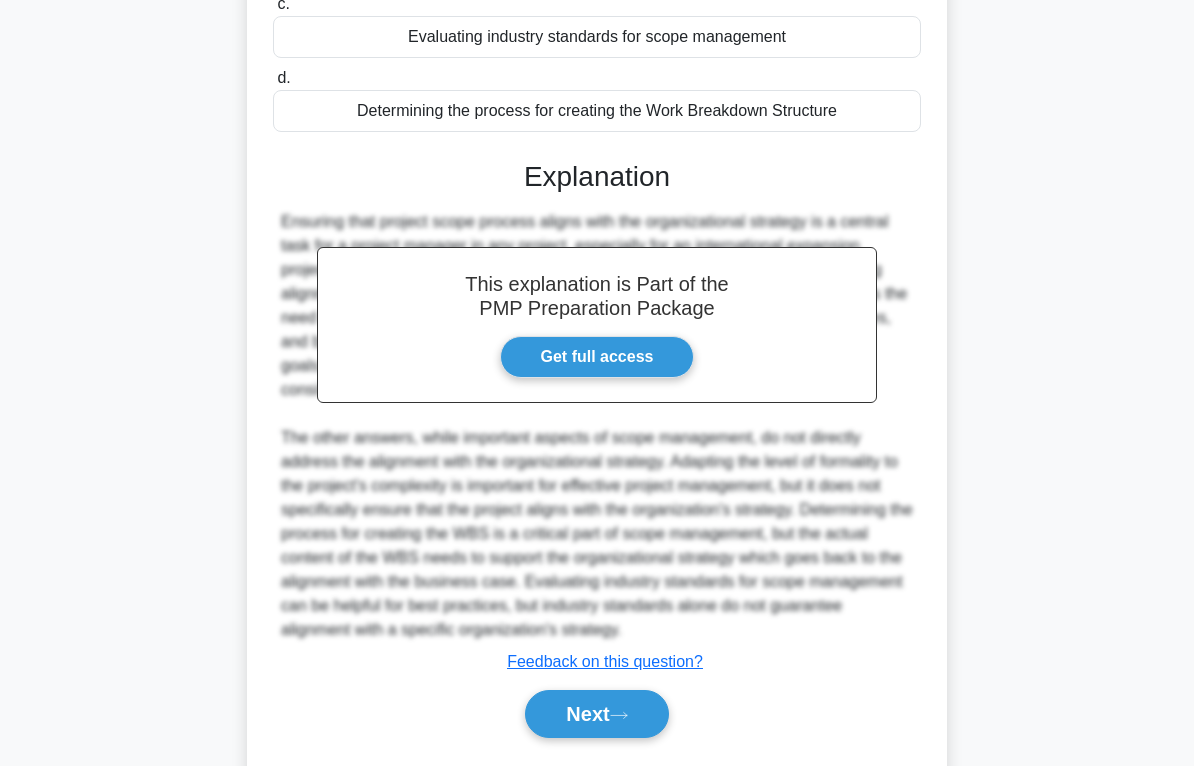scroll, scrollTop: 487, scrollLeft: 0, axis: vertical 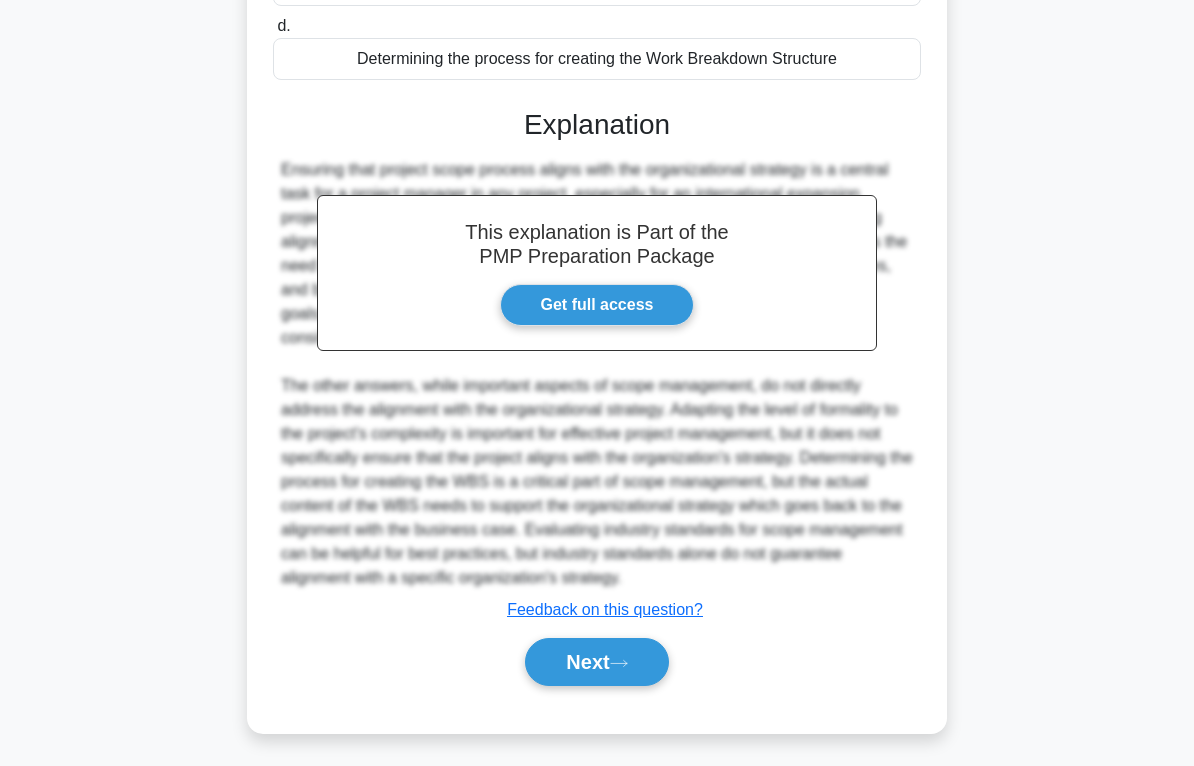 click on "Next" at bounding box center (596, 662) 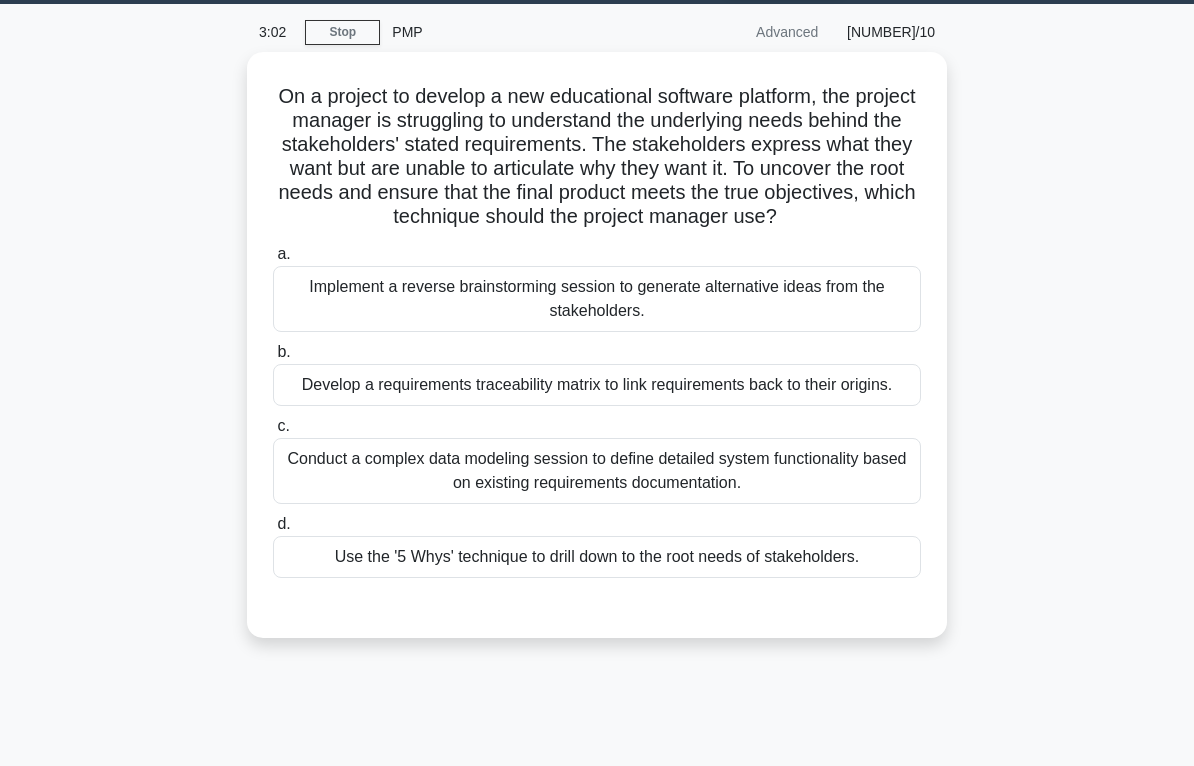 scroll, scrollTop: 59, scrollLeft: 0, axis: vertical 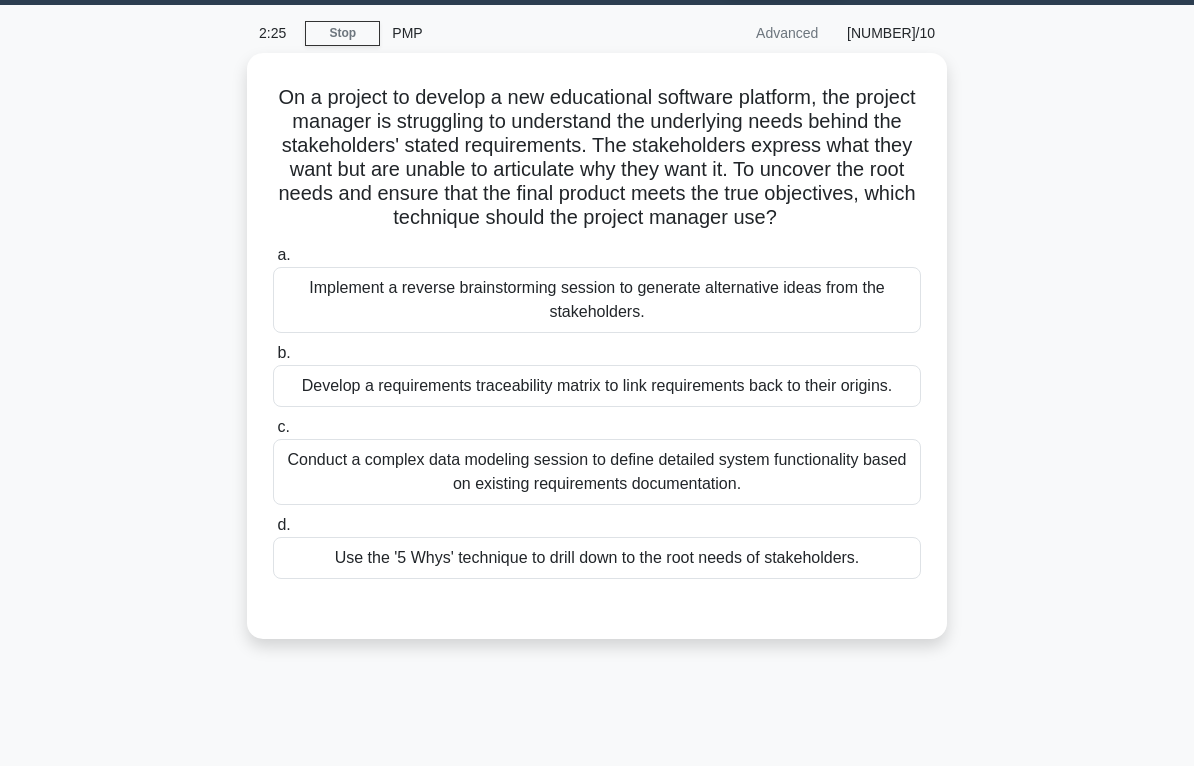 click on "Use the '5 Whys' technique to drill down to the root needs of stakeholders." at bounding box center [597, 558] 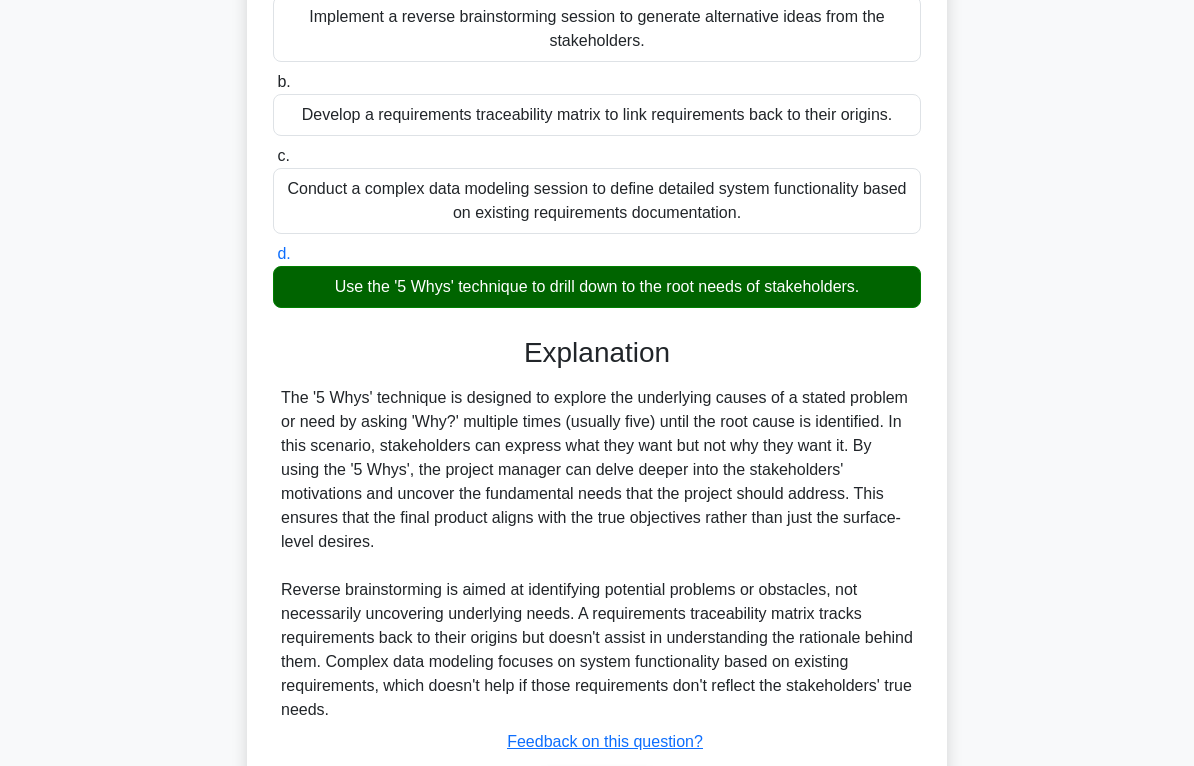 scroll, scrollTop: 509, scrollLeft: 0, axis: vertical 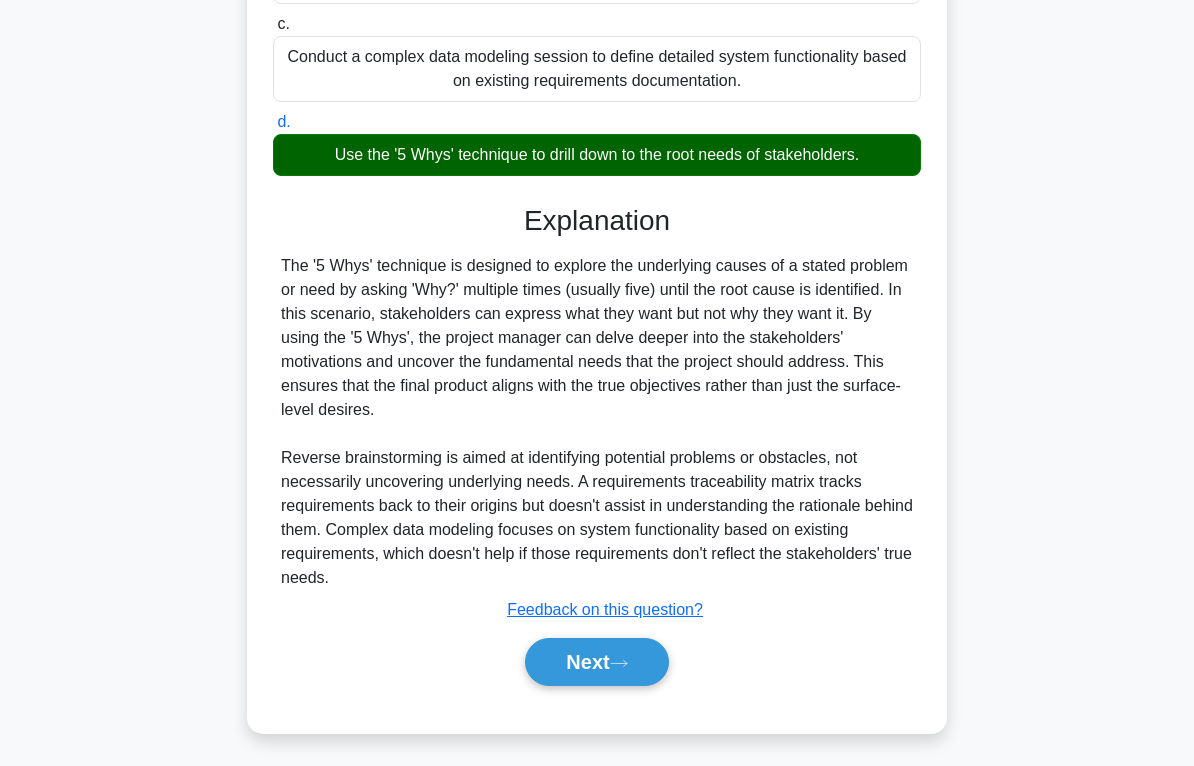 click on "Next" at bounding box center [596, 662] 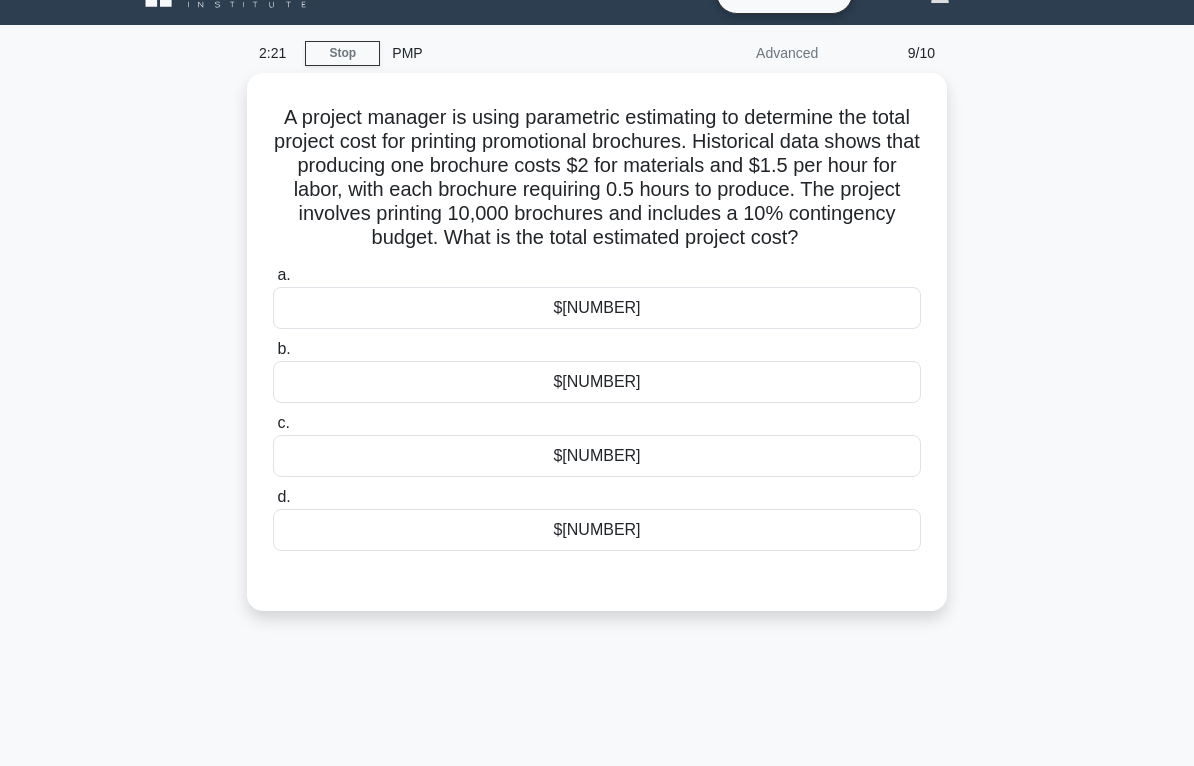 scroll, scrollTop: 38, scrollLeft: 0, axis: vertical 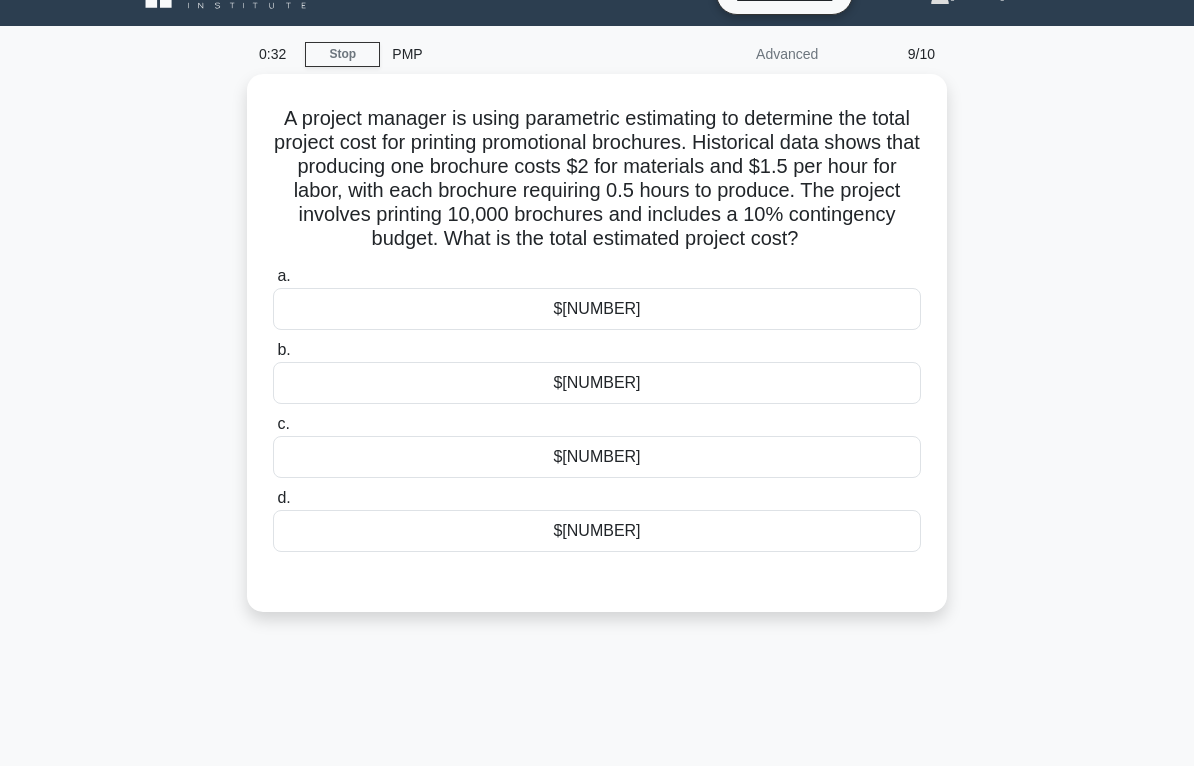 click on "$[NUMBER]" at bounding box center (597, 531) 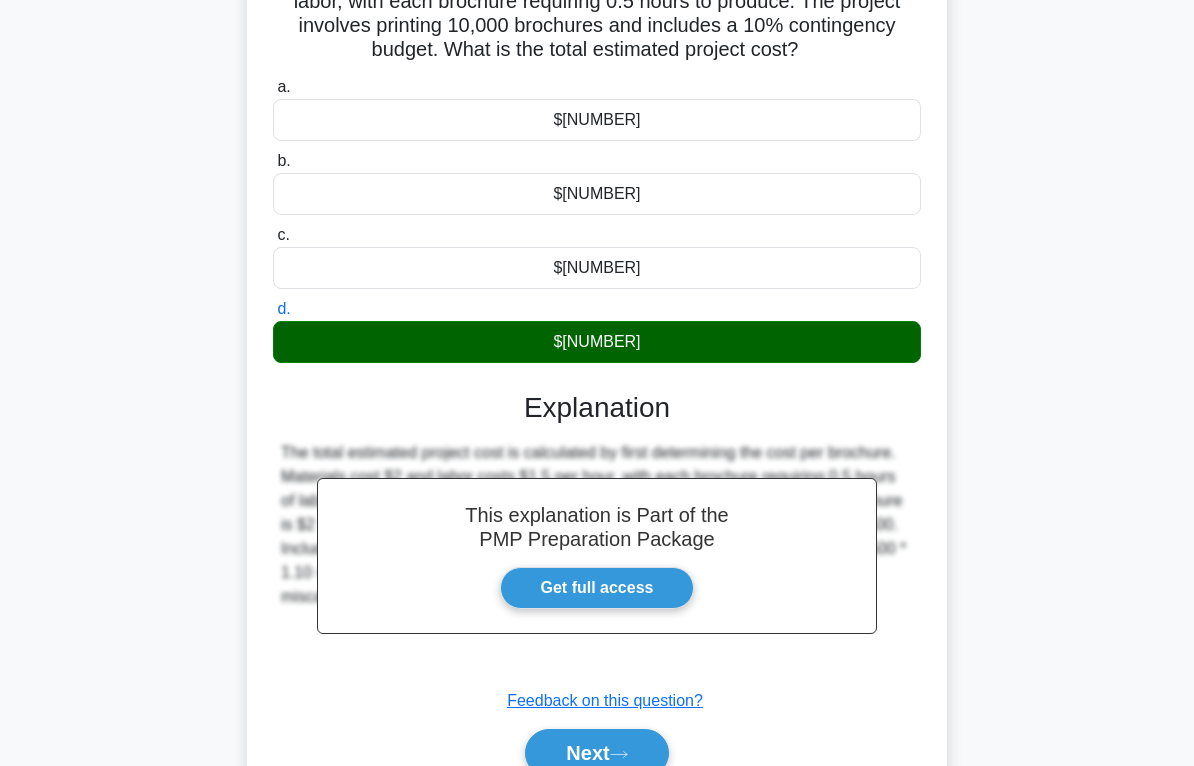 scroll, scrollTop: 317, scrollLeft: 0, axis: vertical 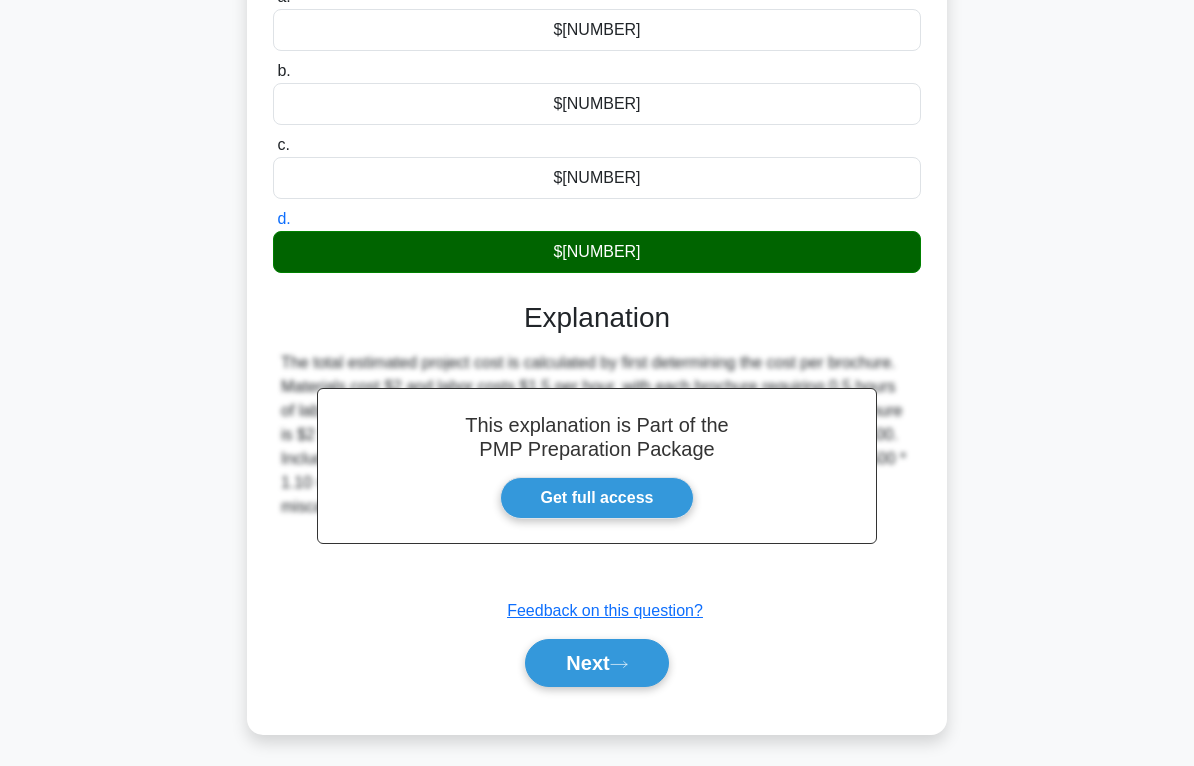 click on "Next" at bounding box center [596, 663] 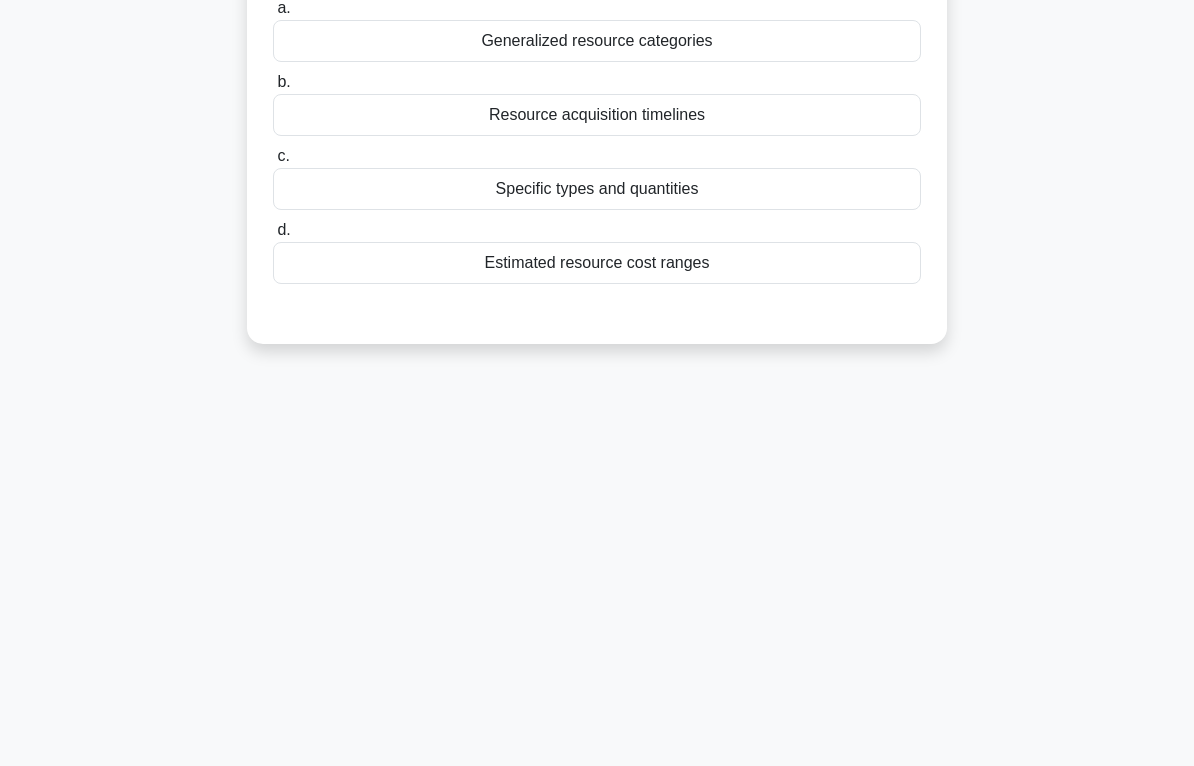 scroll, scrollTop: 0, scrollLeft: 0, axis: both 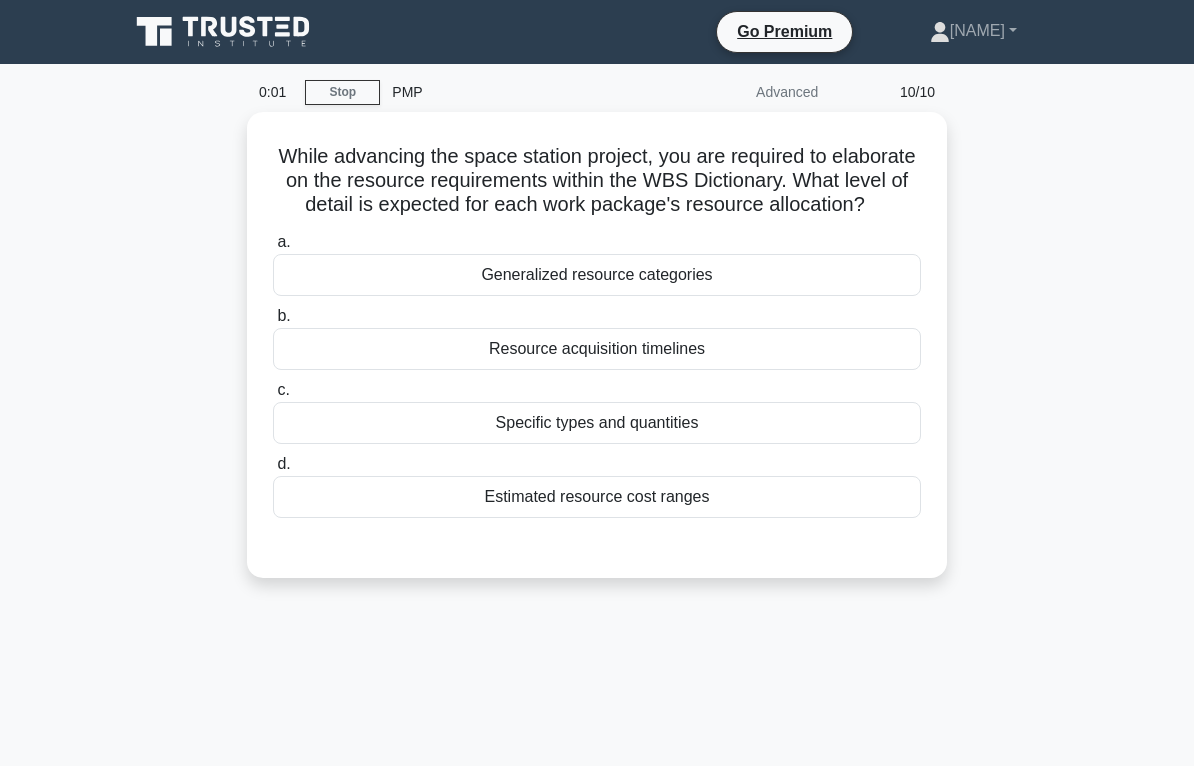 click on "Specific types and quantities" at bounding box center [597, 423] 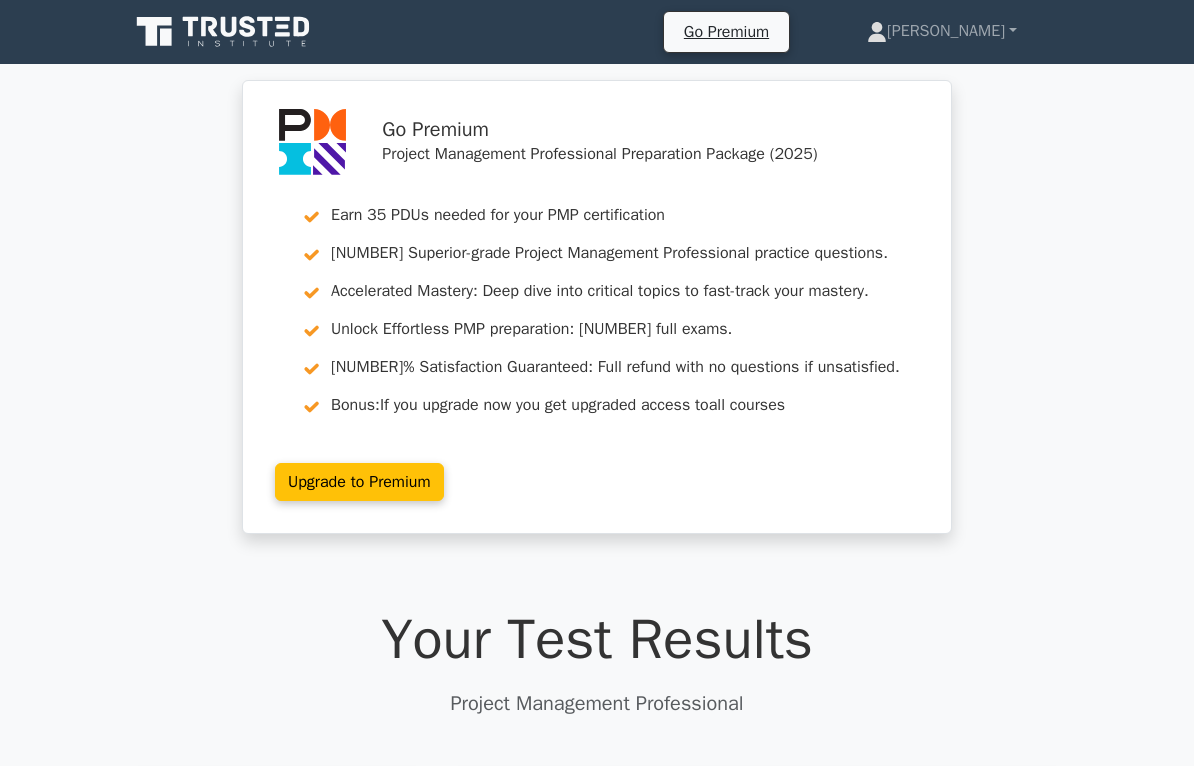 scroll, scrollTop: 95, scrollLeft: 0, axis: vertical 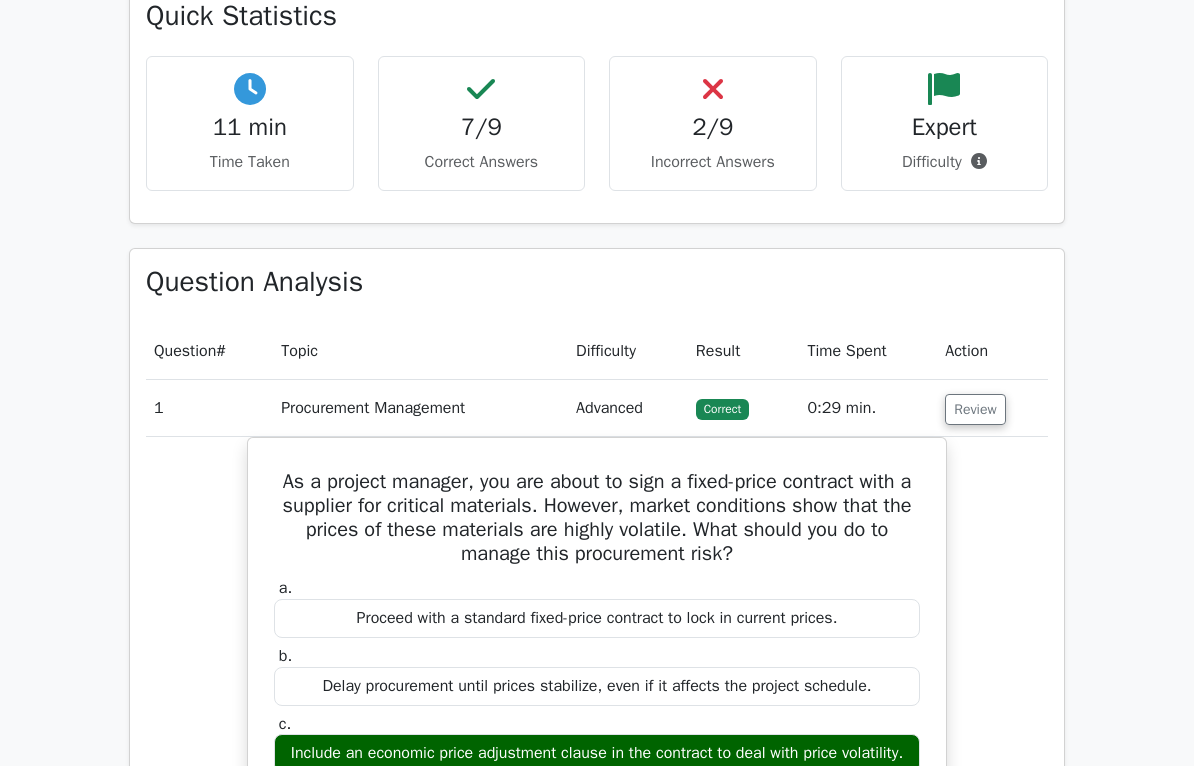 click on "Review" at bounding box center (975, 409) 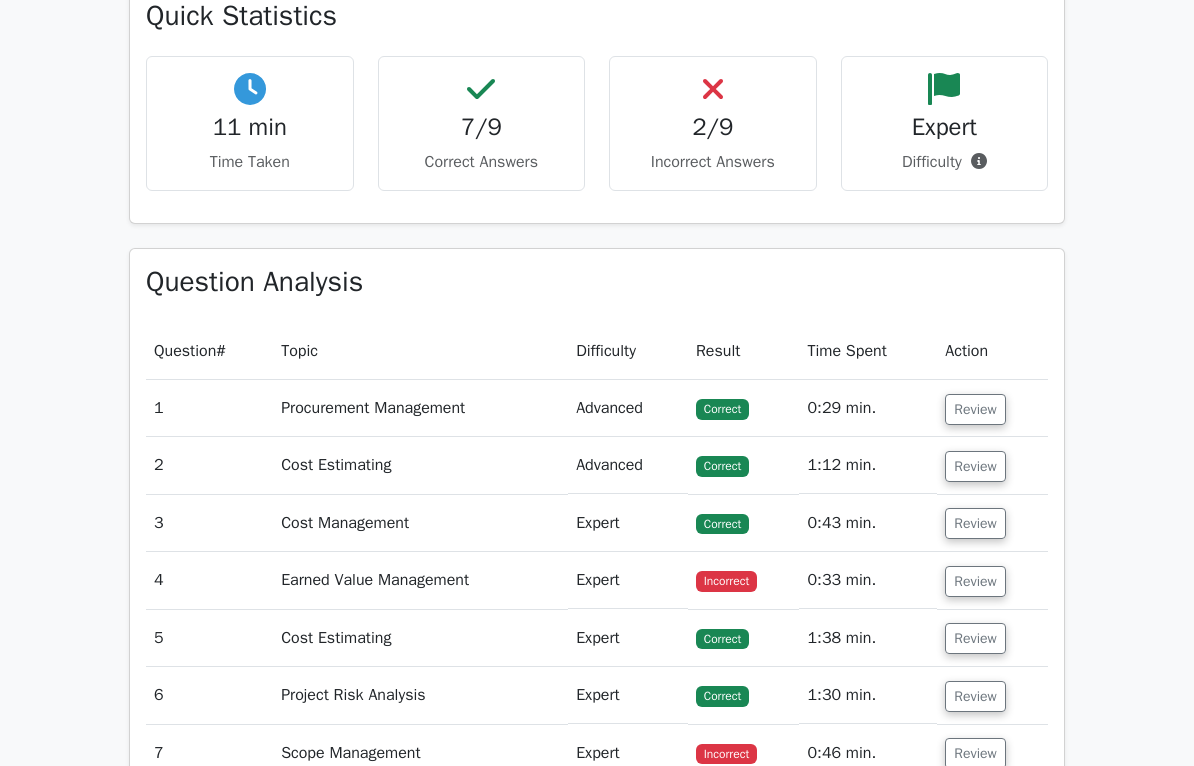click on "Review" at bounding box center [975, 581] 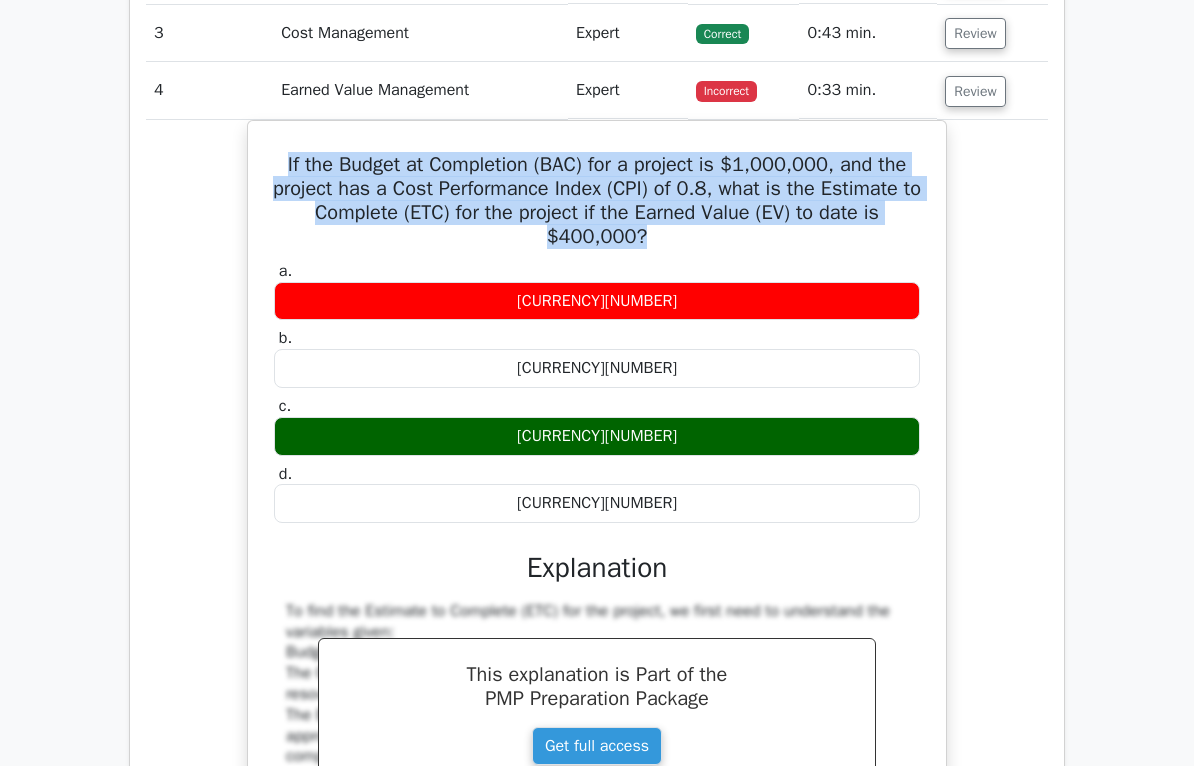 scroll, scrollTop: 1716, scrollLeft: 0, axis: vertical 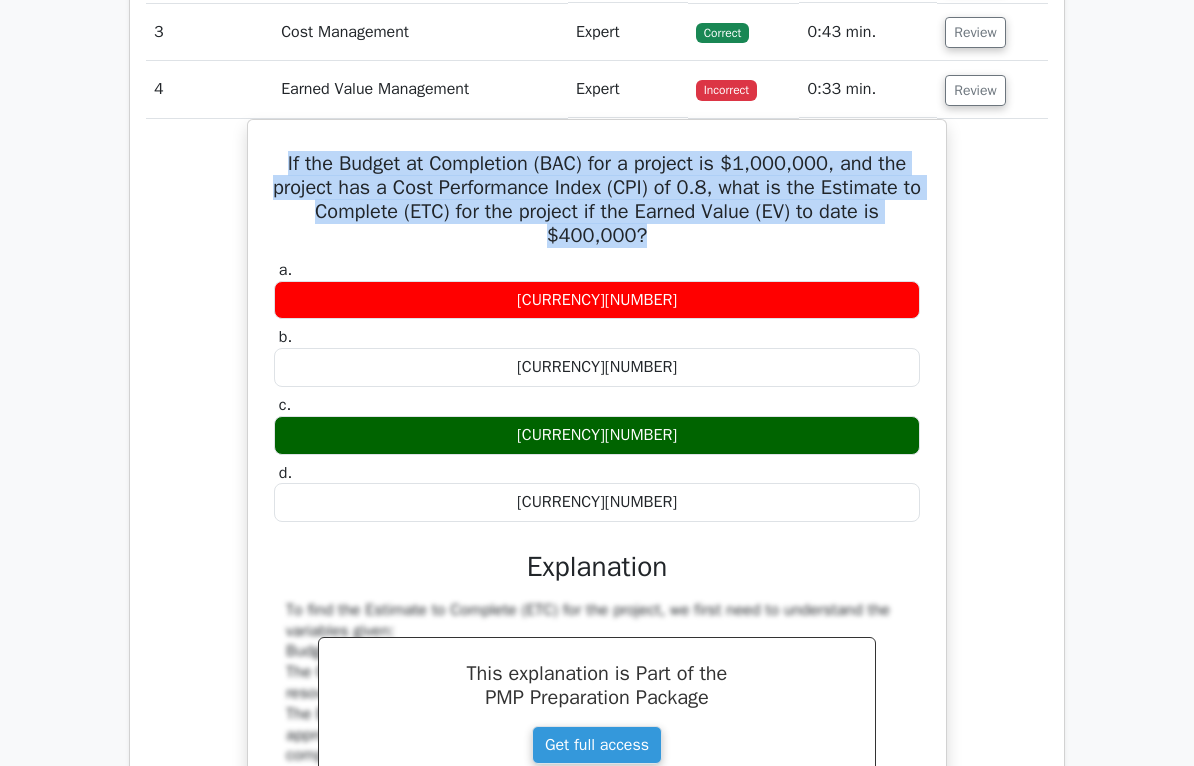 click on "Review" at bounding box center (975, 90) 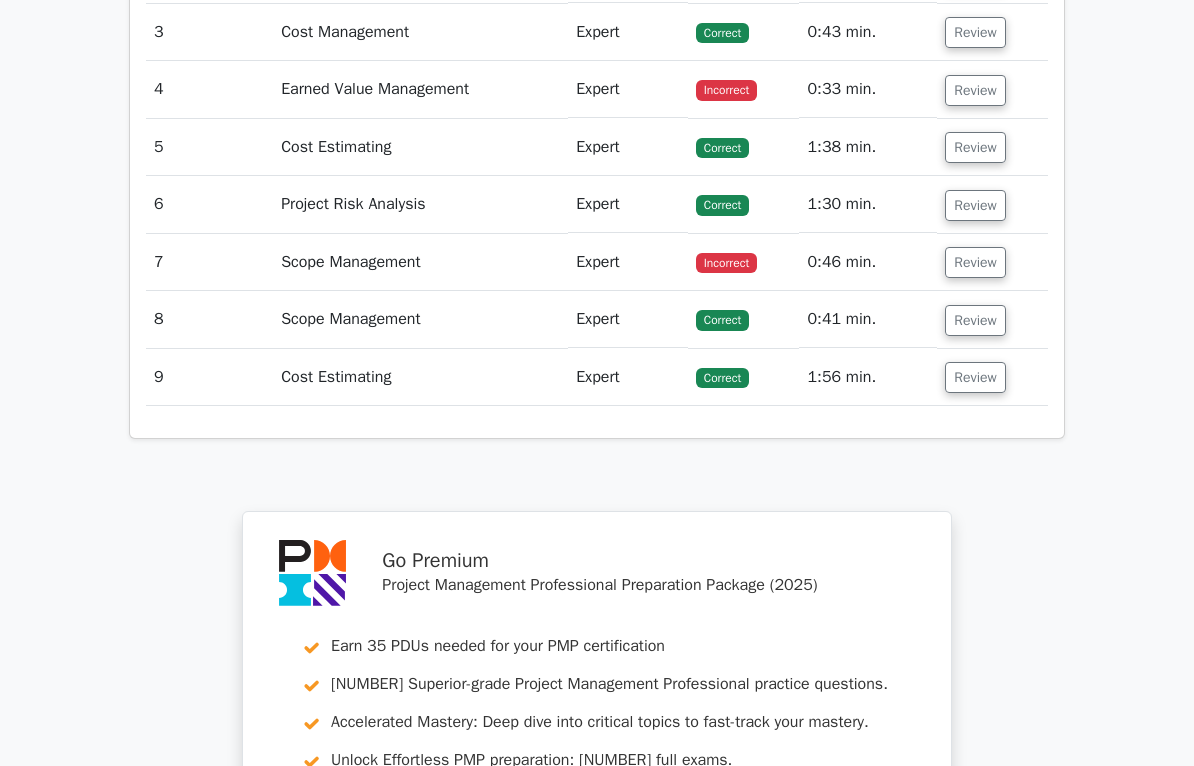 click on "Review" at bounding box center (975, 262) 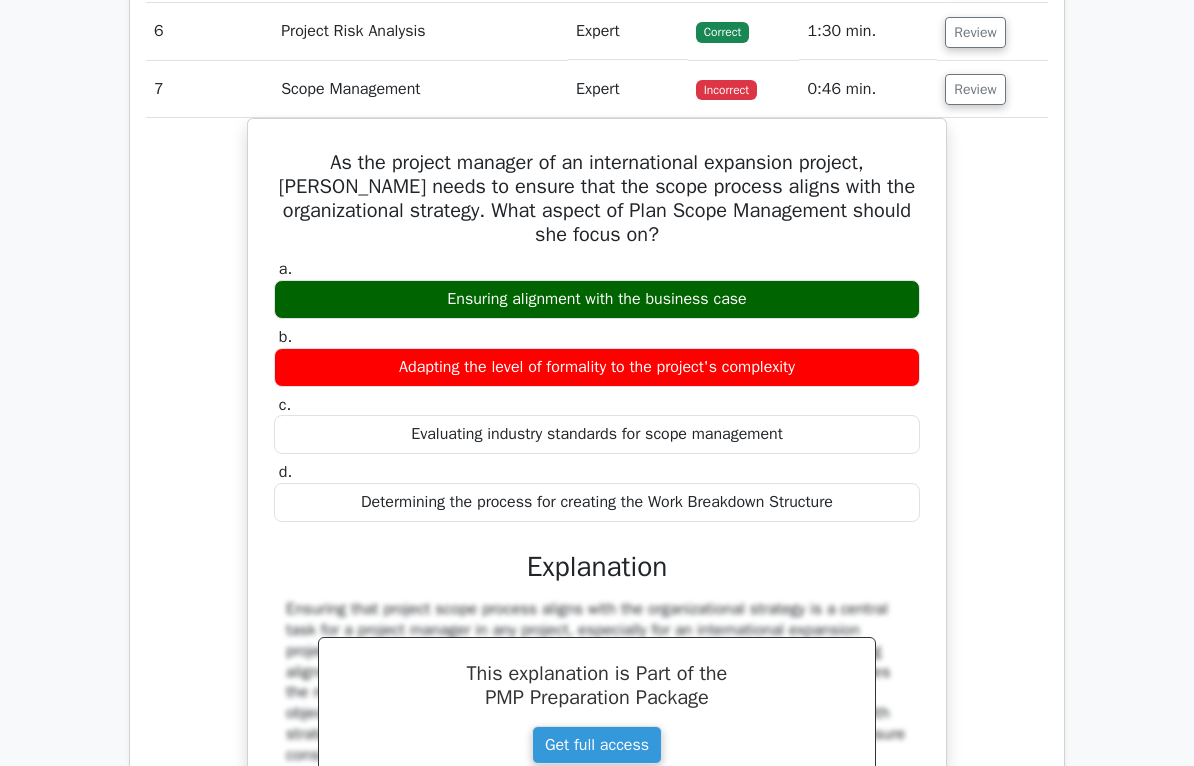 scroll, scrollTop: 1904, scrollLeft: 0, axis: vertical 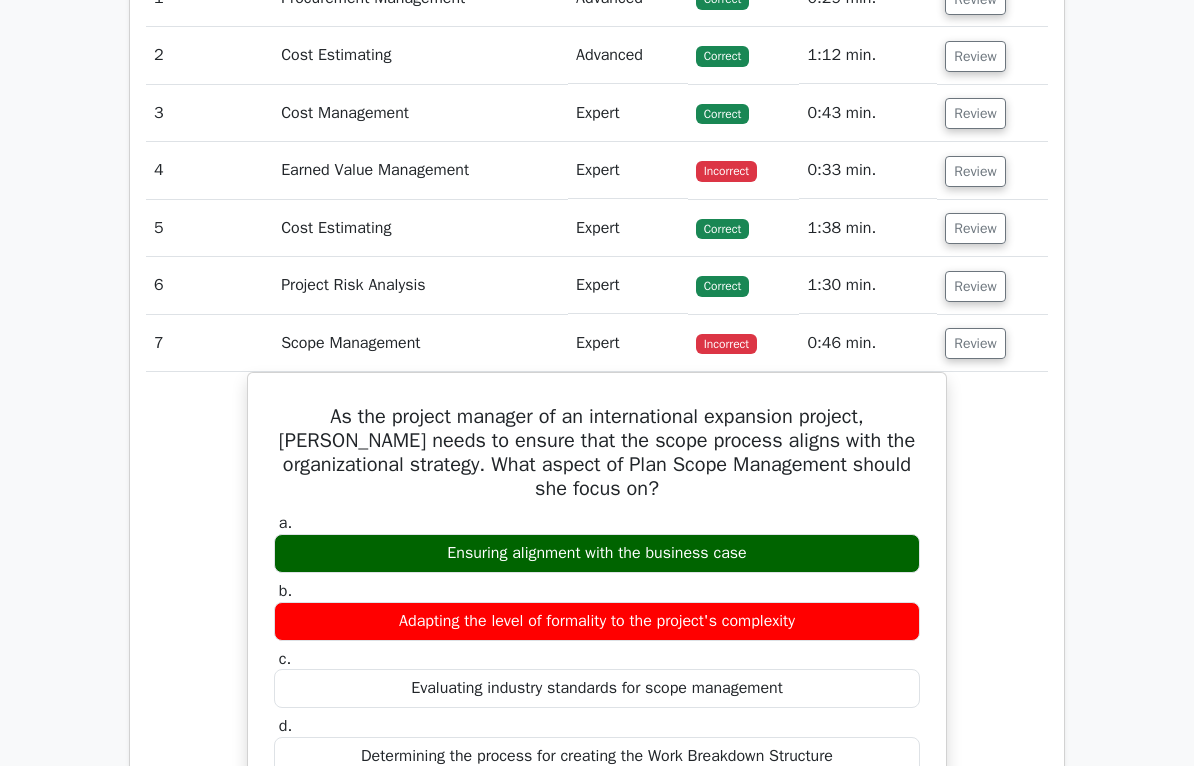 click on "Review" at bounding box center (975, 344) 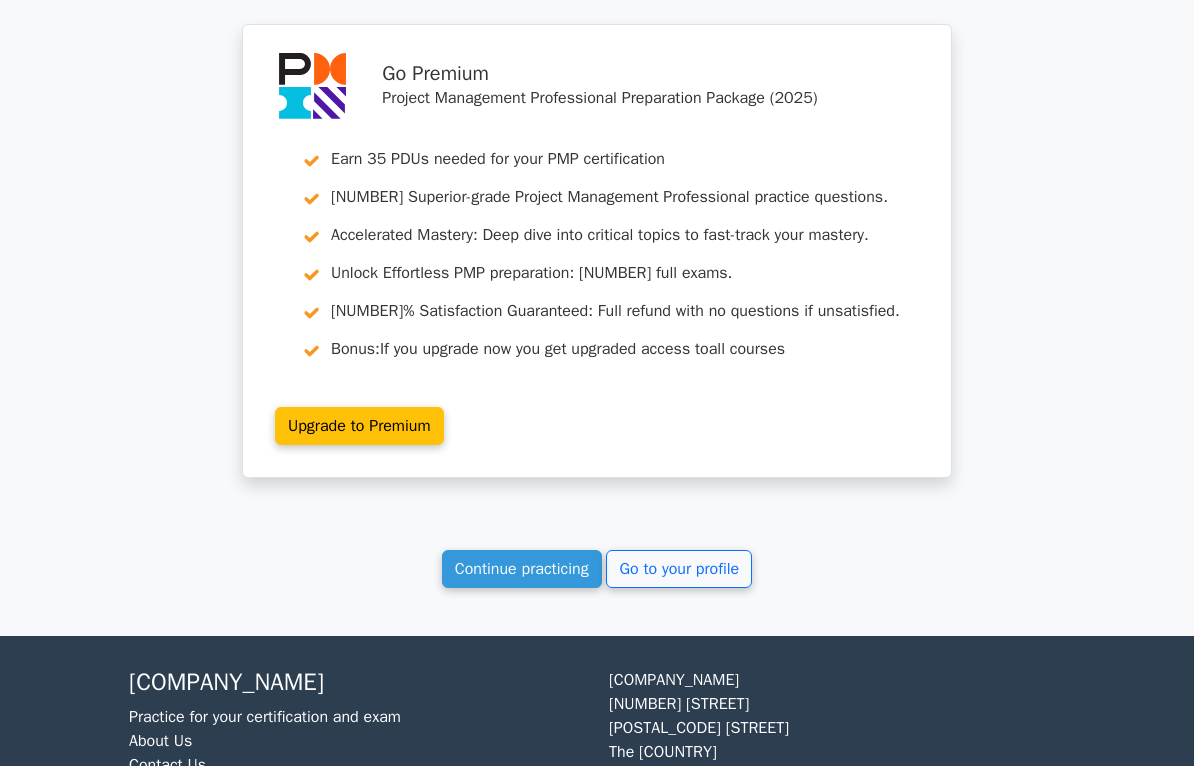 scroll, scrollTop: 2281, scrollLeft: 0, axis: vertical 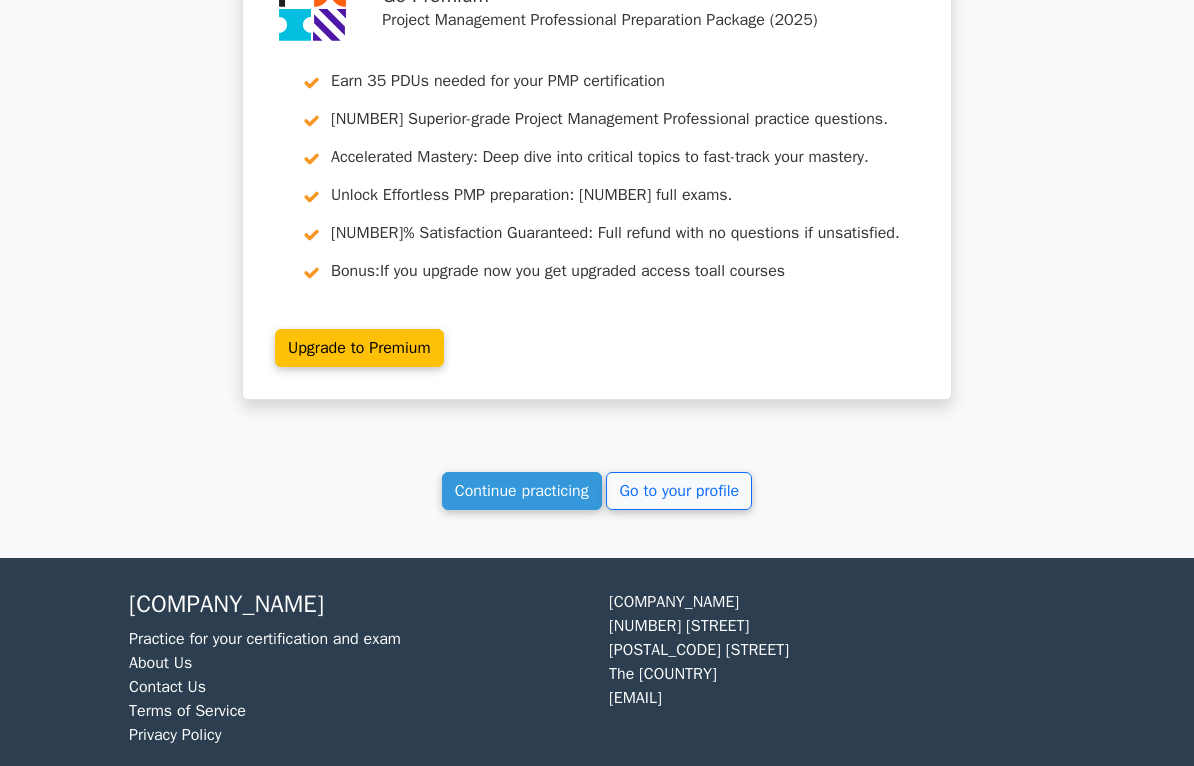 click on "Continue practicing" at bounding box center (522, 491) 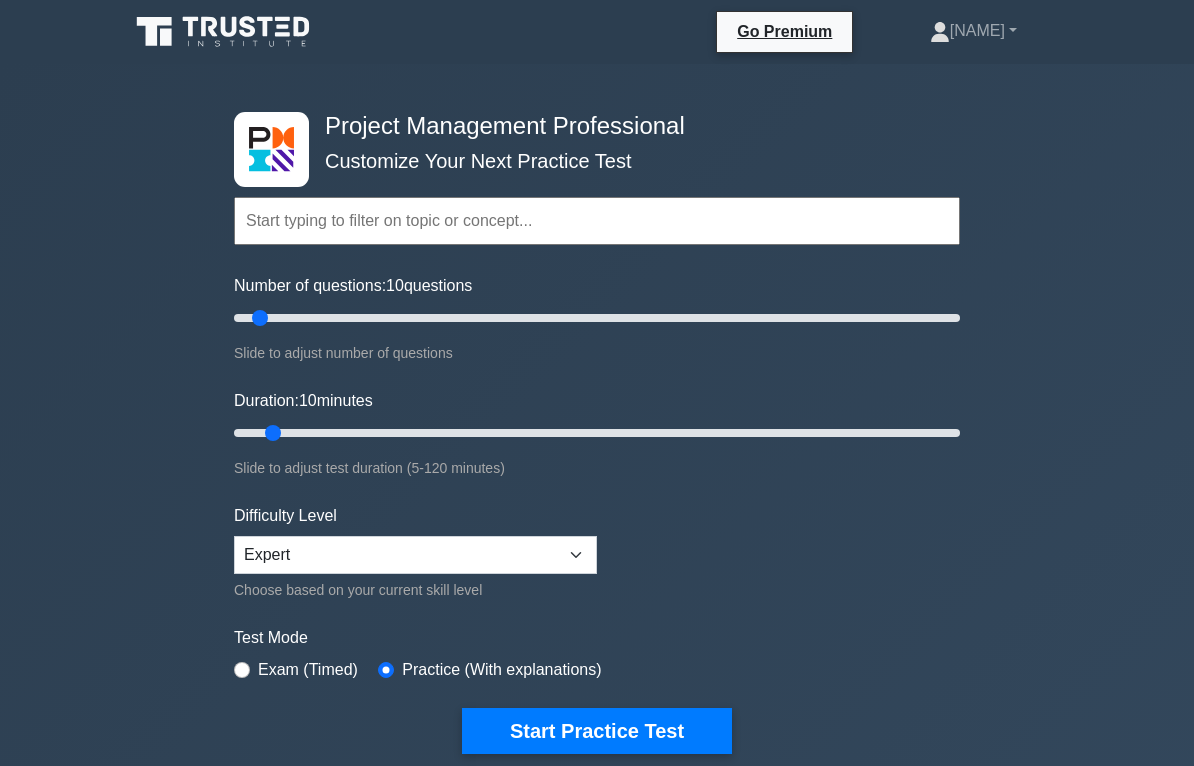 scroll, scrollTop: 0, scrollLeft: 0, axis: both 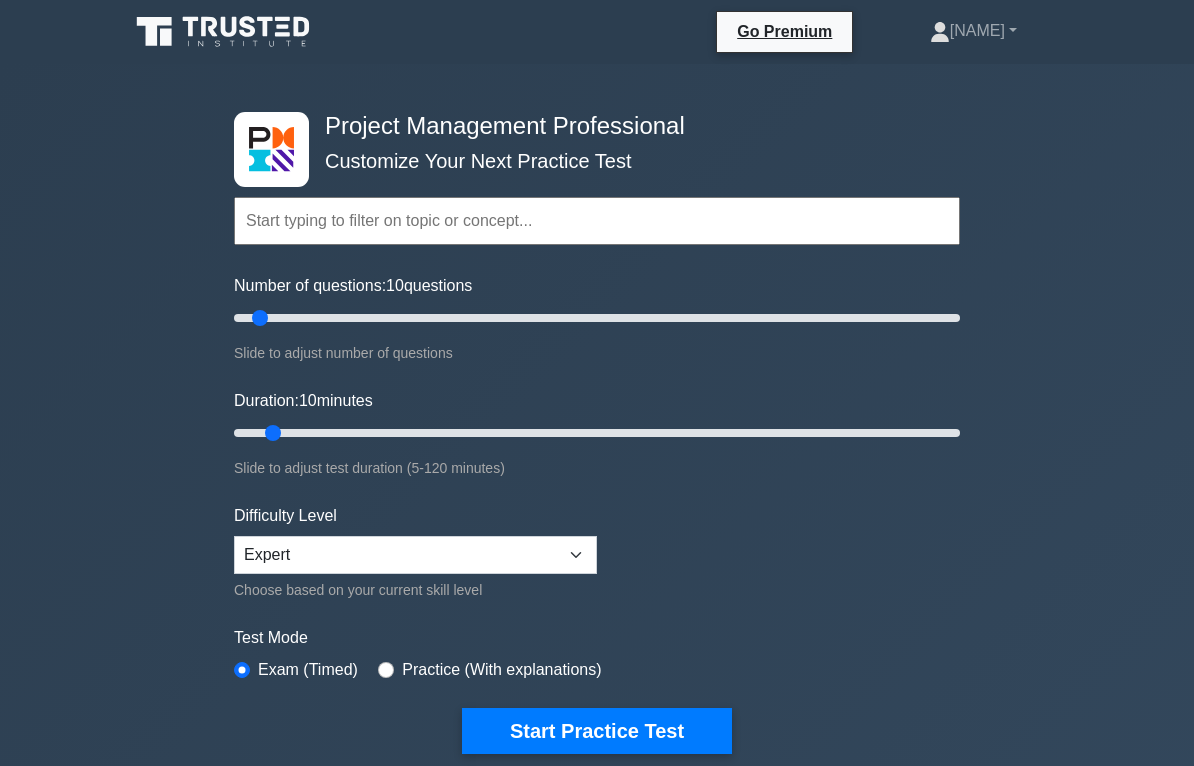 click on "Start Practice Test" at bounding box center (597, 731) 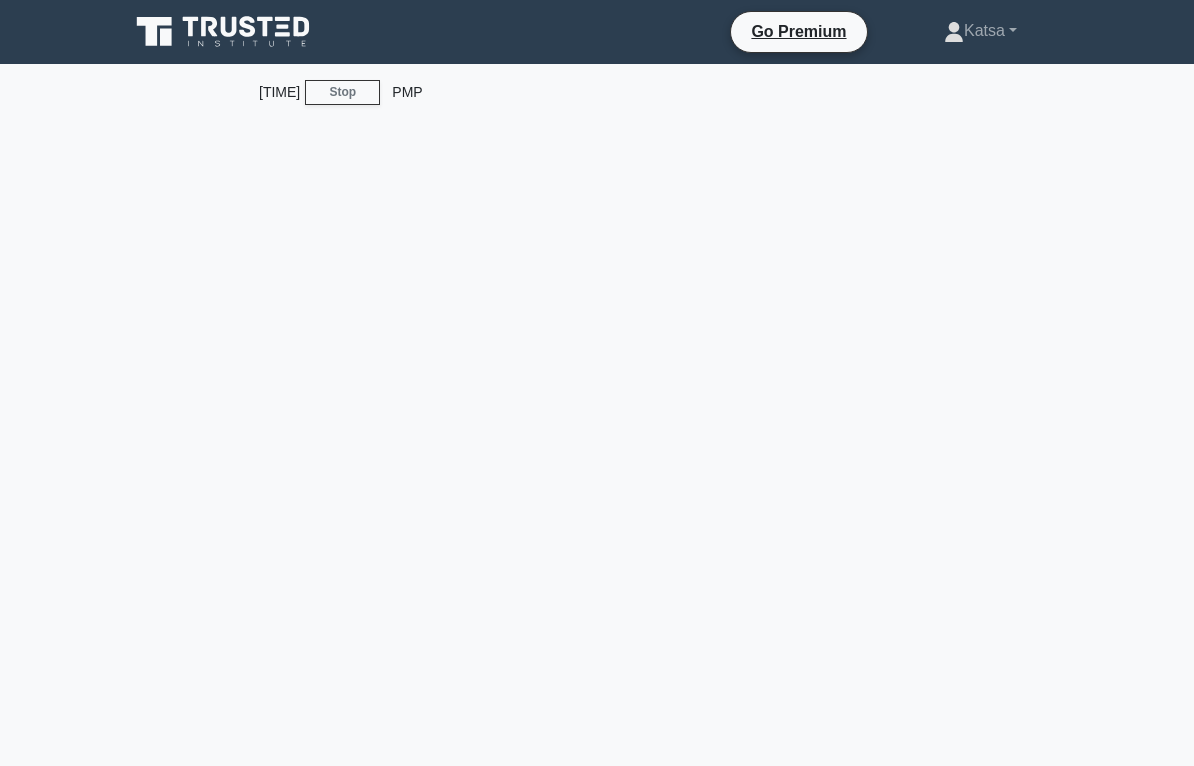 scroll, scrollTop: 0, scrollLeft: 0, axis: both 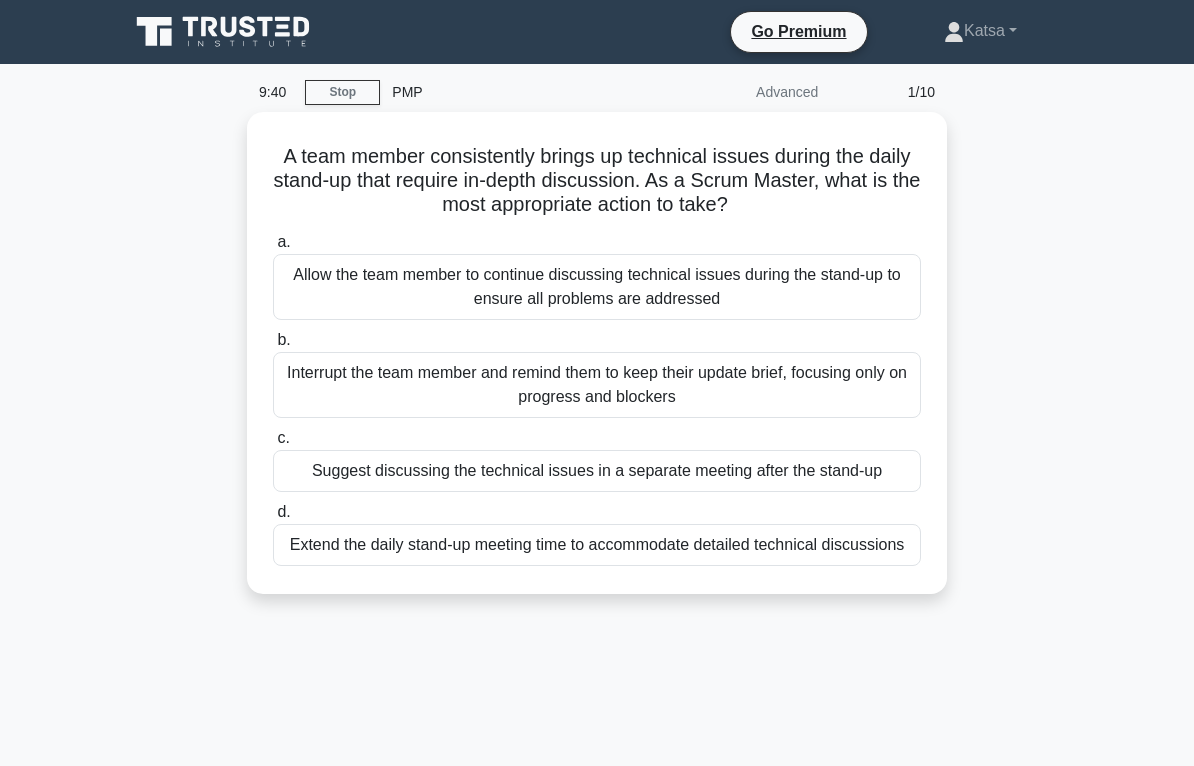 click on "Suggest discussing the technical issues in a separate meeting after the stand-up" at bounding box center [597, 471] 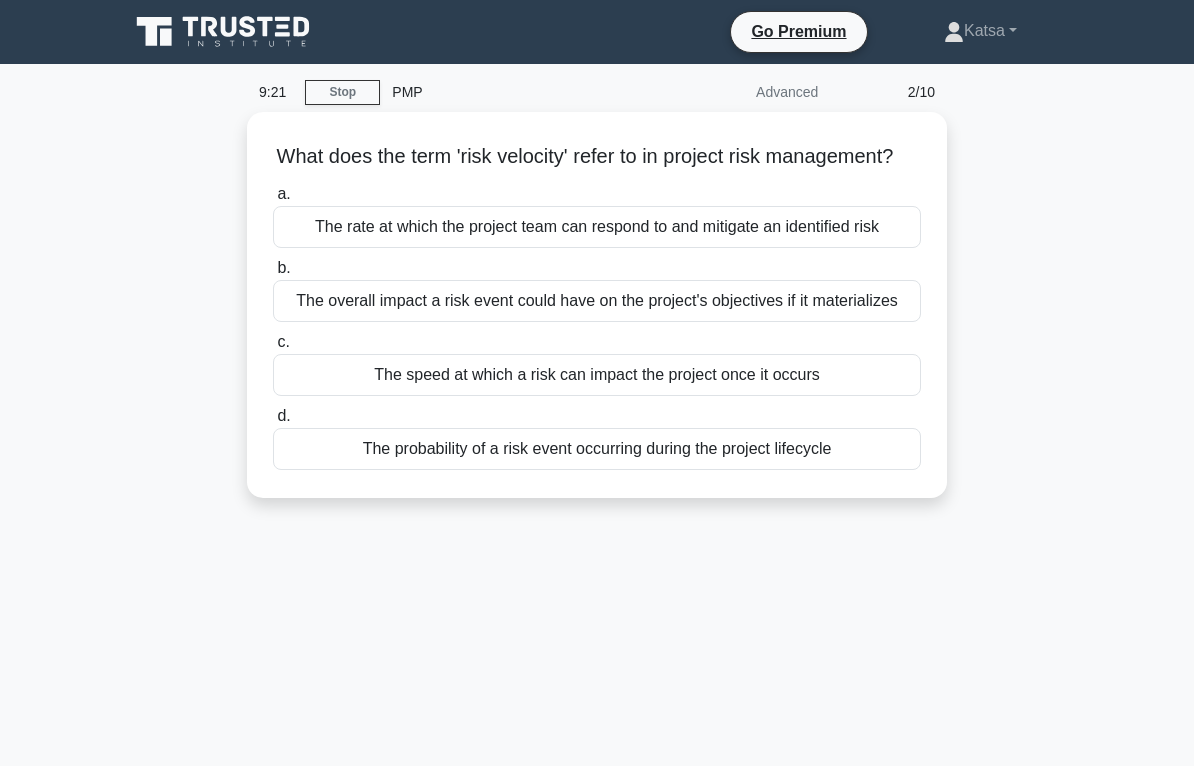 click on "The speed at which a risk can impact the project once it occurs" at bounding box center [597, 375] 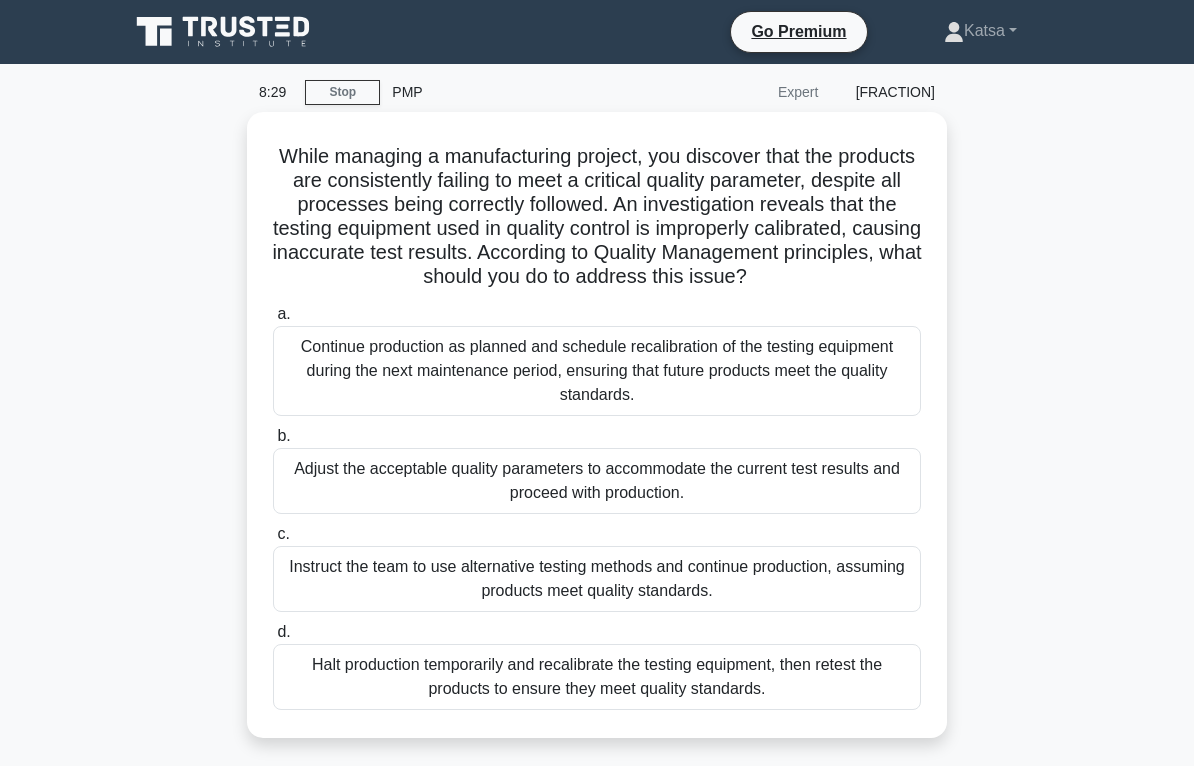 click on "Halt production temporarily and recalibrate the testing equipment, then retest the products to ensure they meet quality standards." at bounding box center [597, 677] 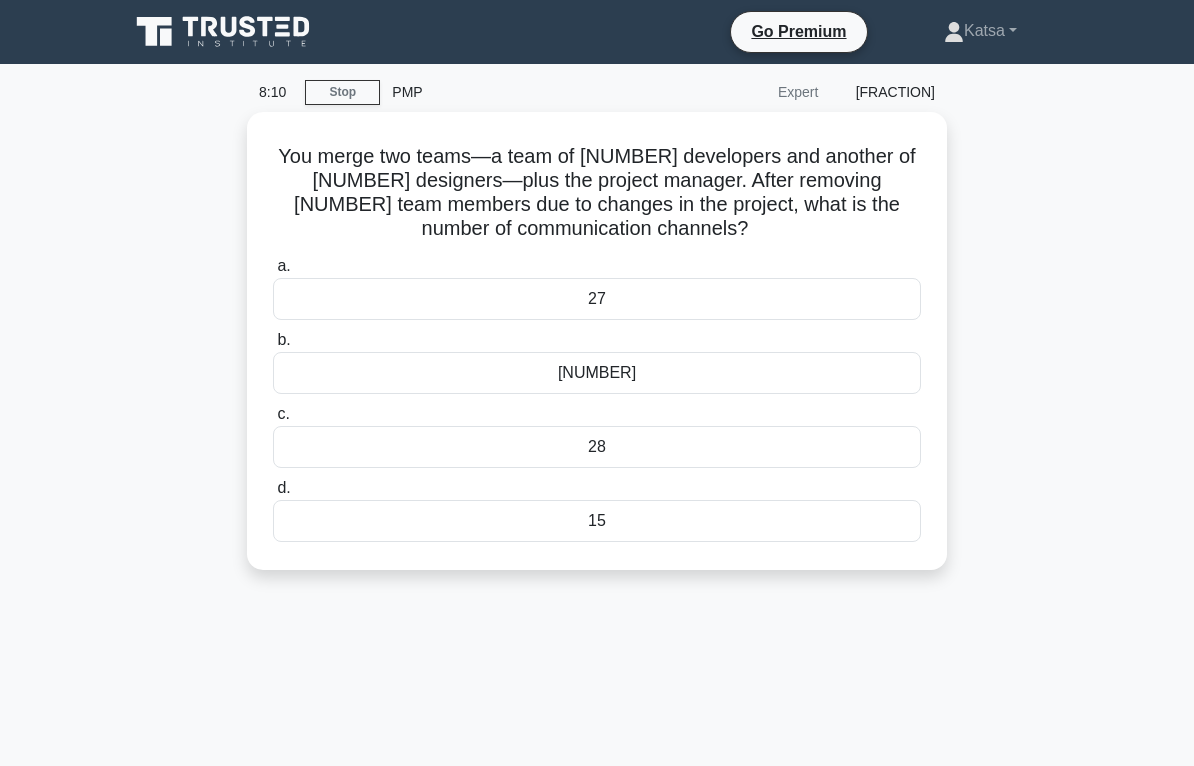 click on "28" at bounding box center [597, 447] 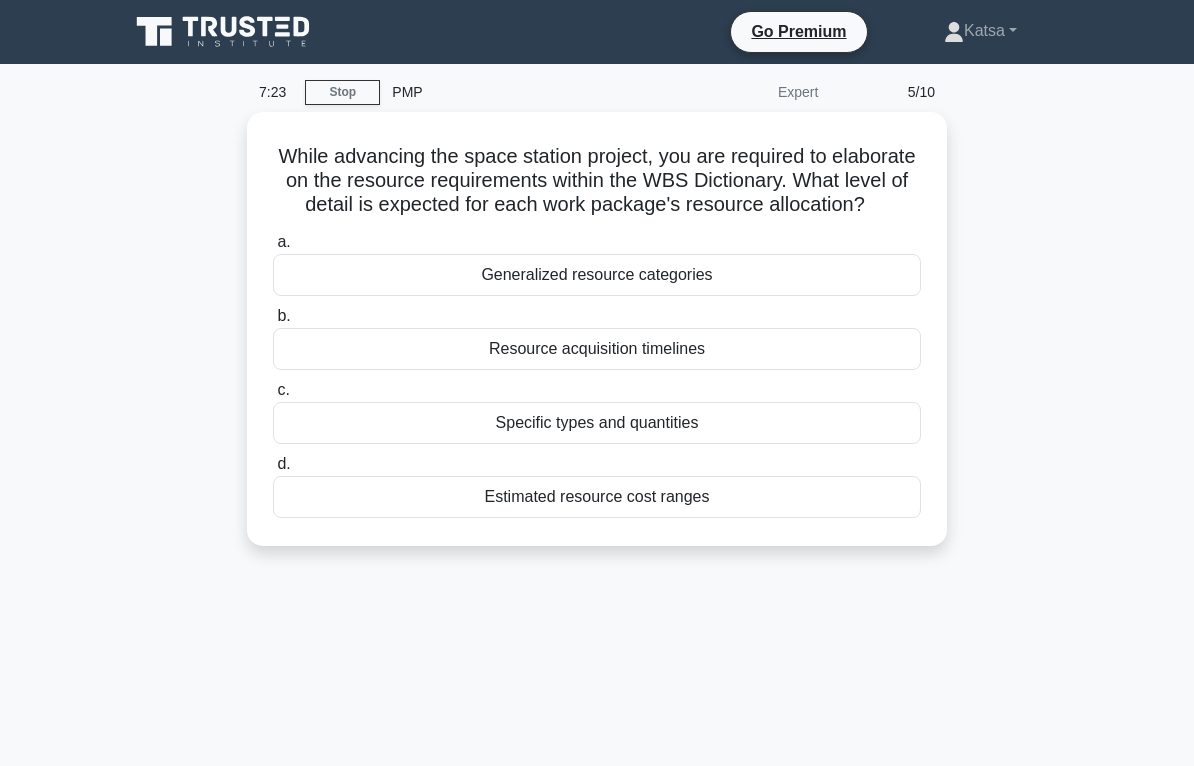 click on "Resource acquisition timelines" at bounding box center [597, 349] 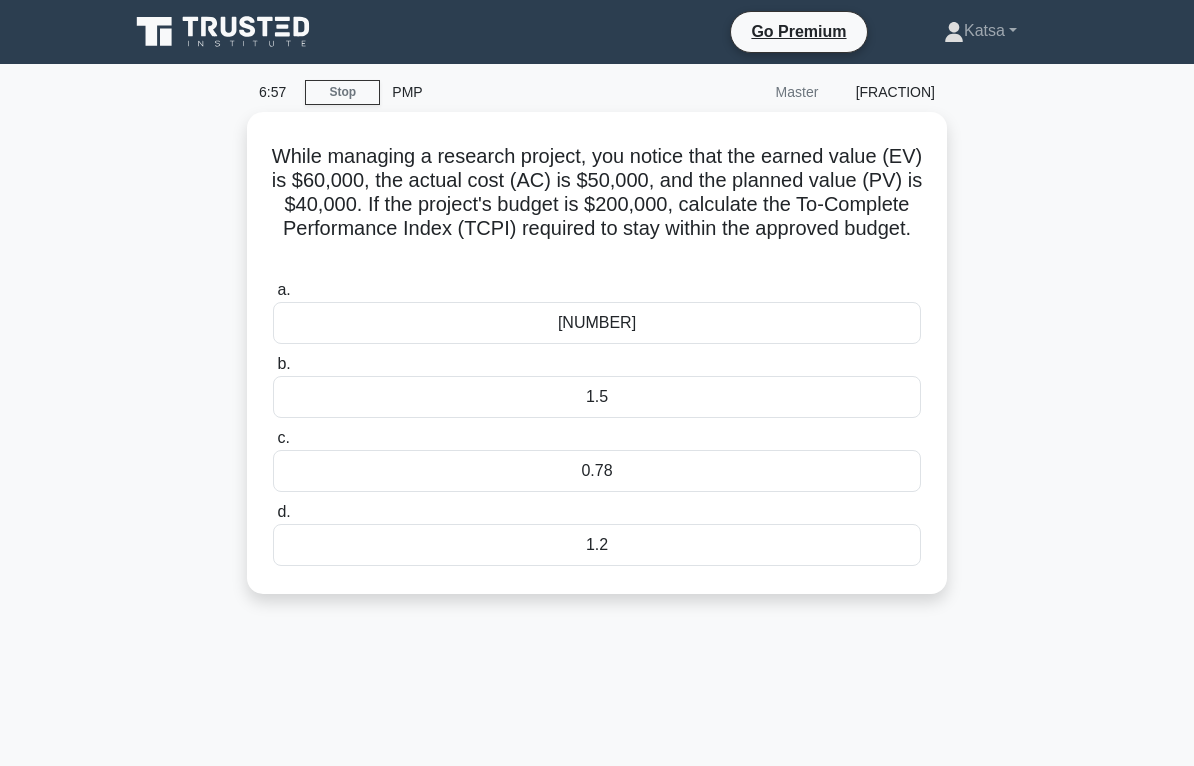 click on "0.93" at bounding box center [597, 323] 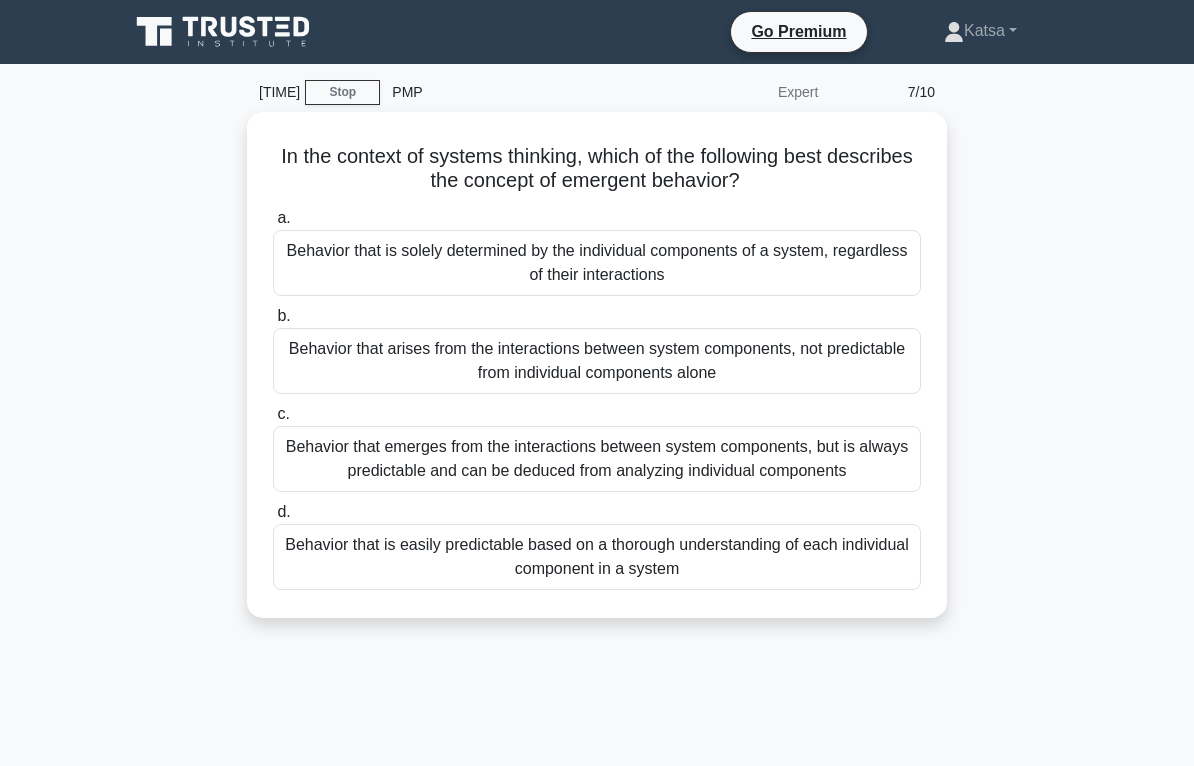 click on "Behavior that arises from the interactions between system components, not predictable from individual components alone" at bounding box center (597, 361) 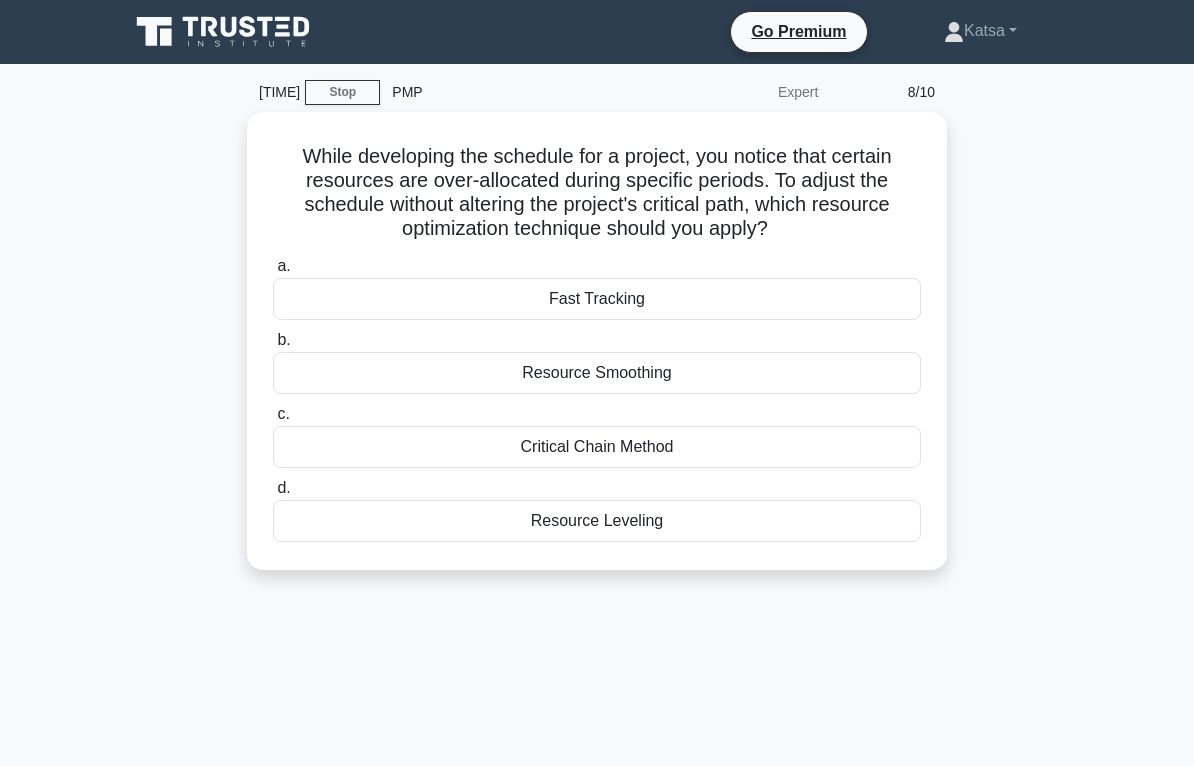 click on "Resource Smoothing" at bounding box center [597, 373] 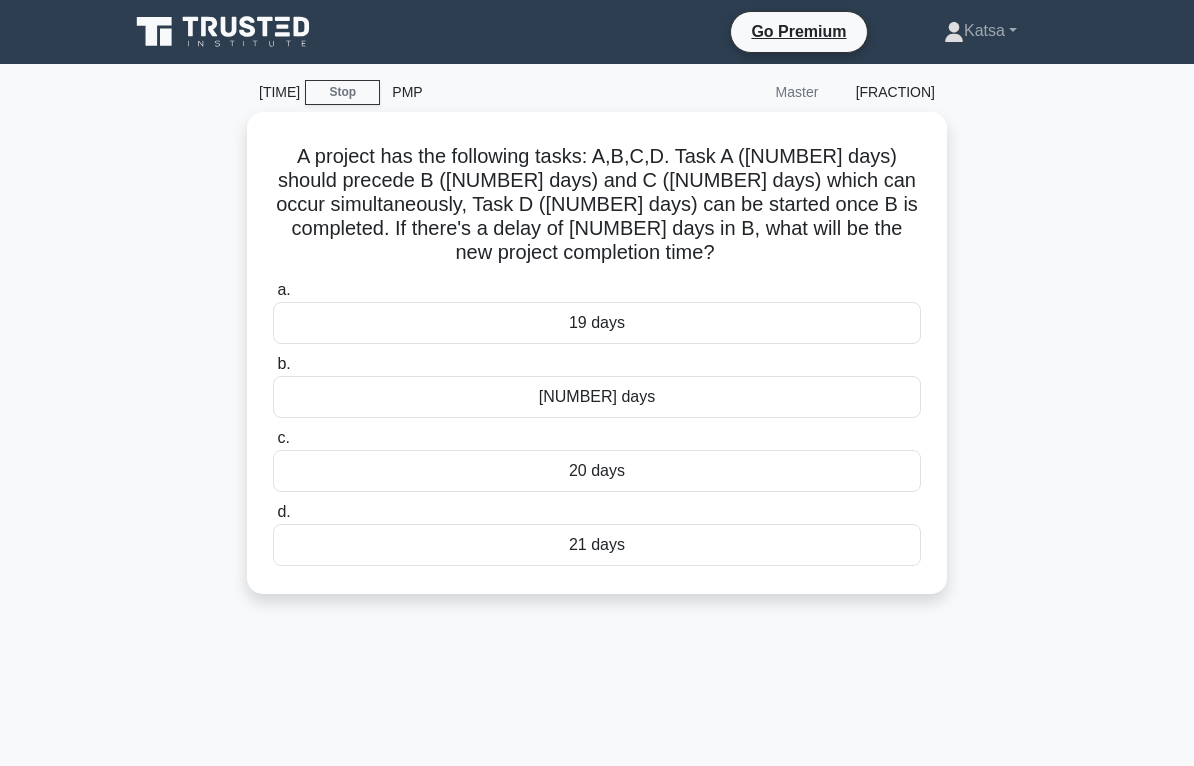 click on "20 days" at bounding box center [597, 471] 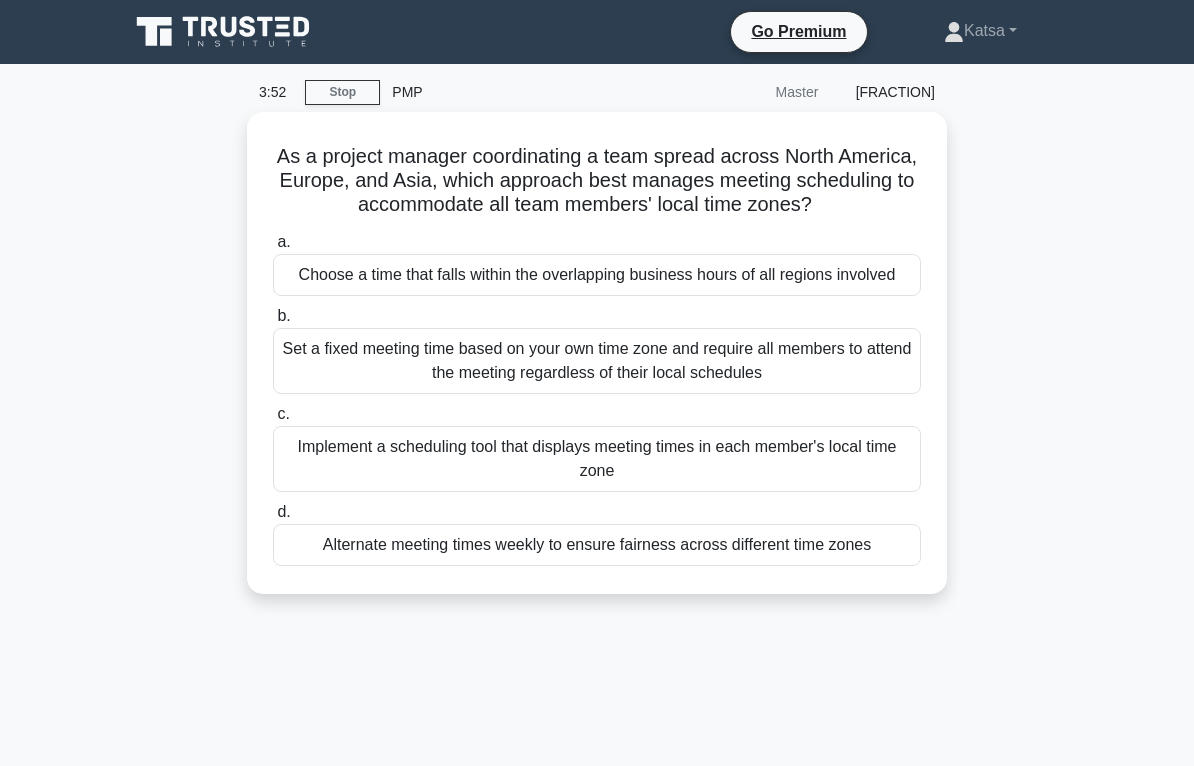 click on "Choose a time that falls within the overlapping business hours of all regions involved" at bounding box center [597, 275] 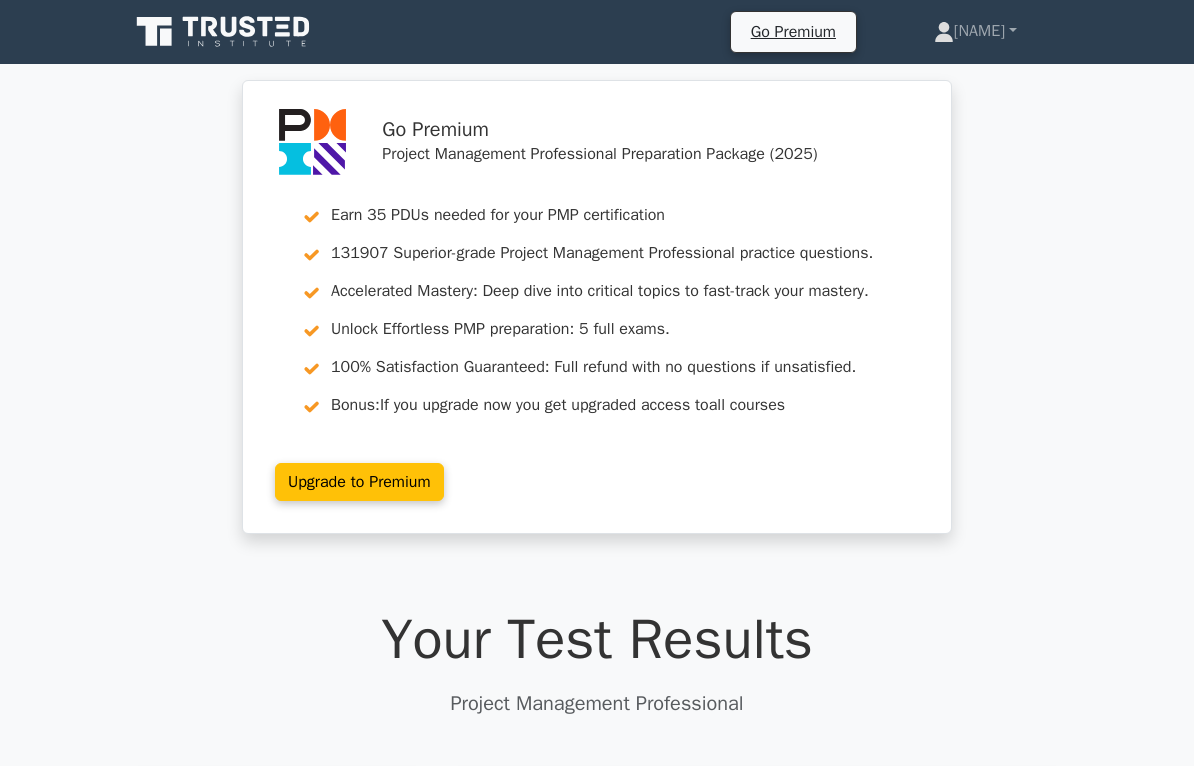 scroll, scrollTop: 60, scrollLeft: 0, axis: vertical 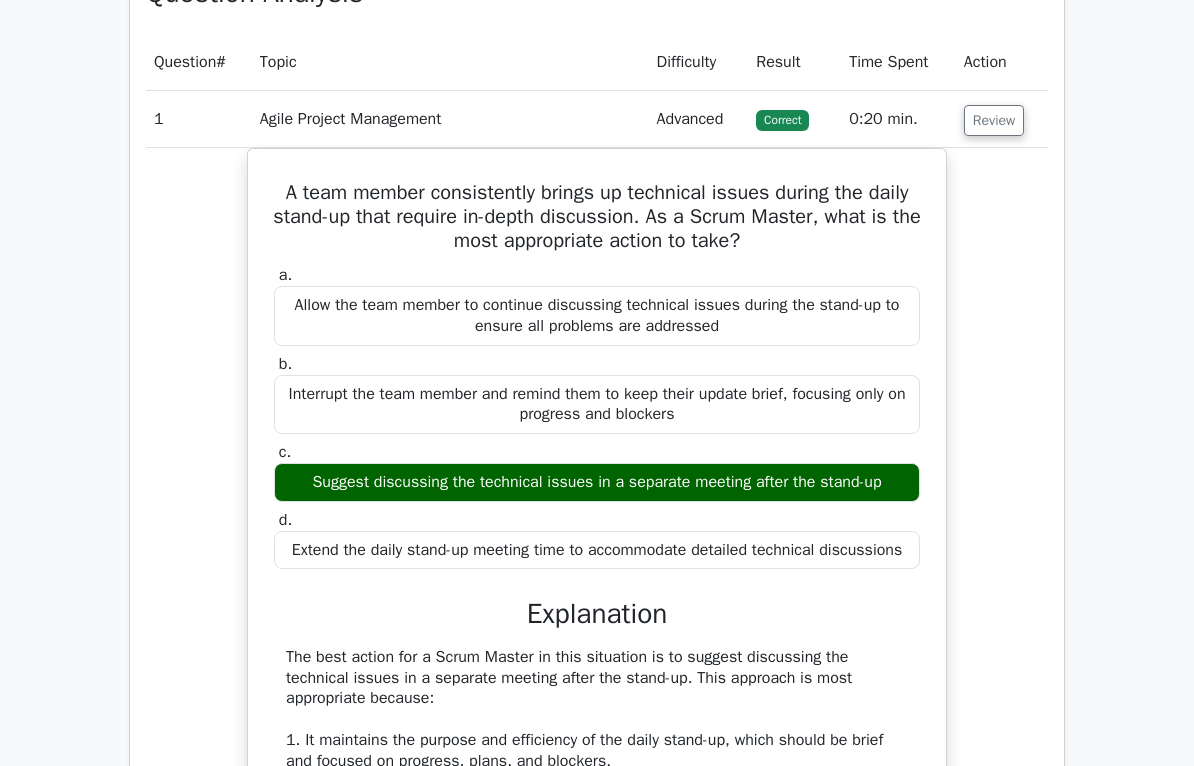 click on "Review" at bounding box center [994, 121] 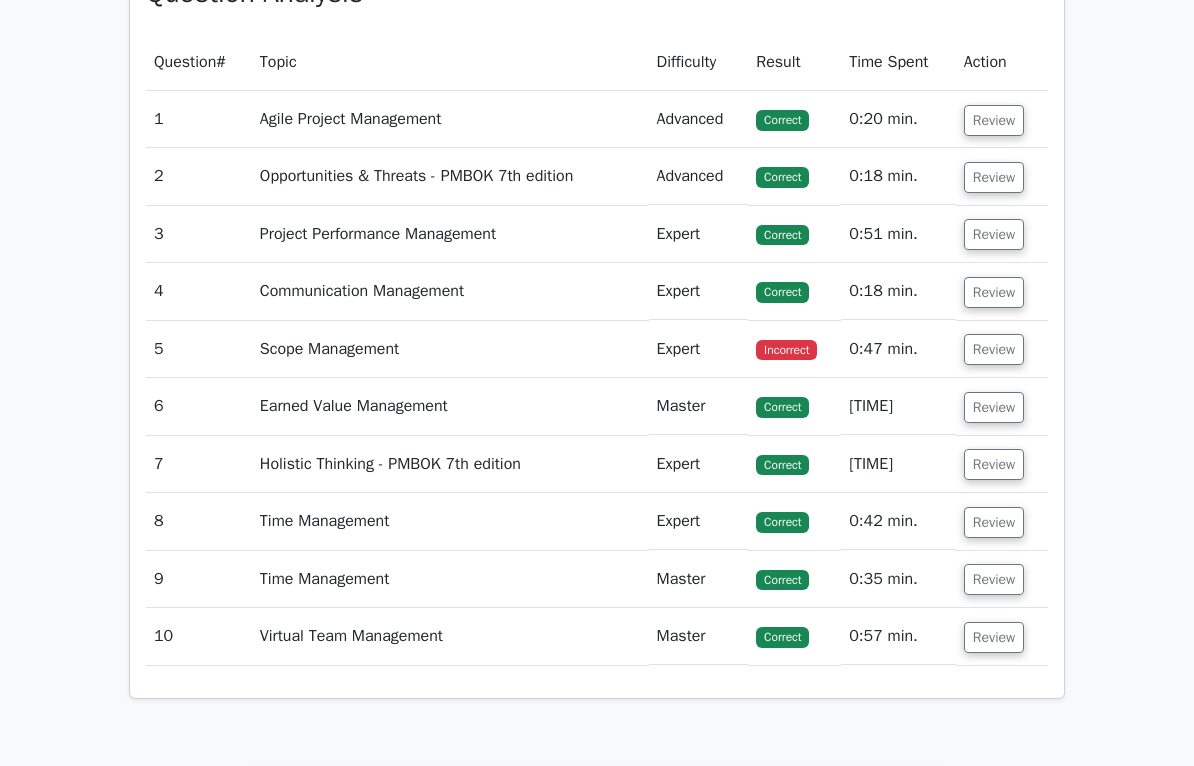 click on "Review" at bounding box center [994, 349] 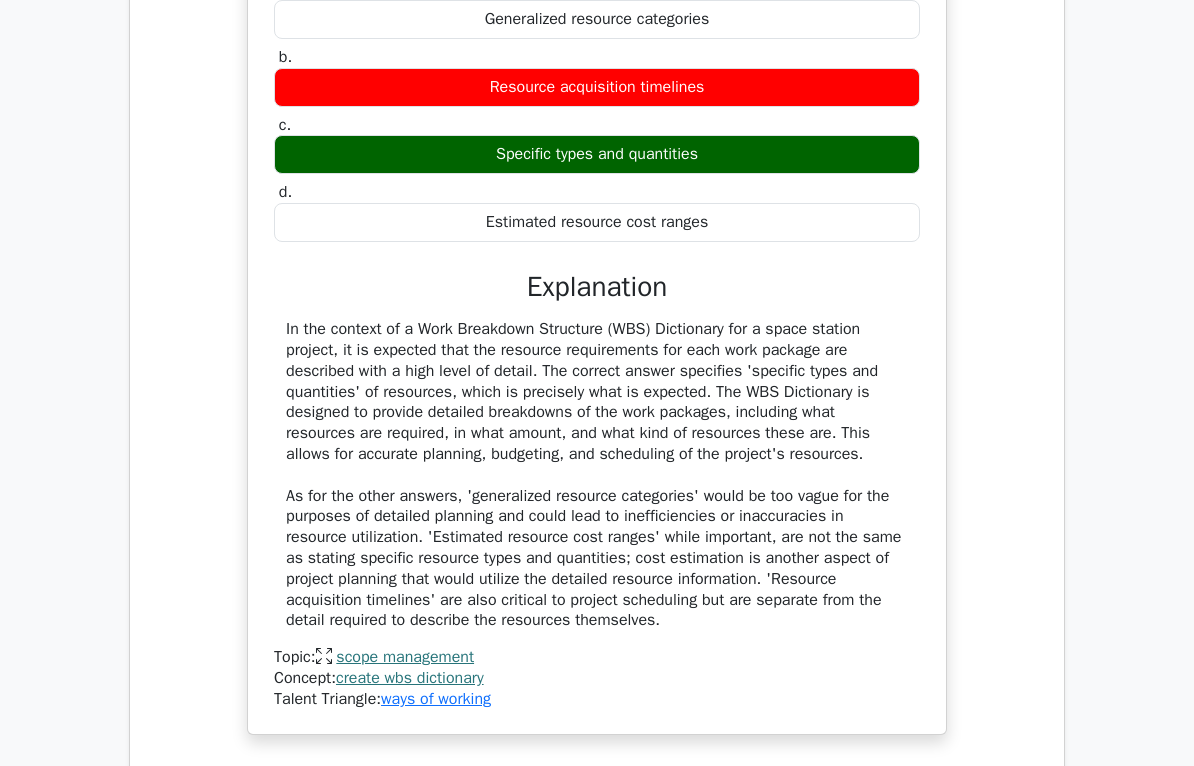 scroll, scrollTop: 2060, scrollLeft: 0, axis: vertical 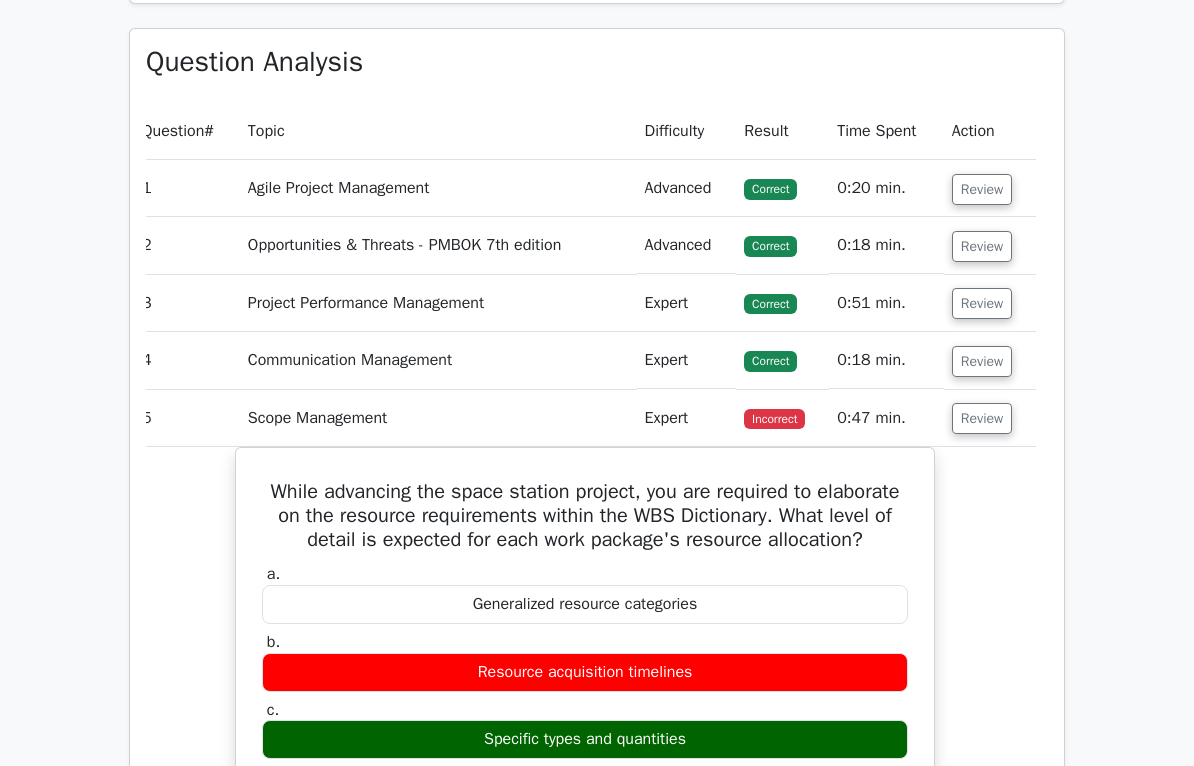 click on "Review" at bounding box center [982, 418] 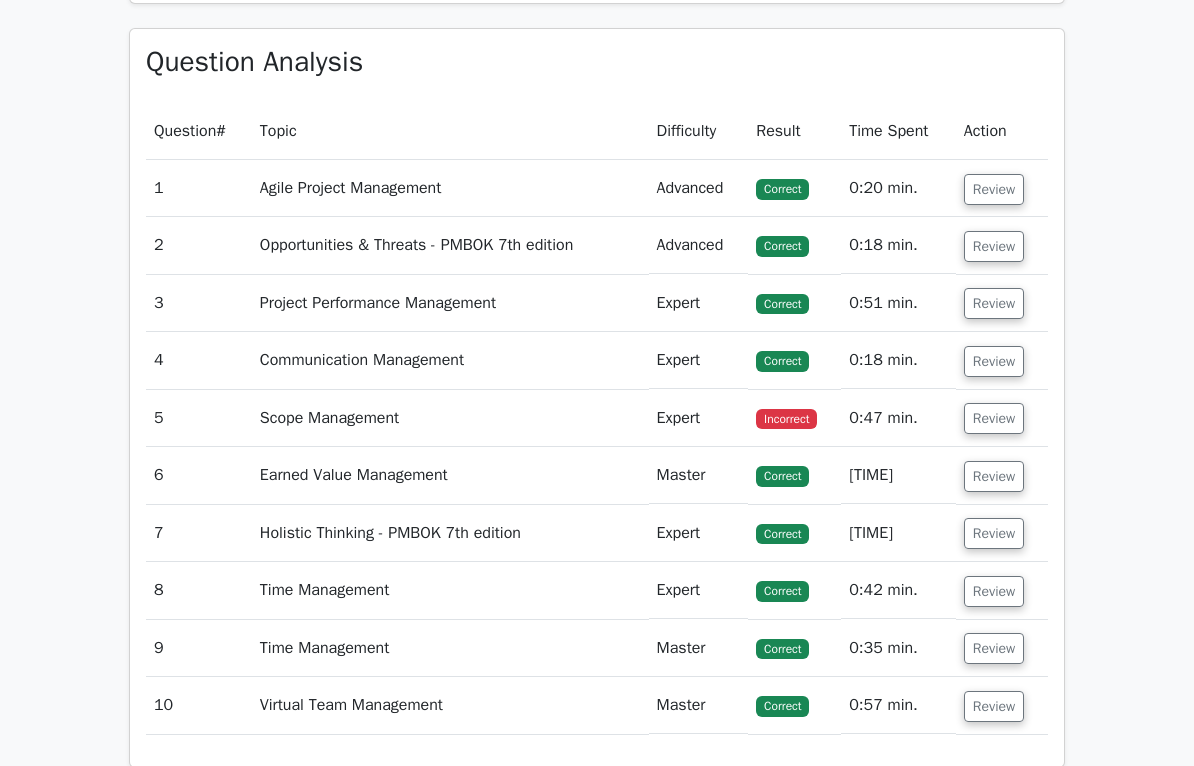 scroll, scrollTop: 0, scrollLeft: 0, axis: both 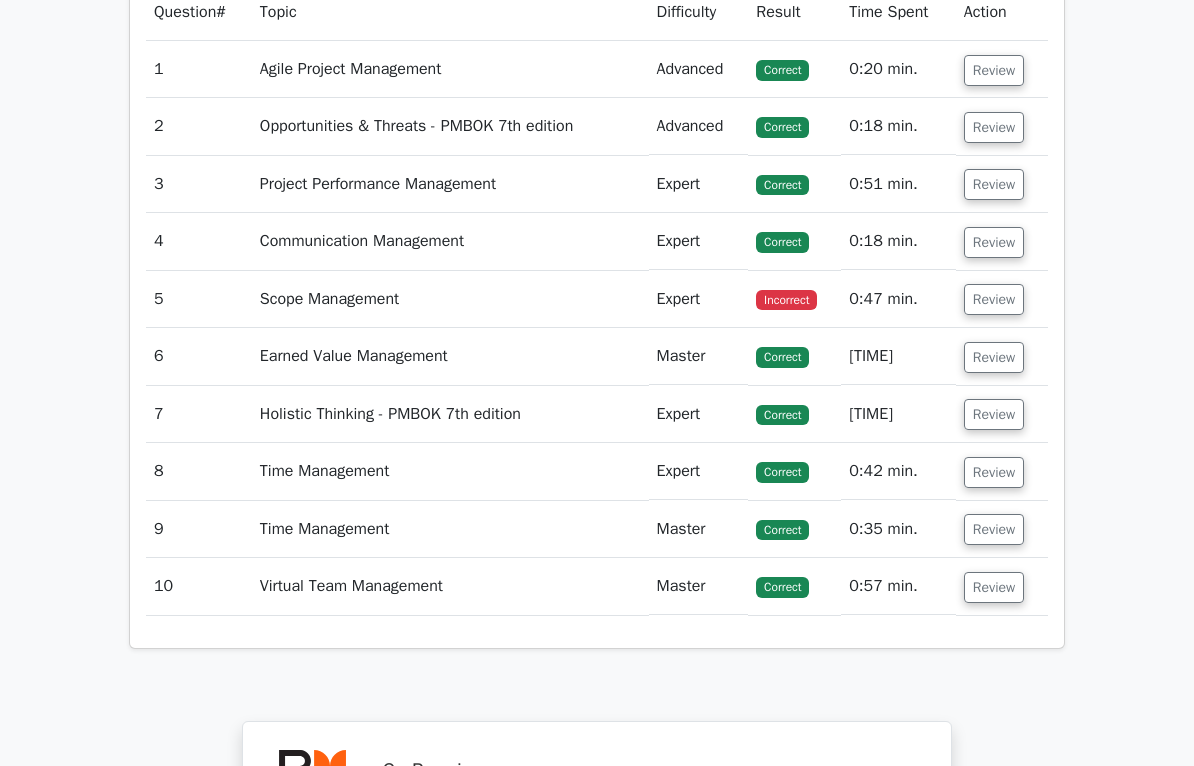click on "Review" at bounding box center (994, 588) 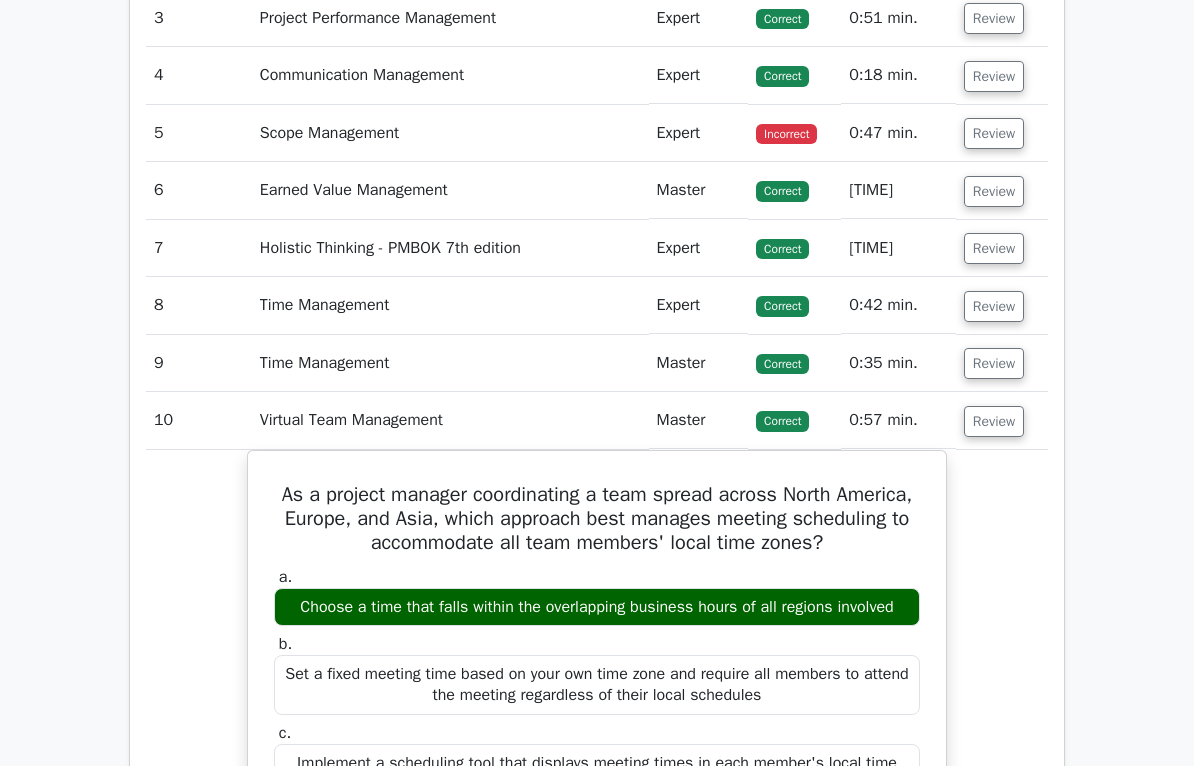 scroll, scrollTop: 1886, scrollLeft: 0, axis: vertical 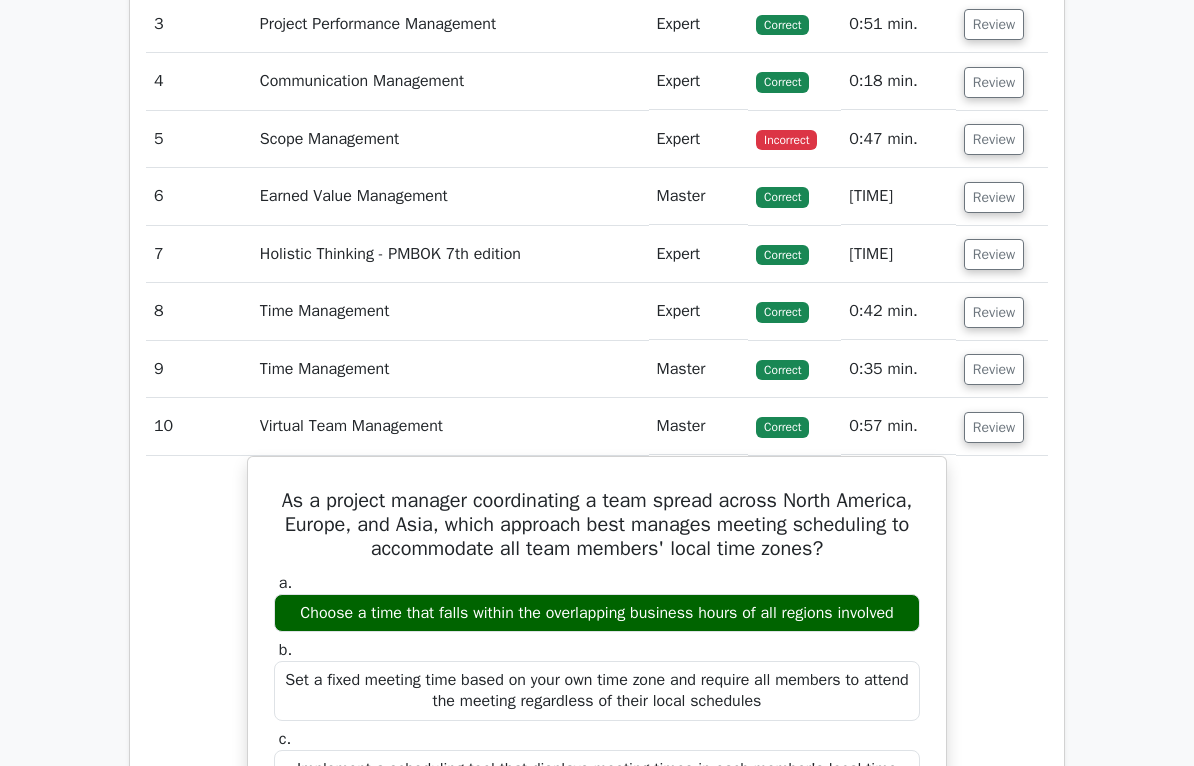 click on "Review" at bounding box center (994, 427) 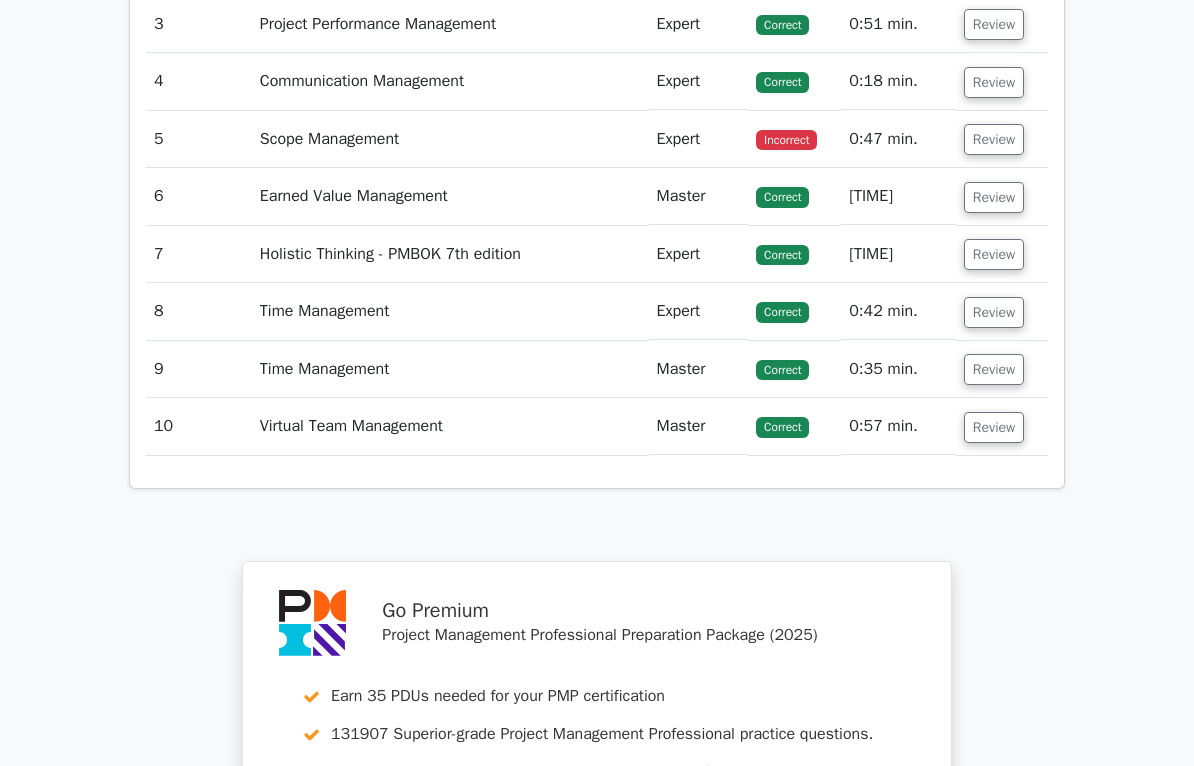 click on "Review" at bounding box center (994, 369) 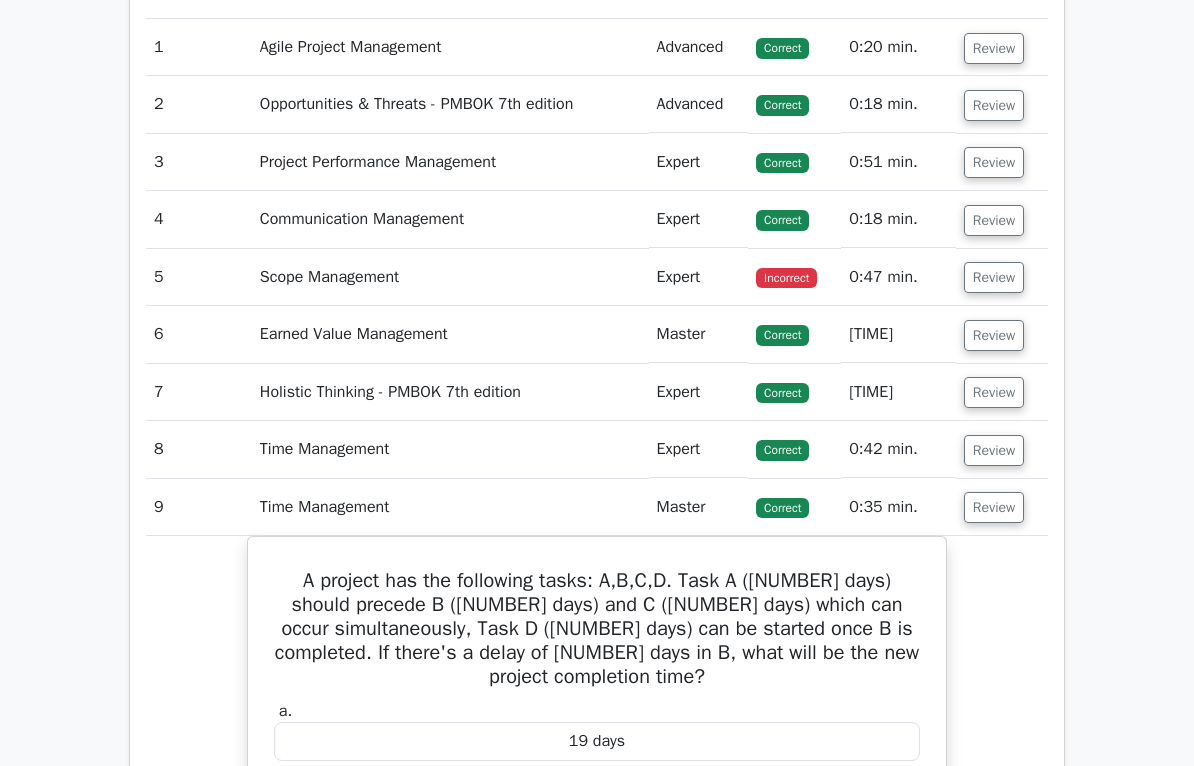 click on "Review" at bounding box center [994, 451] 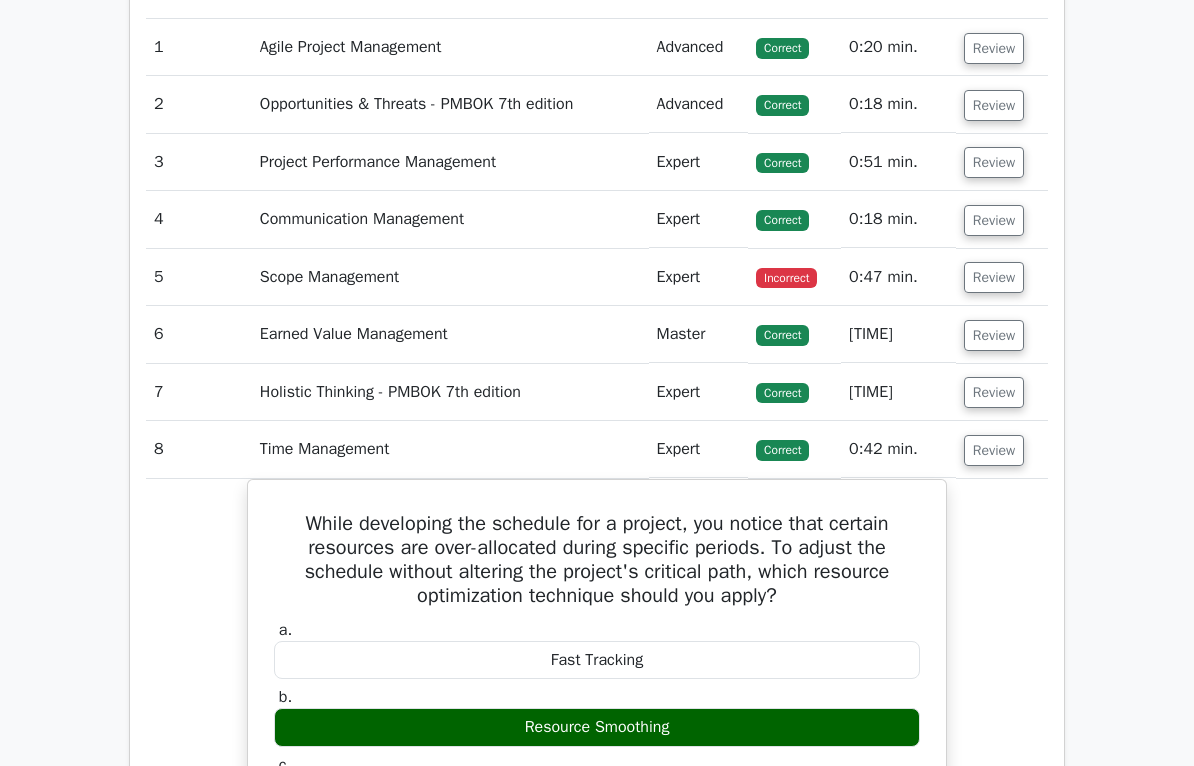 click on "Review" at bounding box center (994, 392) 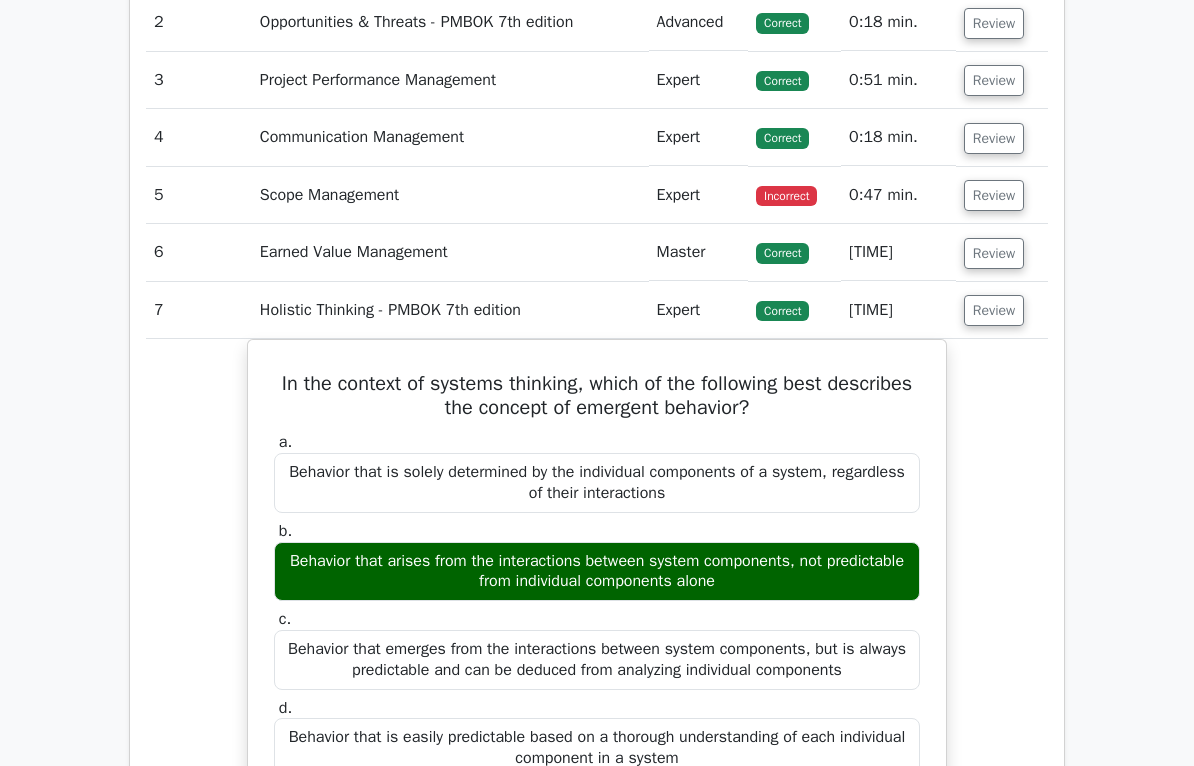 scroll, scrollTop: 1830, scrollLeft: 0, axis: vertical 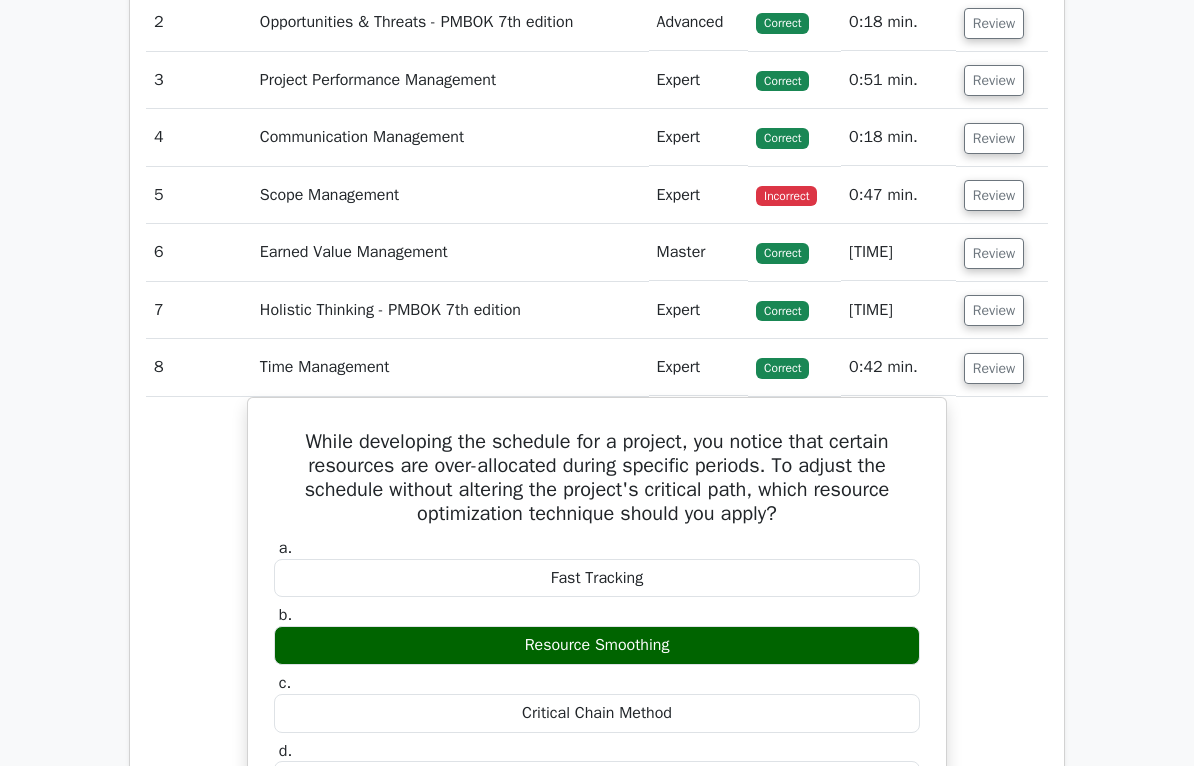 click on "Review" at bounding box center (994, 253) 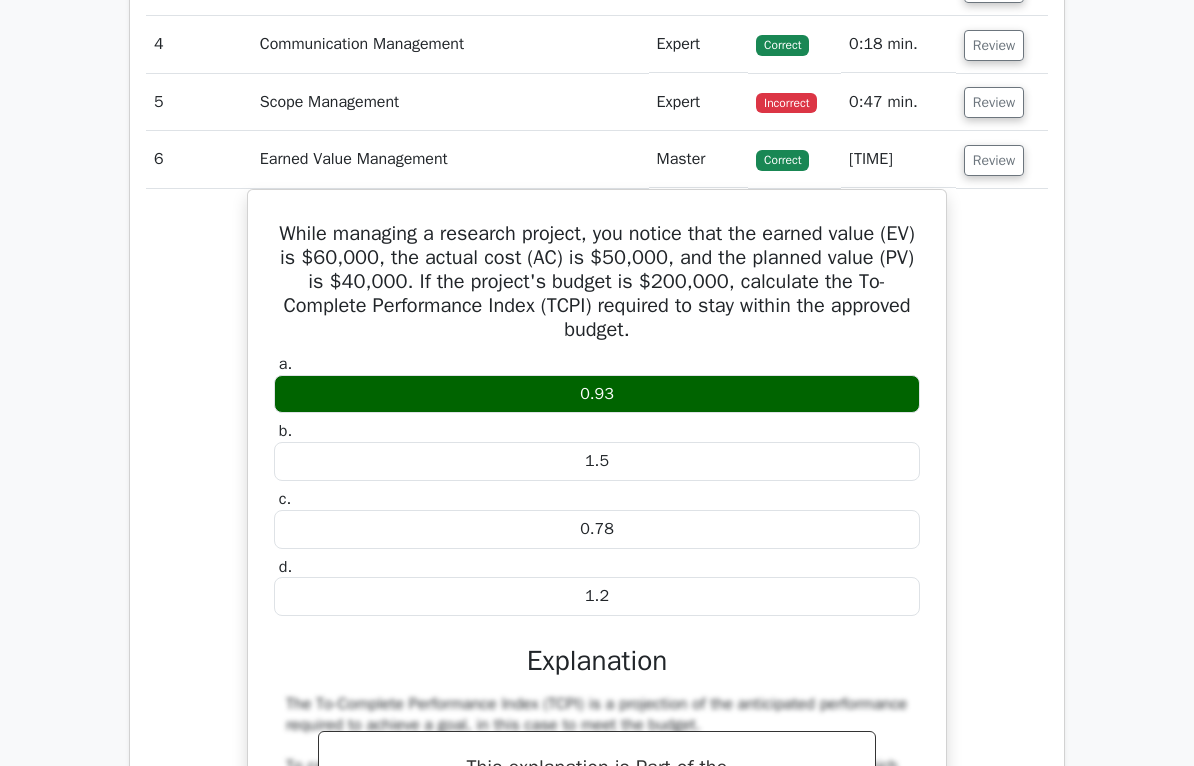 scroll, scrollTop: 1897, scrollLeft: 0, axis: vertical 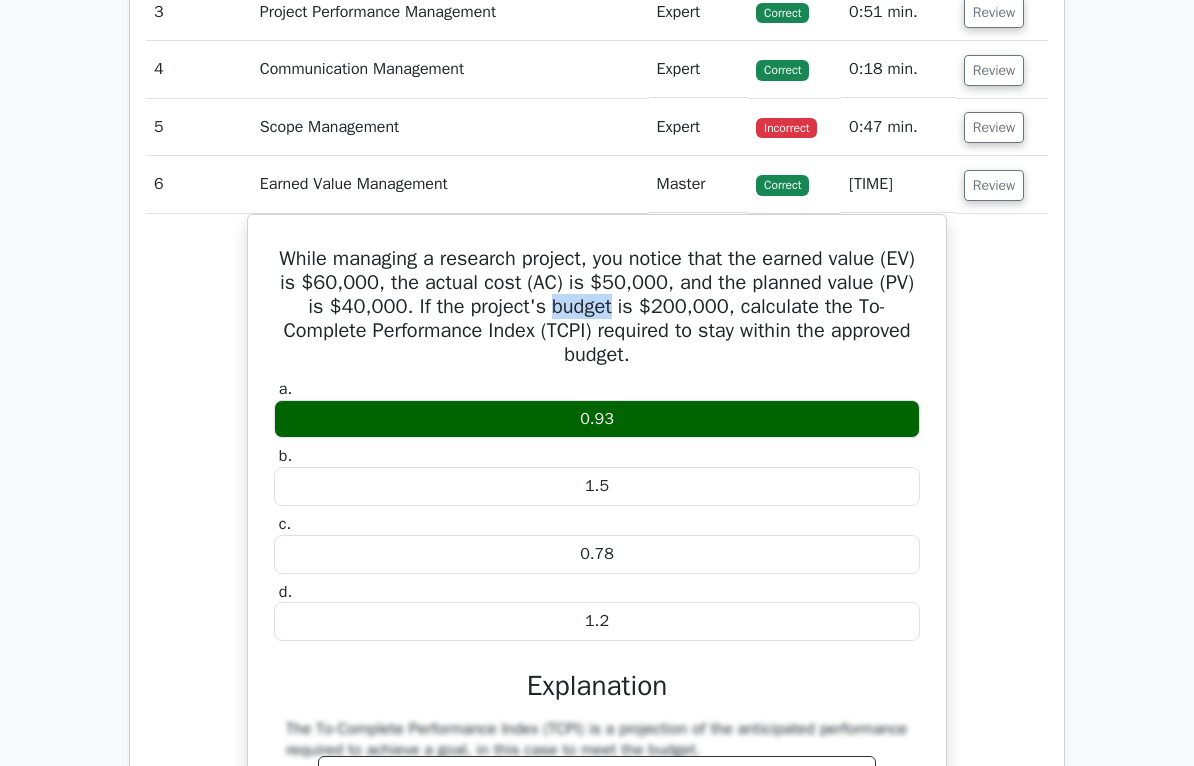 click on "While managing a research project, you notice that the earned value (EV) is $60,000, the actual cost (AC) is $50,000, and the planned value (PV) is $40,000. If the project's budget is $200,000, calculate the To-Complete Performance Index (TCPI) required to stay within the approved budget.
a.
0.93
b.
c." at bounding box center (597, 780) 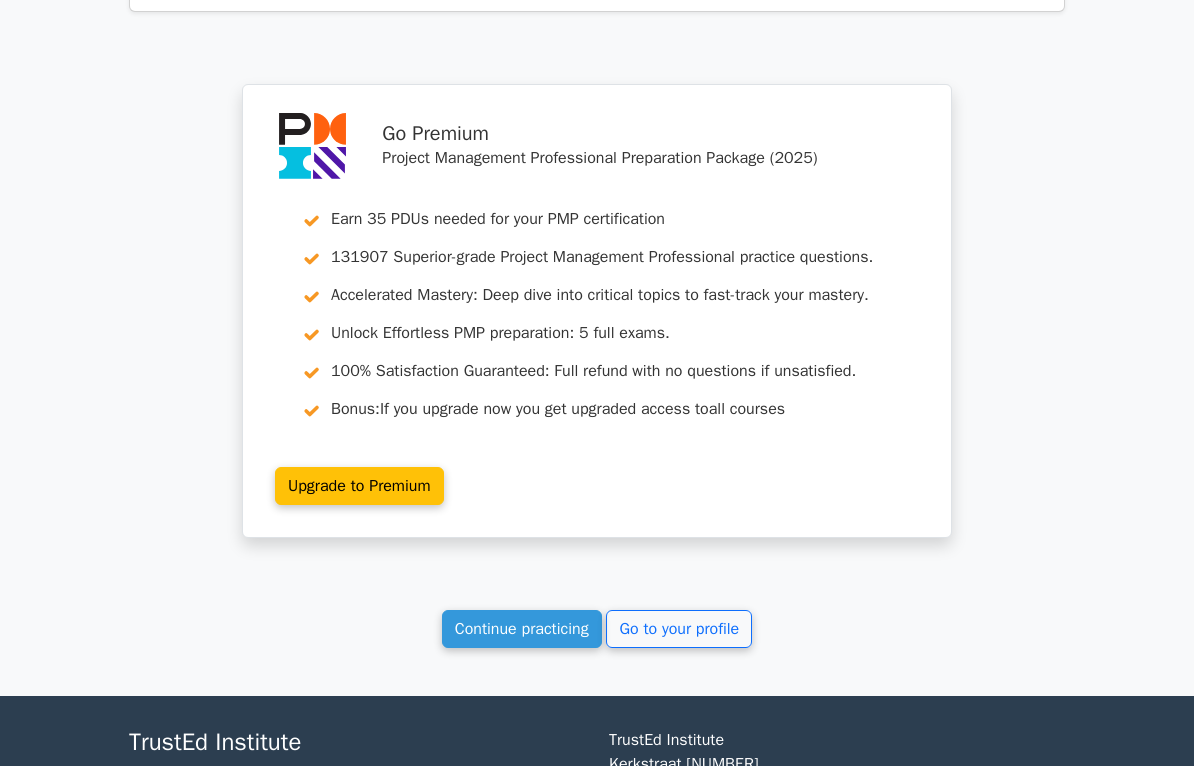 scroll, scrollTop: 5753, scrollLeft: 0, axis: vertical 